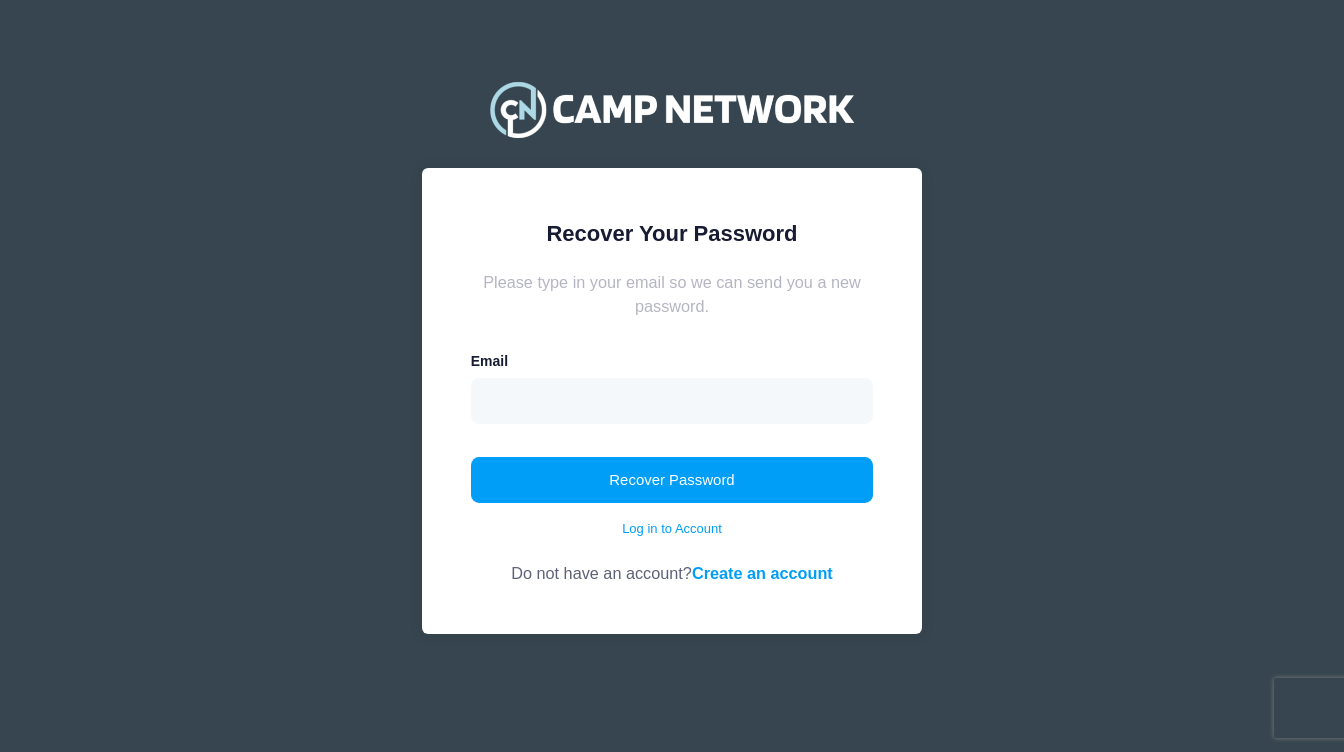 scroll, scrollTop: 0, scrollLeft: 0, axis: both 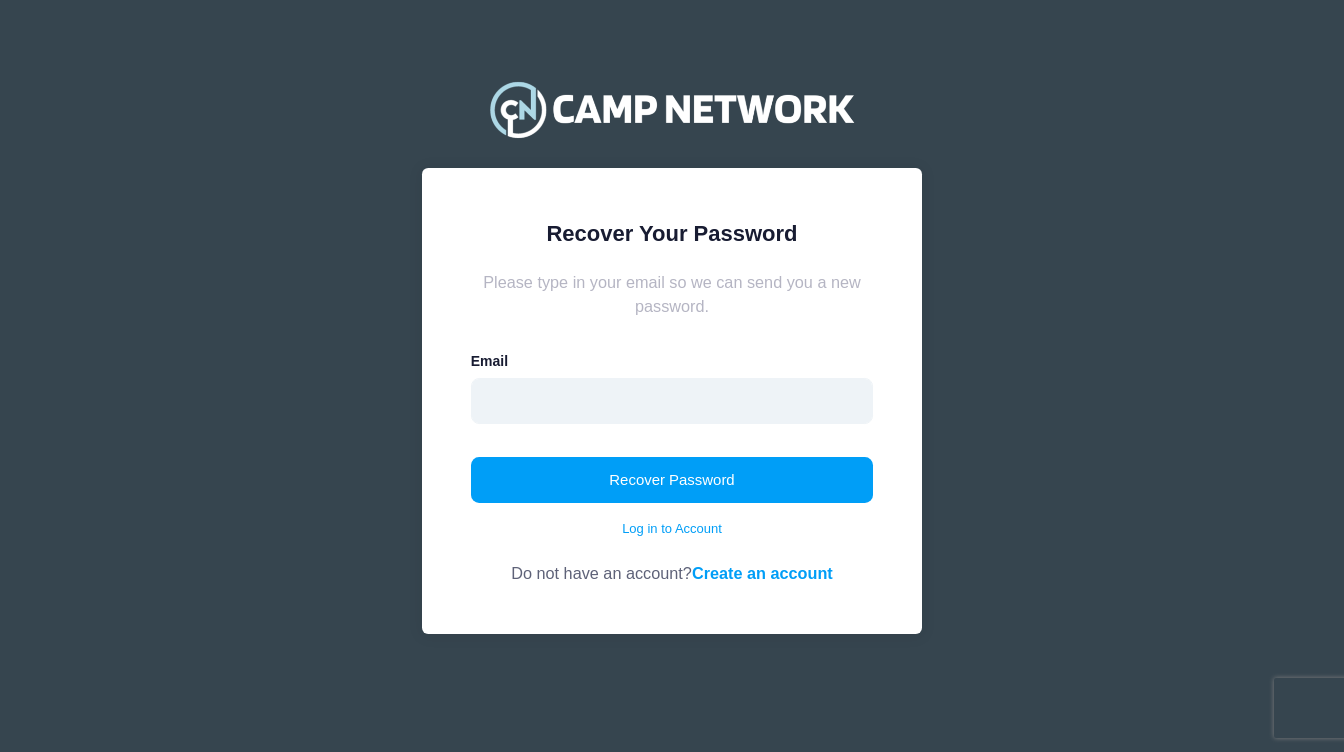 click at bounding box center [672, 401] 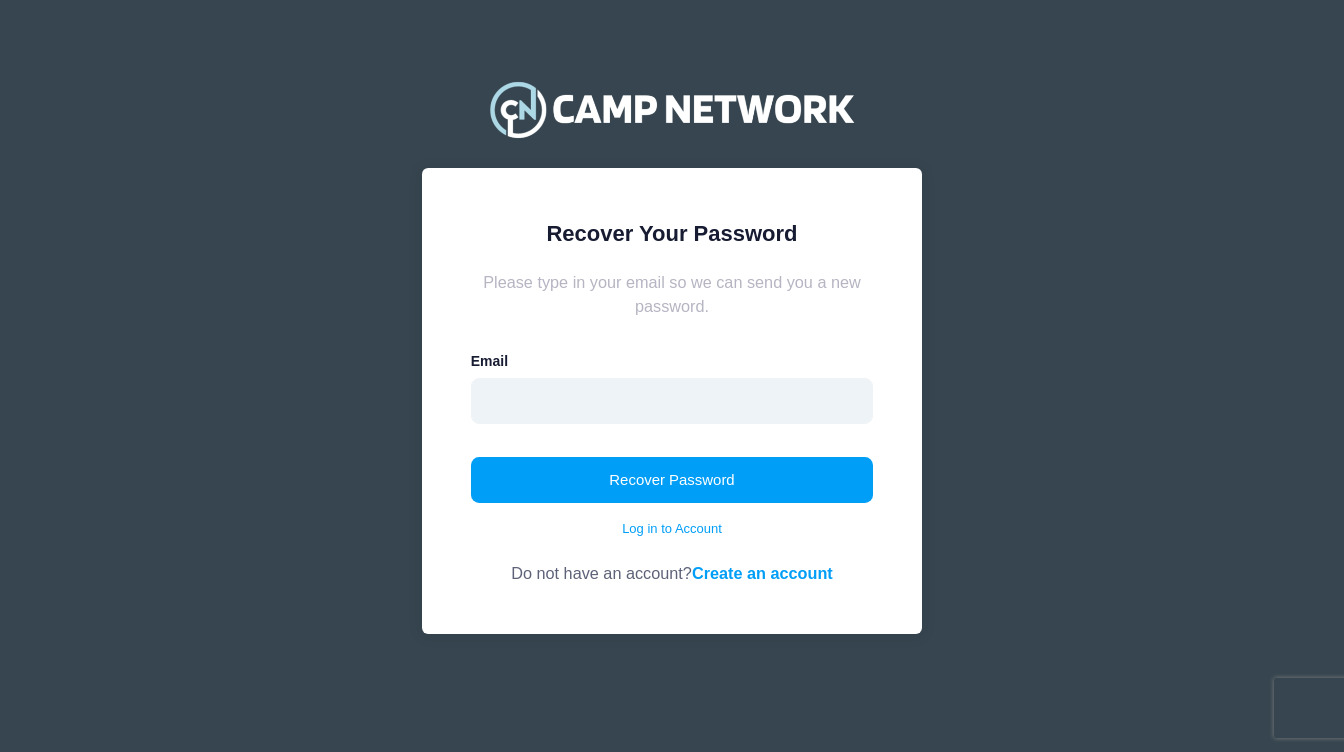 type on "[EMAIL]" 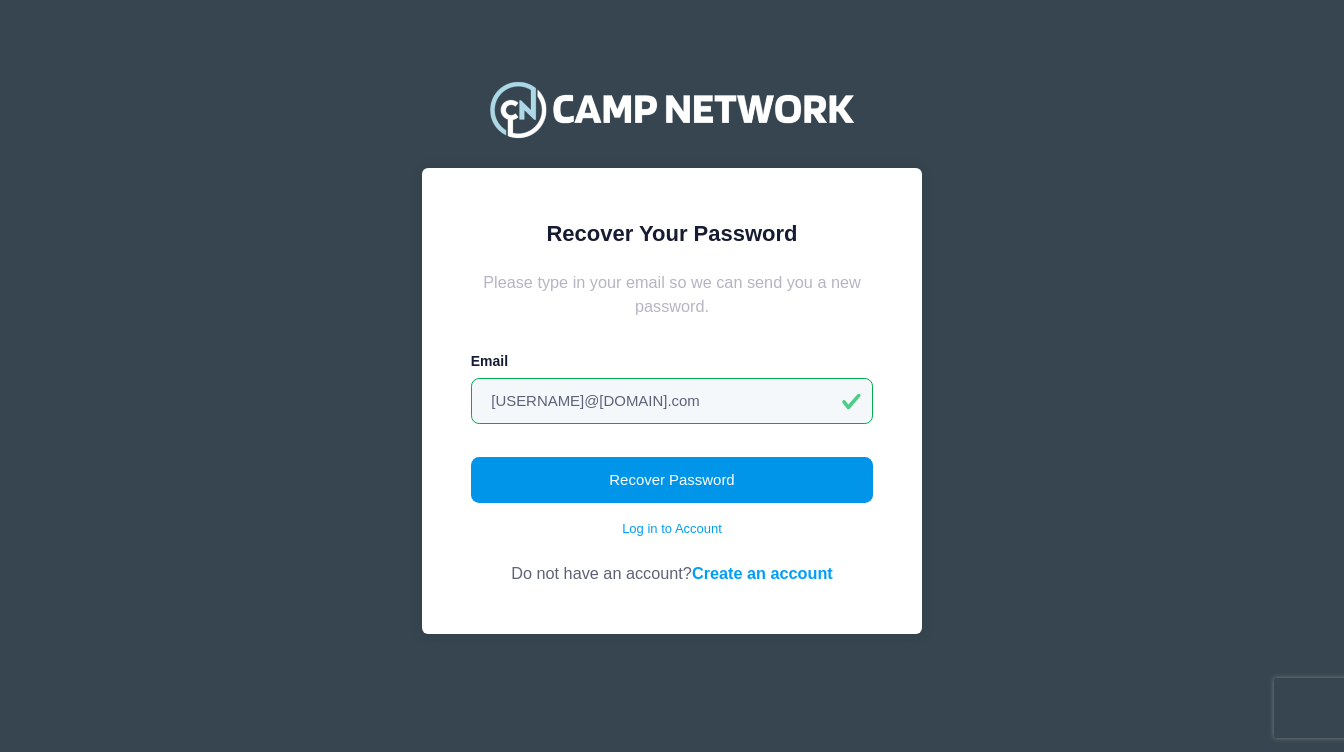 click on "Recover Password" at bounding box center [672, 480] 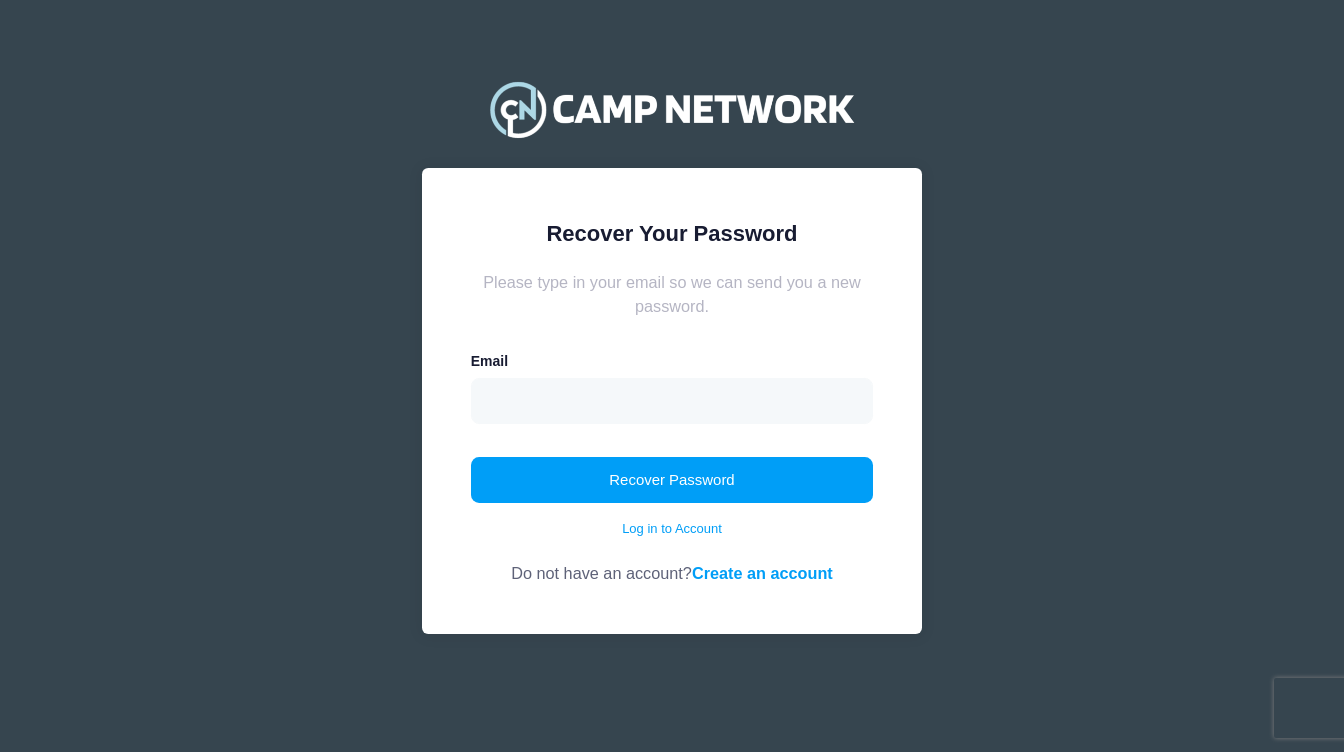 scroll, scrollTop: 0, scrollLeft: 0, axis: both 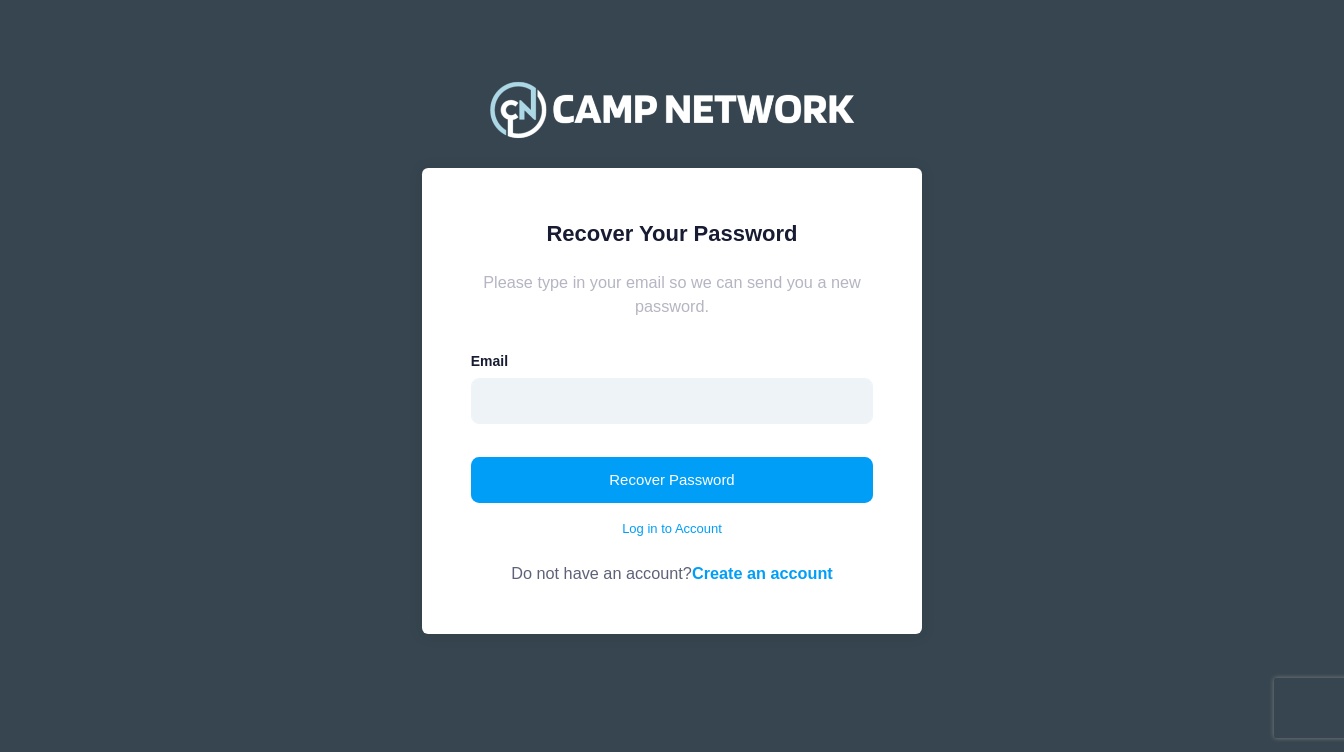 click at bounding box center [672, 401] 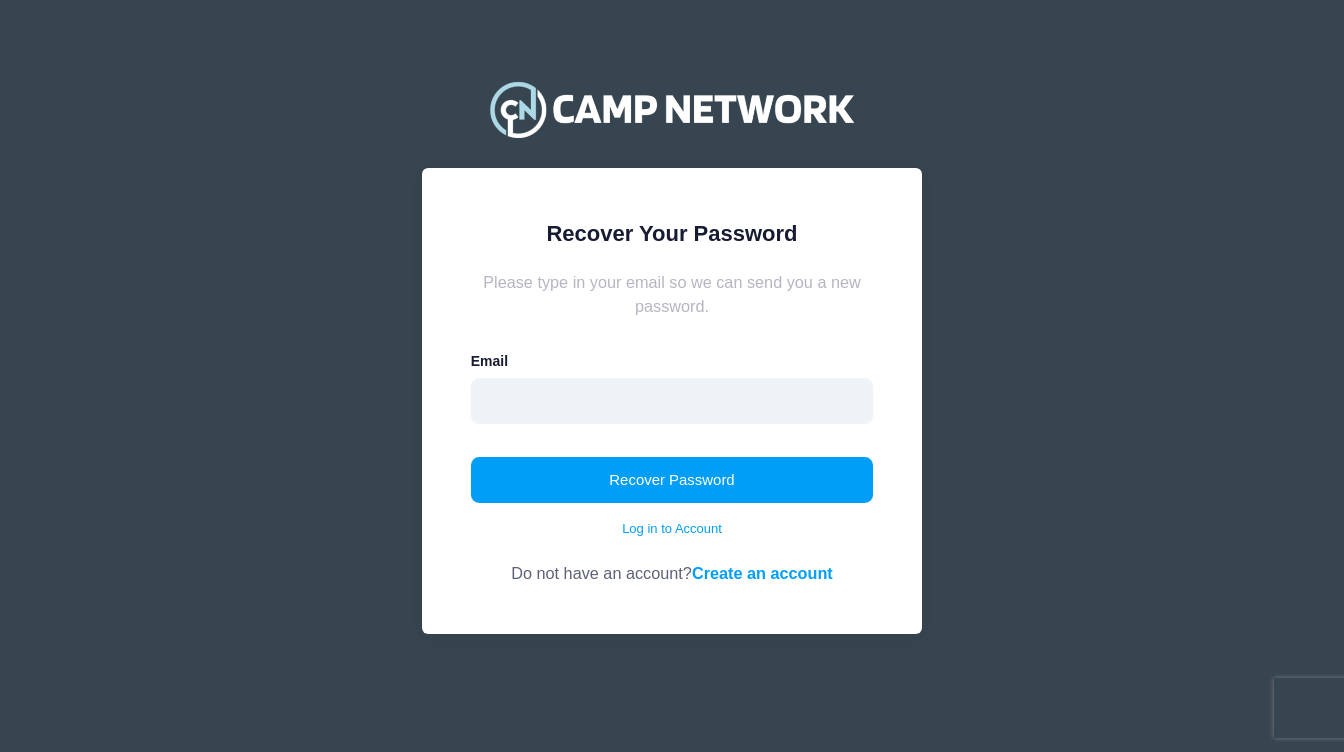 type on "[USERNAME]@[DOMAIN].com" 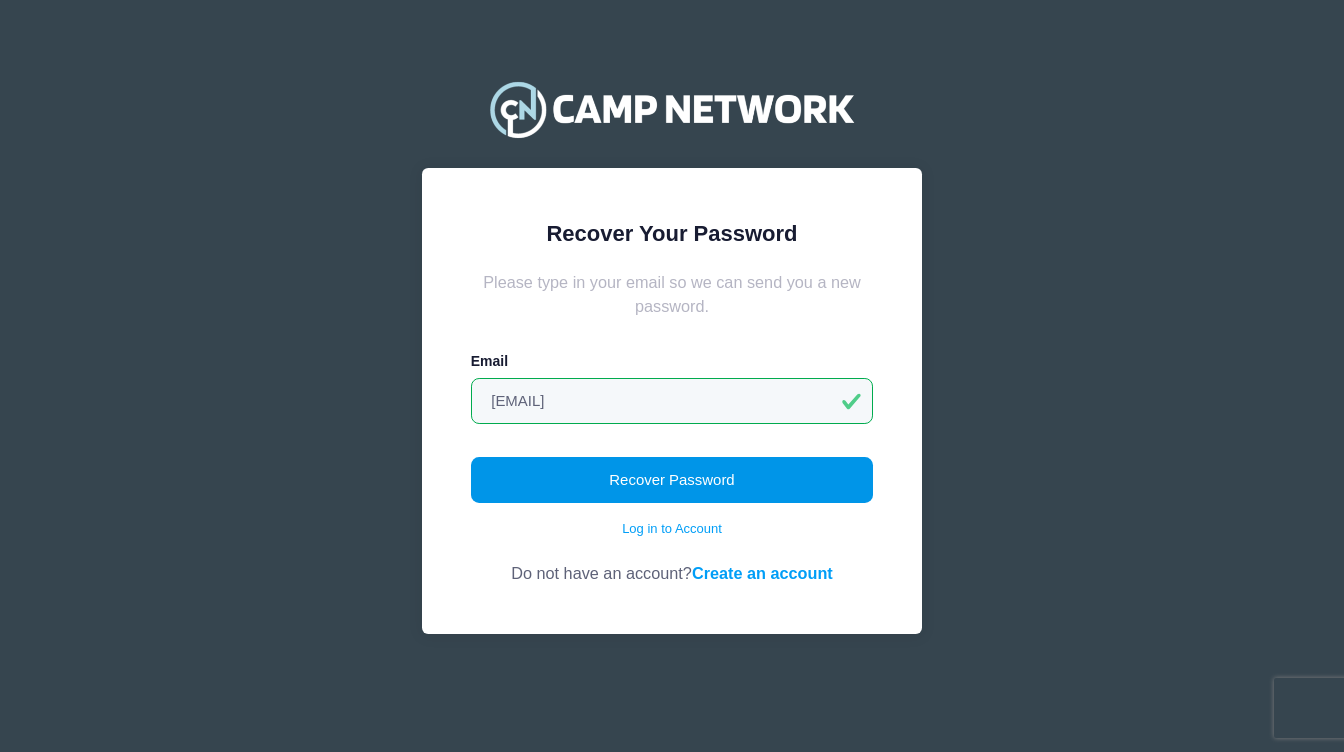 click on "Recover Password" at bounding box center [672, 480] 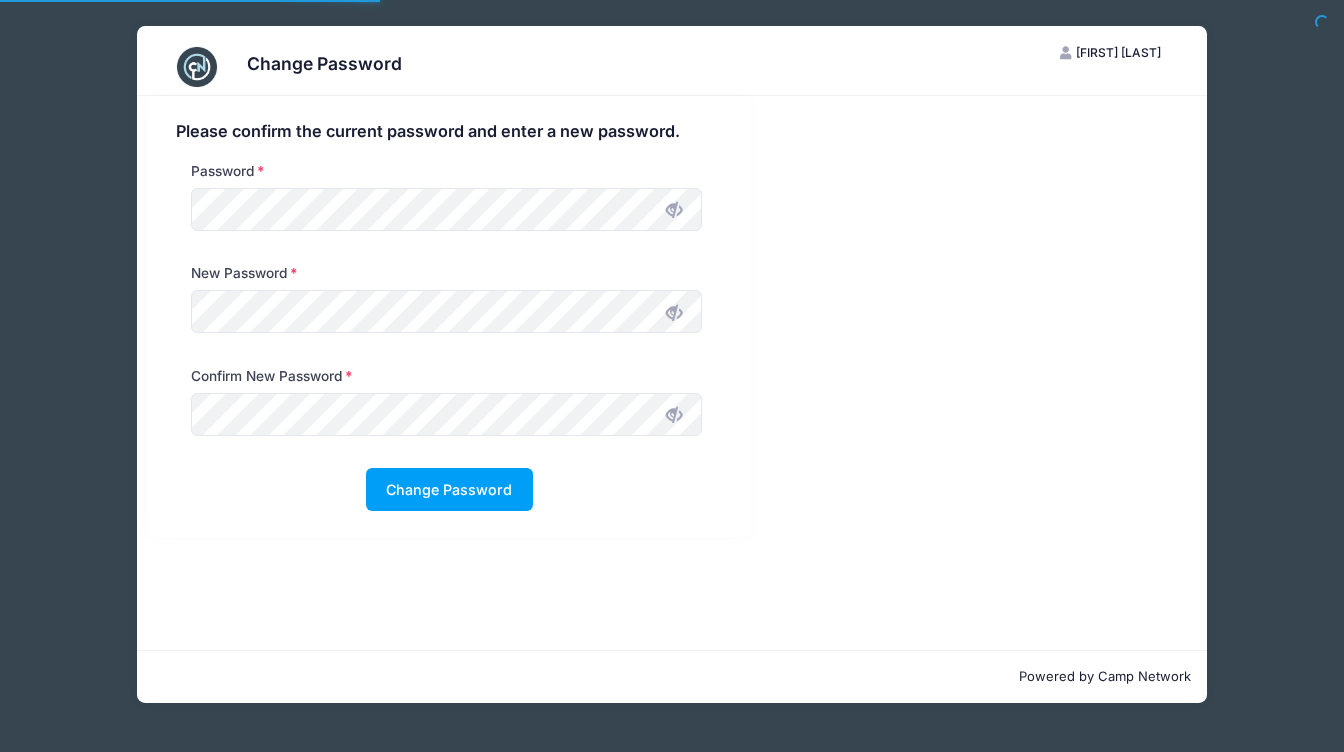 scroll, scrollTop: 0, scrollLeft: 0, axis: both 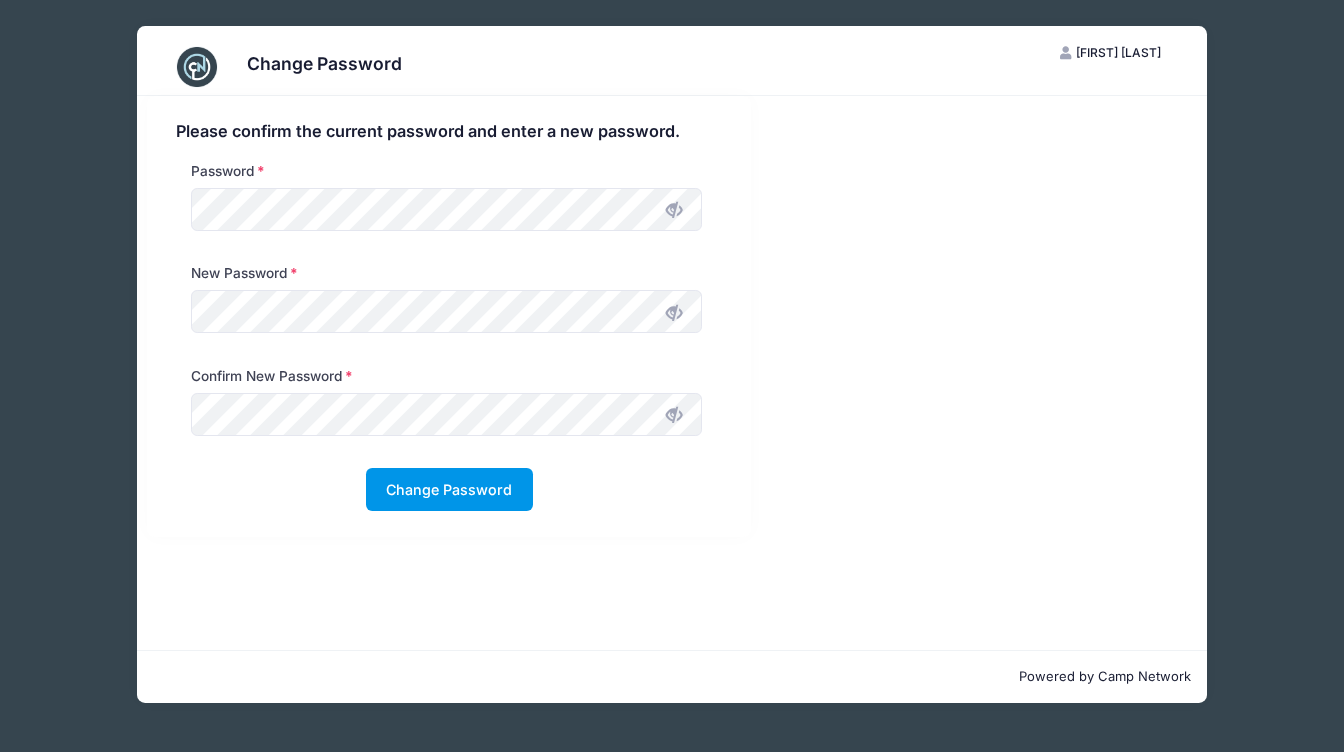 click on "Change Password" at bounding box center [449, 489] 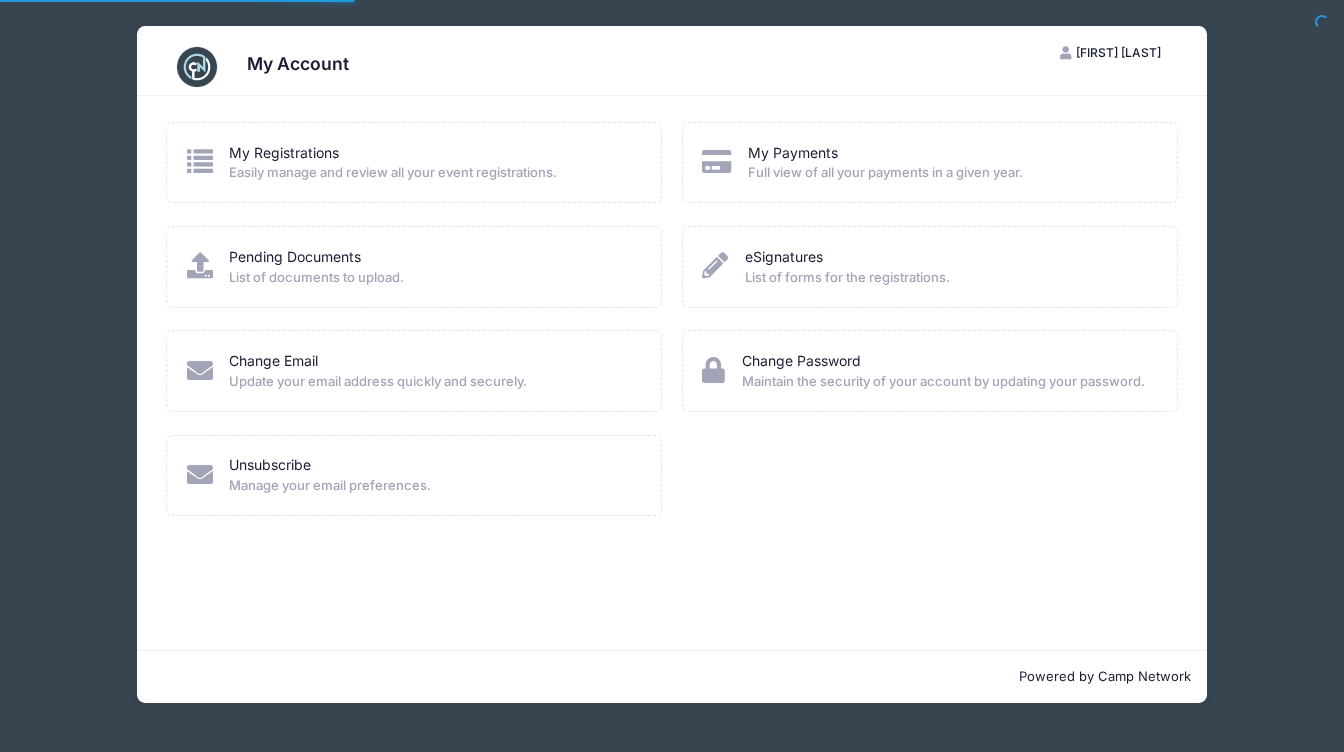 scroll, scrollTop: 0, scrollLeft: 0, axis: both 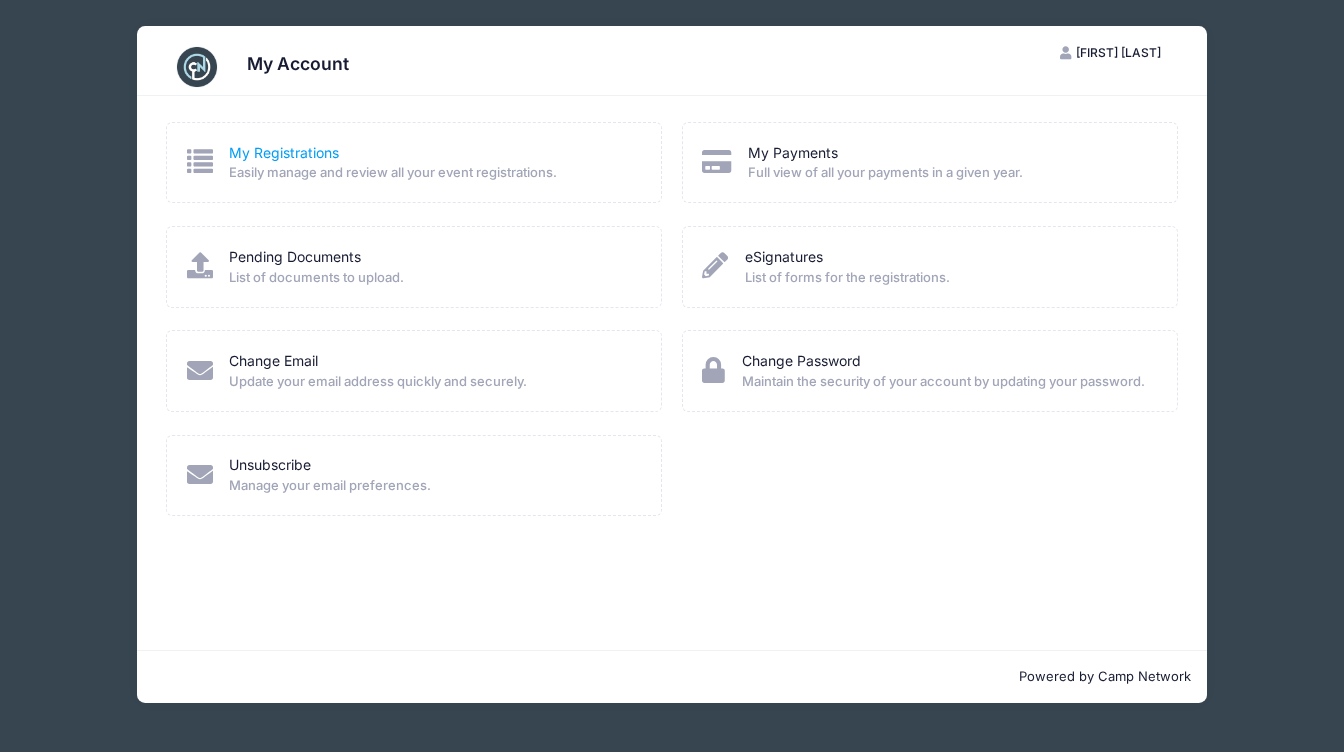 click on "My Registrations" at bounding box center (284, 152) 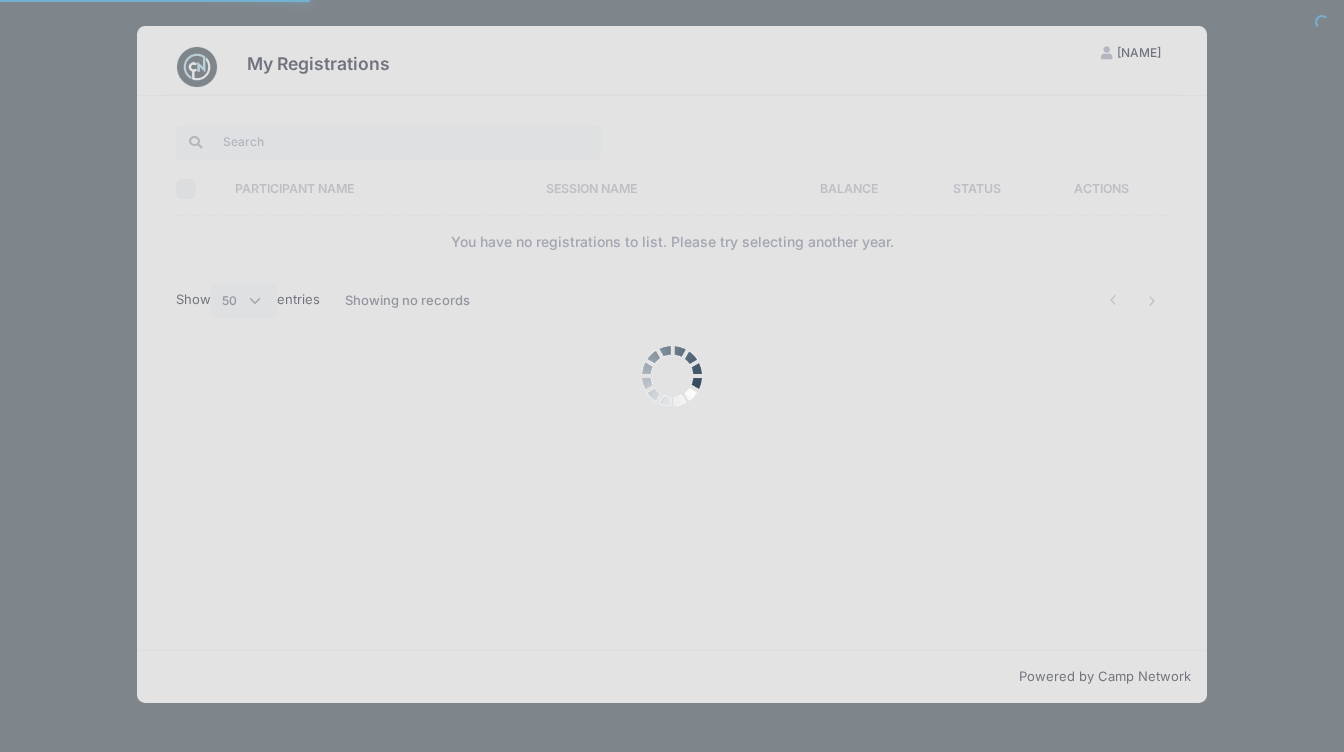 select on "50" 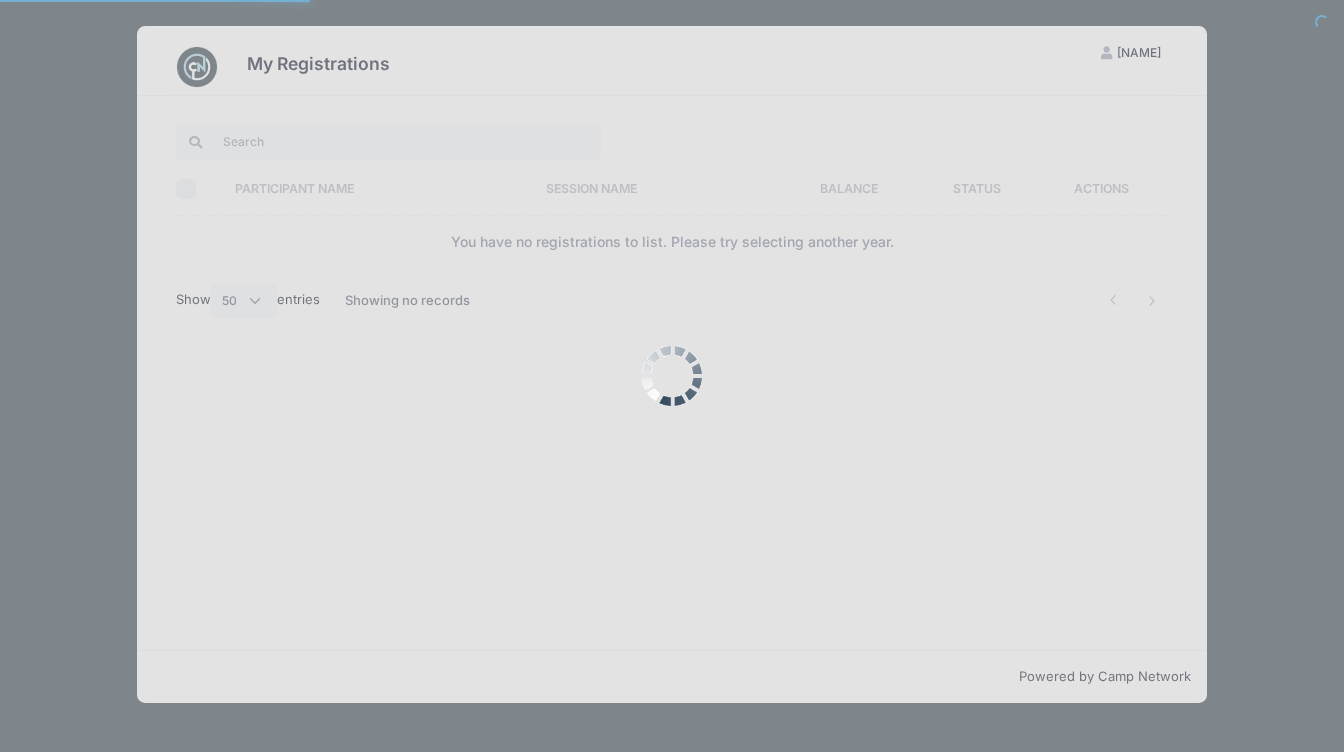 scroll, scrollTop: 0, scrollLeft: 0, axis: both 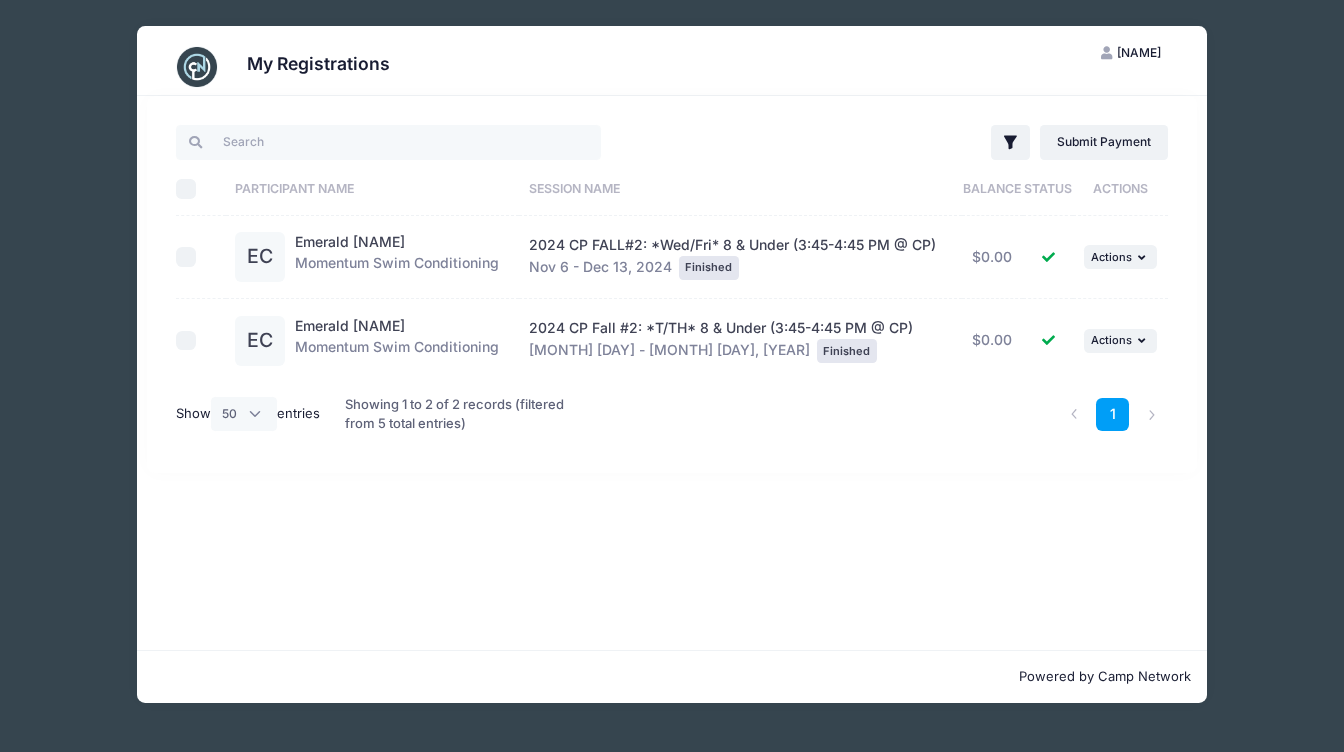 click on "My Registrations
JW Jiali Wang      My Account
Logout
Filter
Filter Options
Show:
Current Registrations" at bounding box center [672, 364] 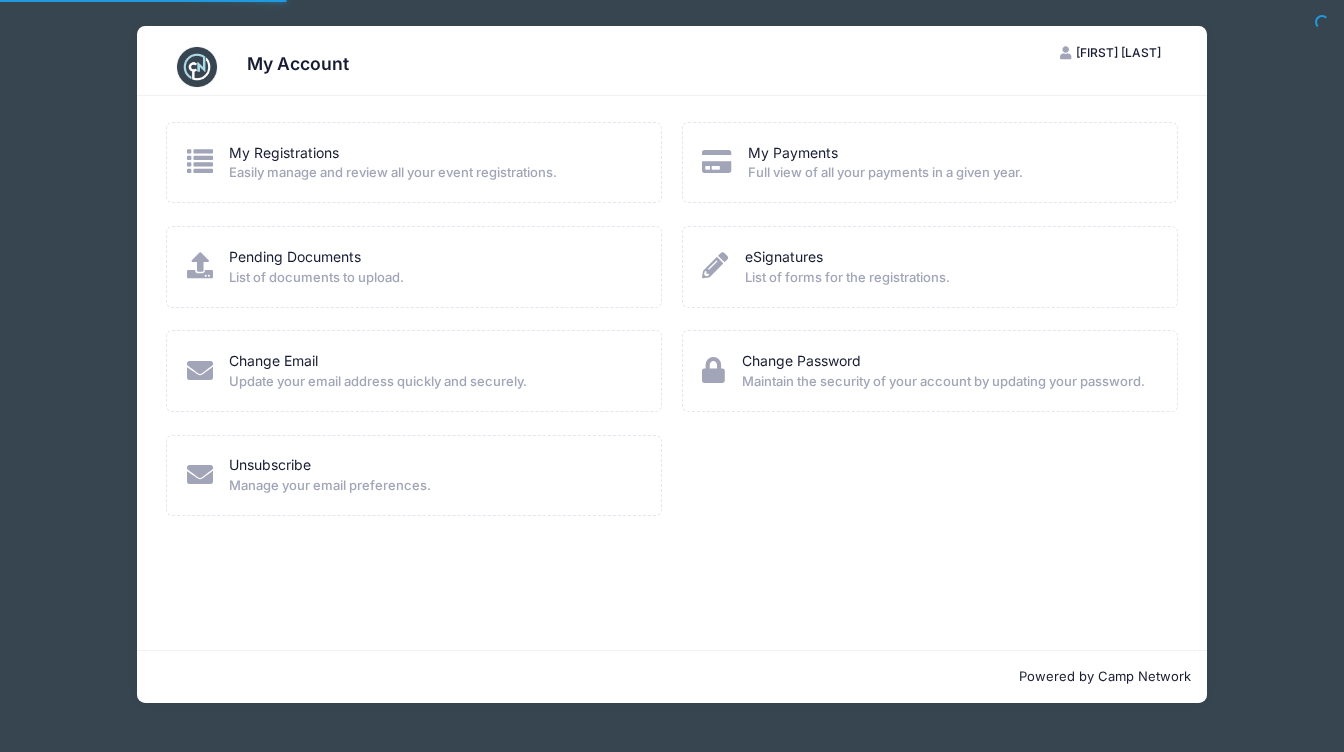 scroll, scrollTop: 0, scrollLeft: 0, axis: both 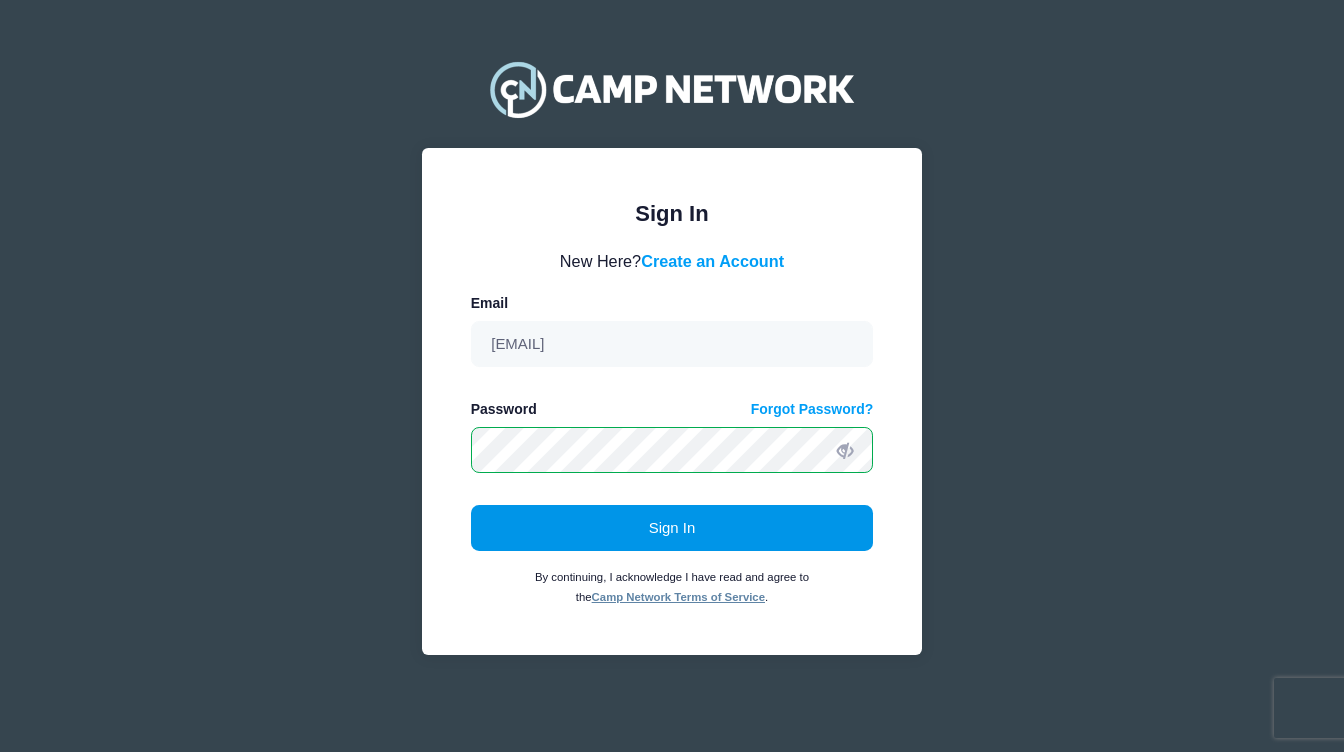 click on "Sign In" at bounding box center [672, 528] 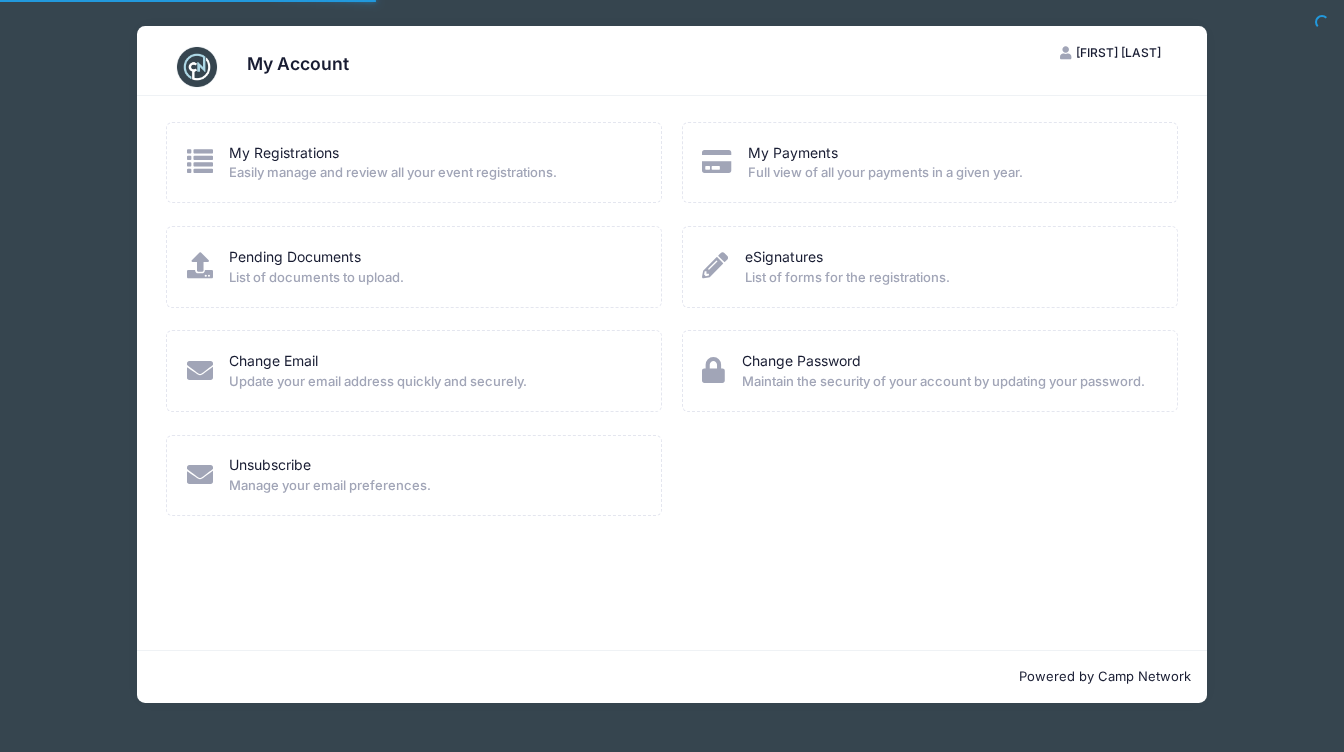 scroll, scrollTop: 0, scrollLeft: 0, axis: both 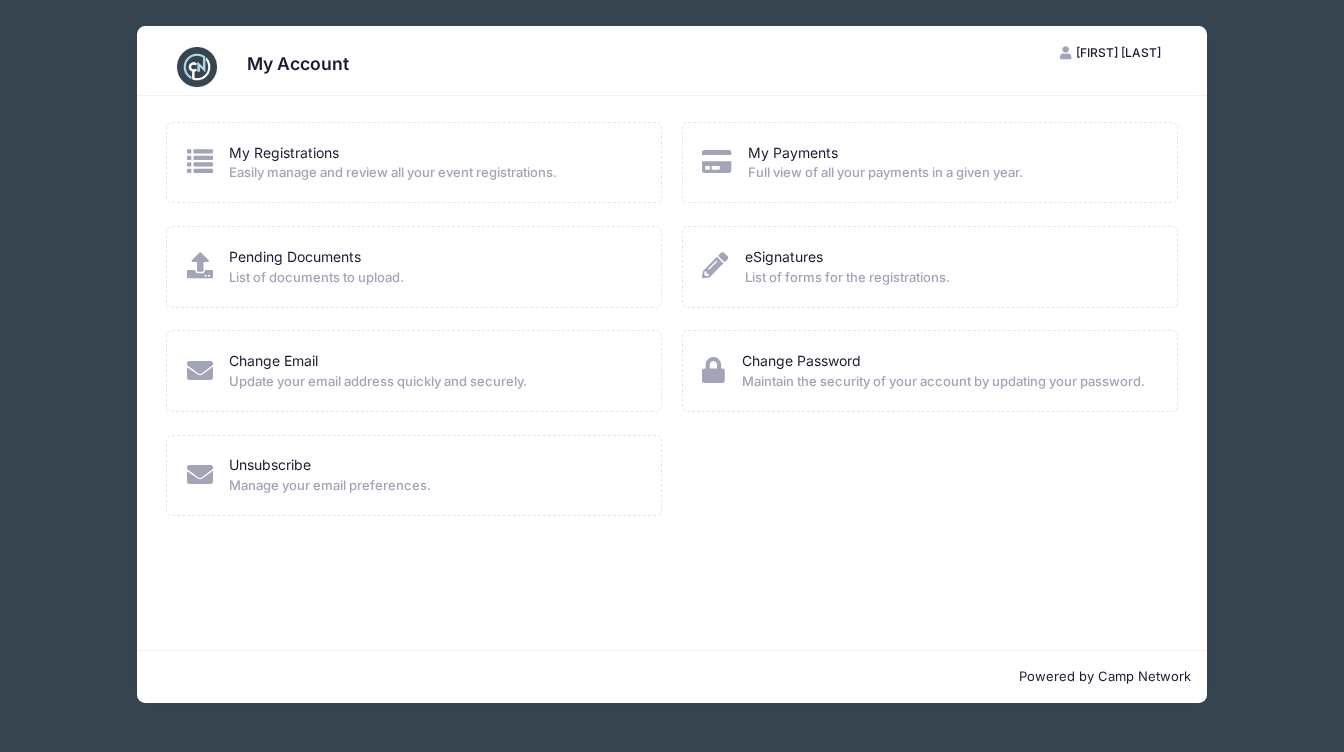 click on "My Account
JW Jiali Wang      My Account
Logout
My Registrations Easily manage and review all your event registrations." at bounding box center [672, 364] 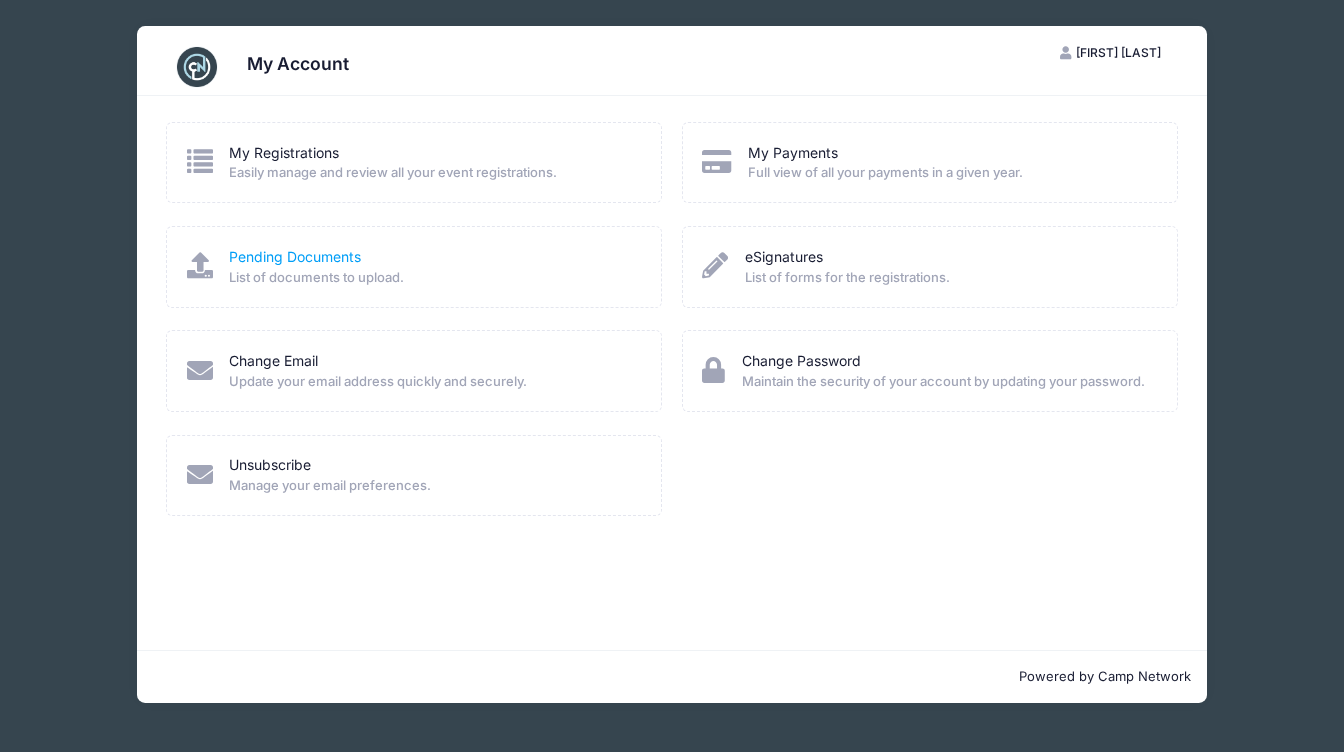 click on "Pending Documents" at bounding box center [295, 256] 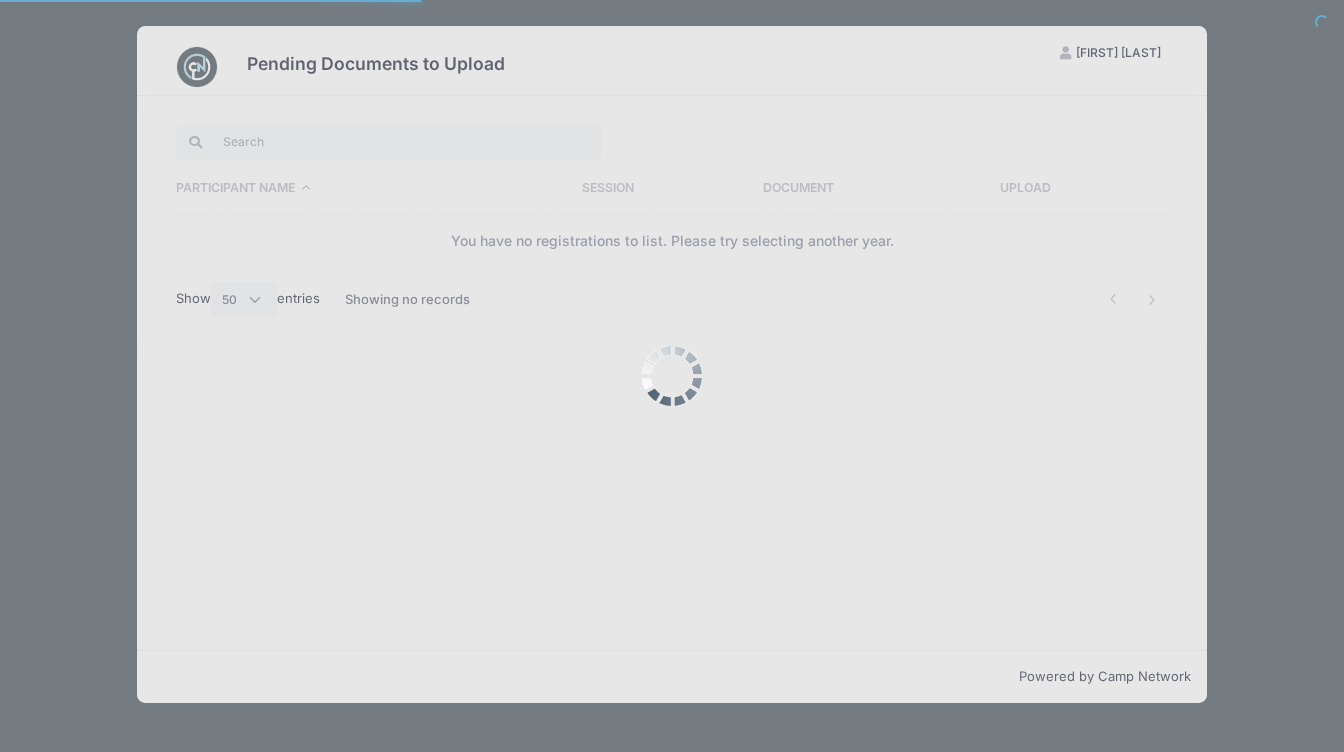 select on "50" 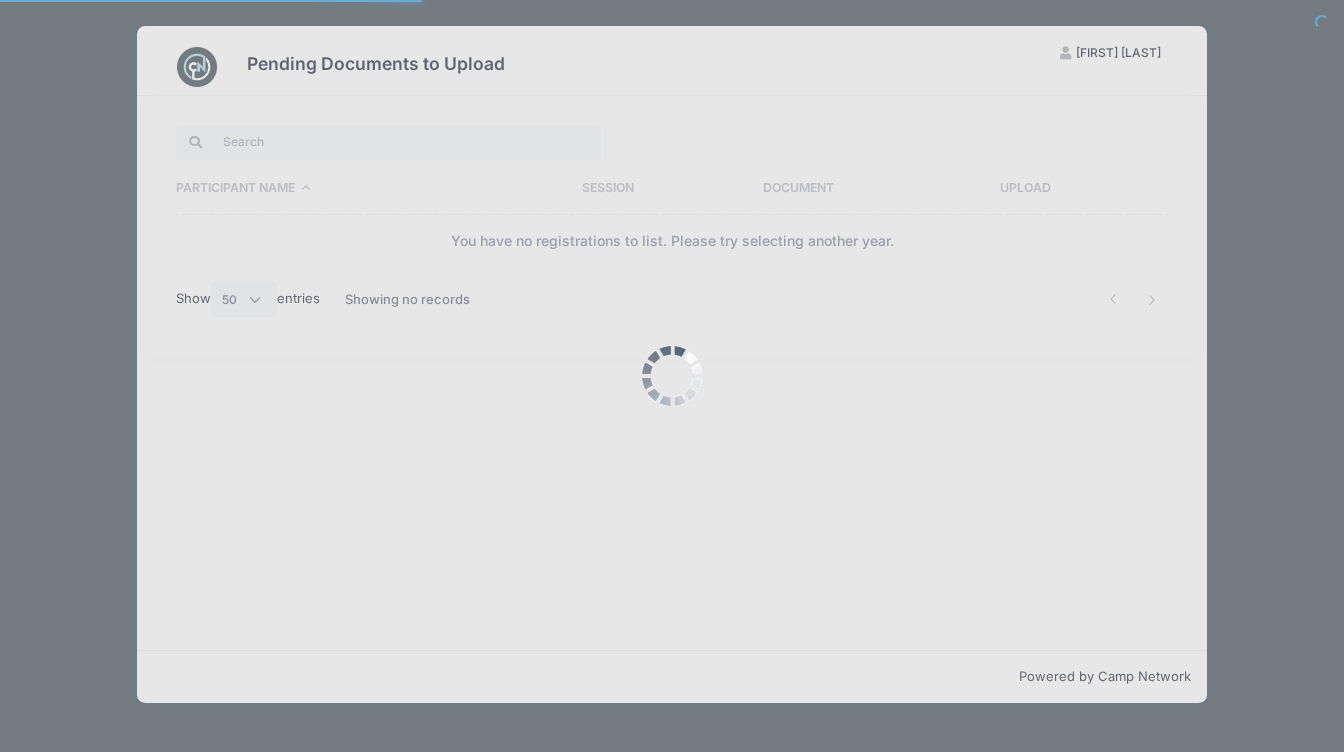 scroll, scrollTop: 0, scrollLeft: 0, axis: both 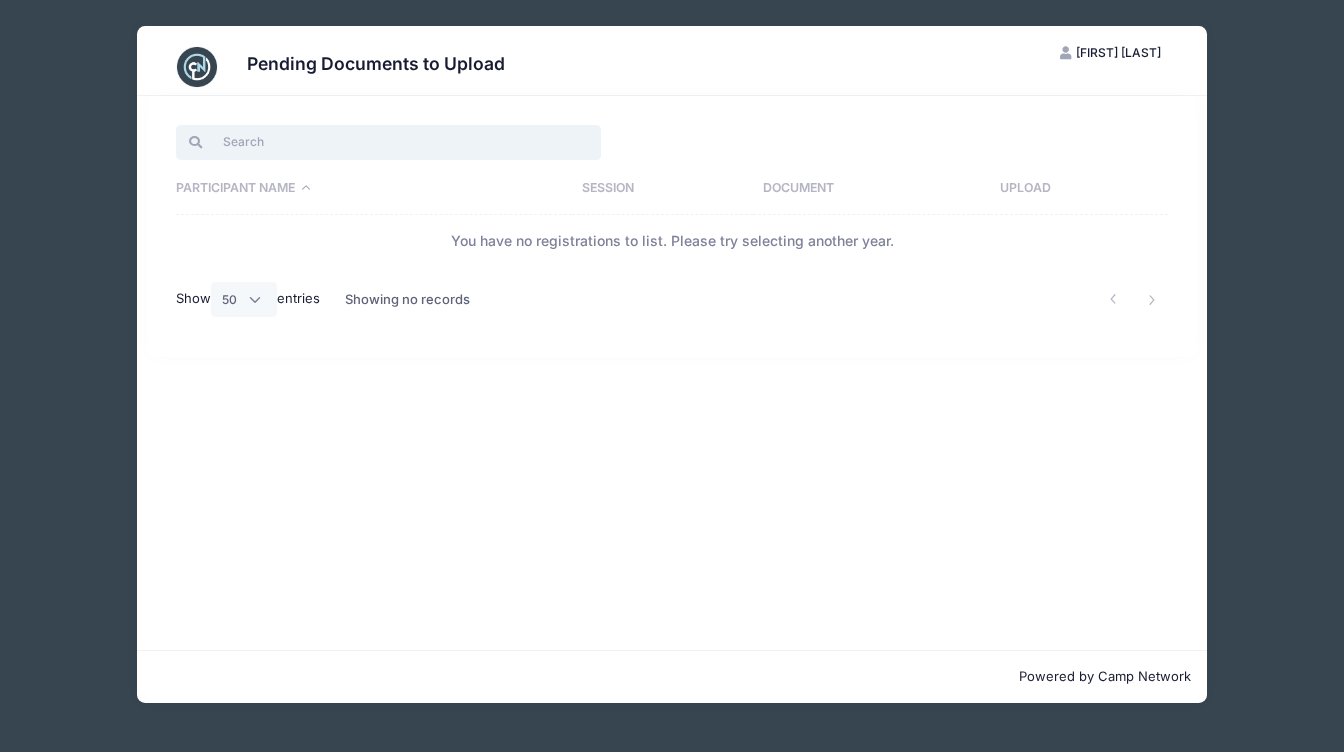 click at bounding box center (388, 142) 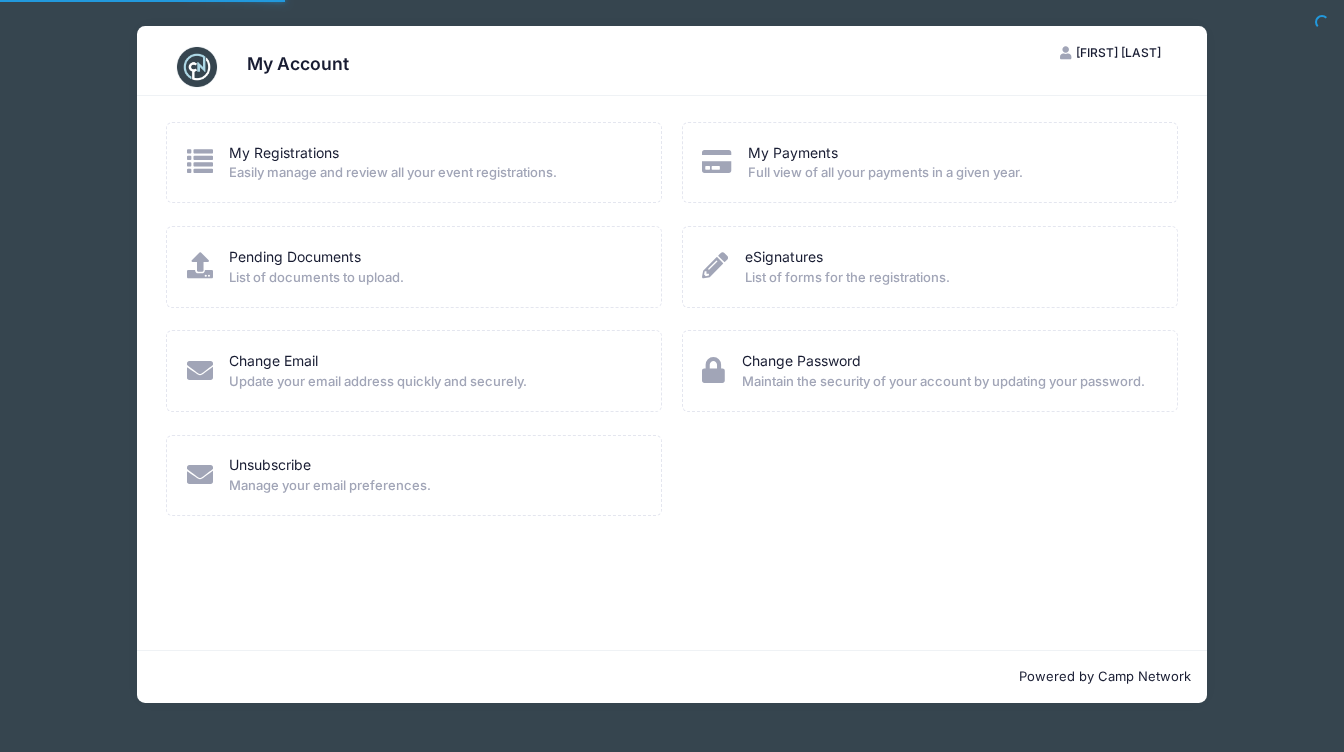 scroll, scrollTop: 0, scrollLeft: 0, axis: both 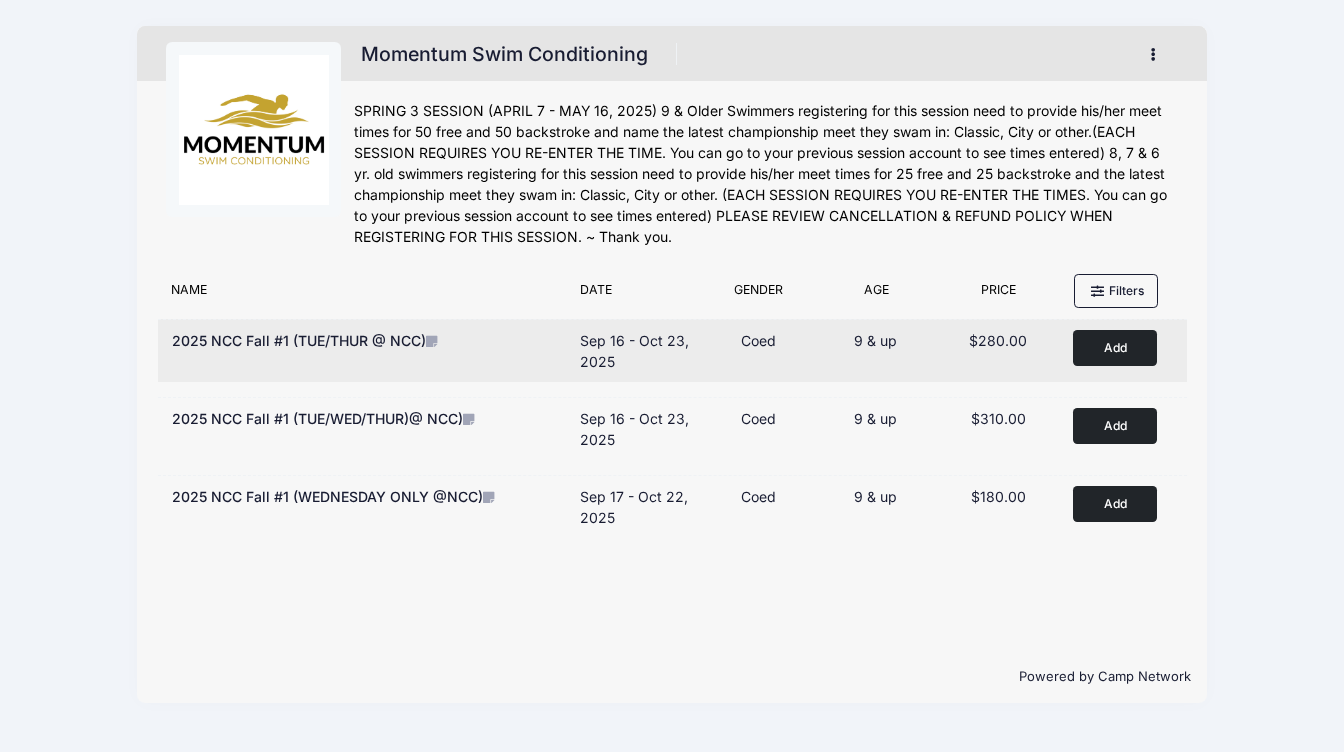 click on "Add" at bounding box center [1115, 347] 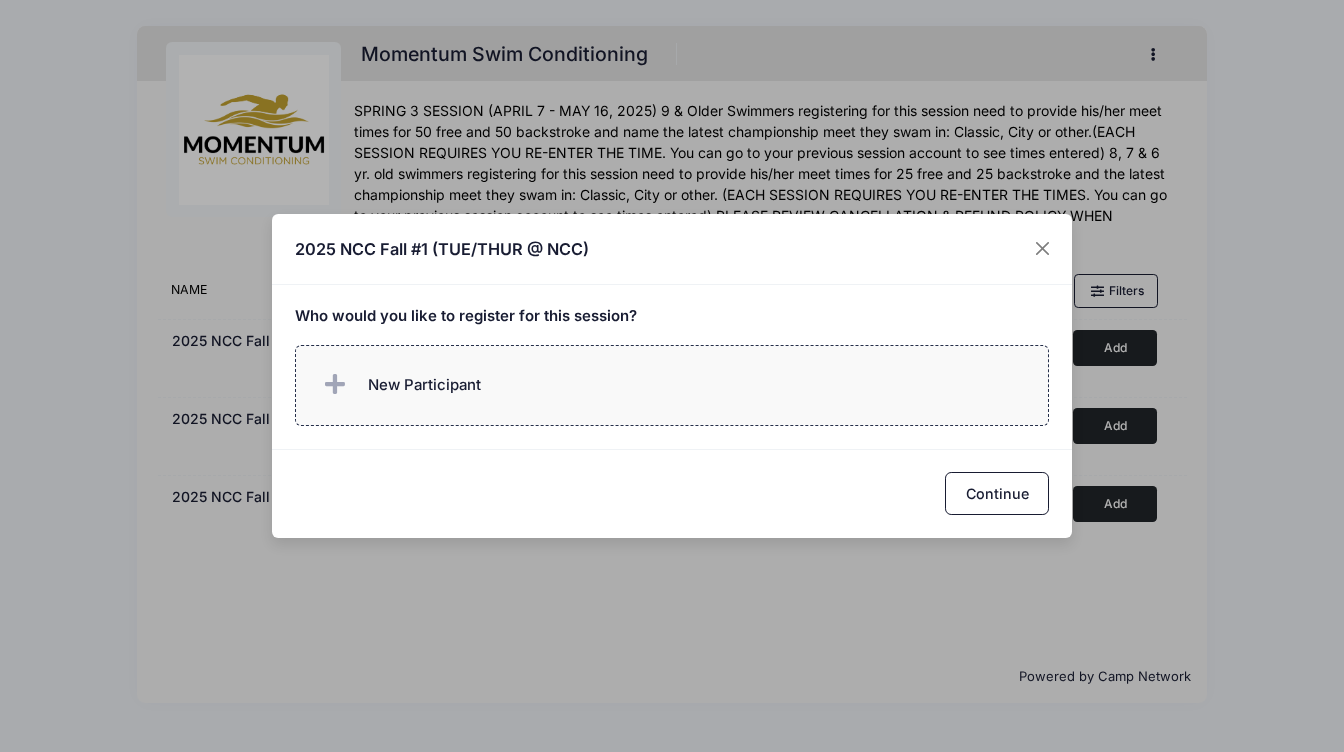 click on "New Participant" at bounding box center [424, 385] 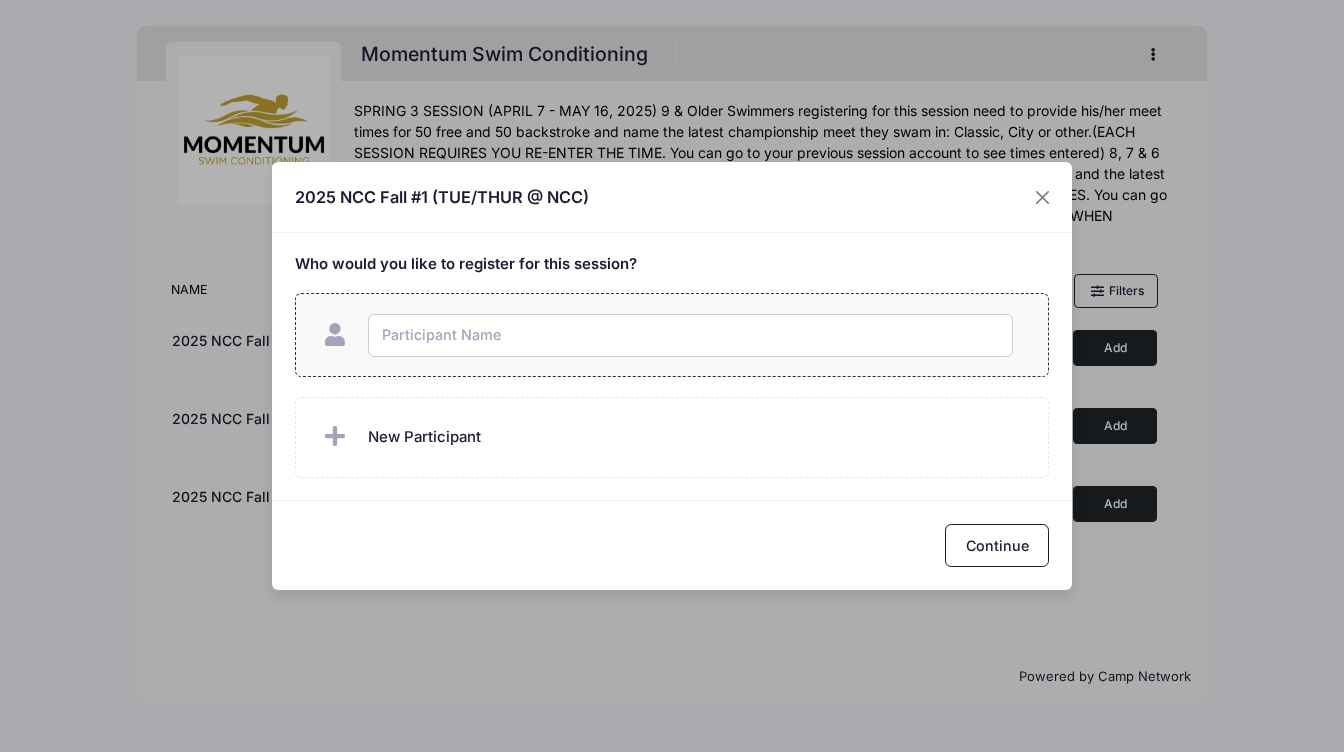 type on "E" 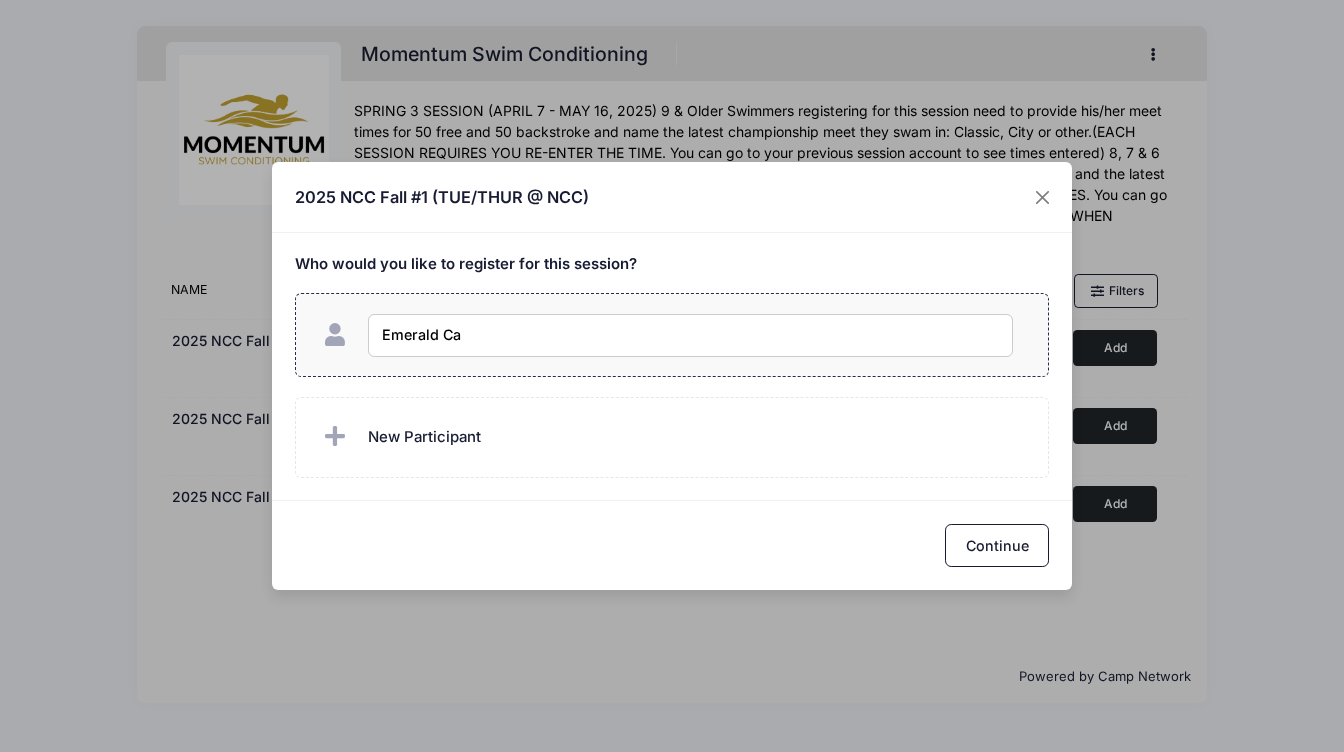 type on "[FIRST] [LAST]" 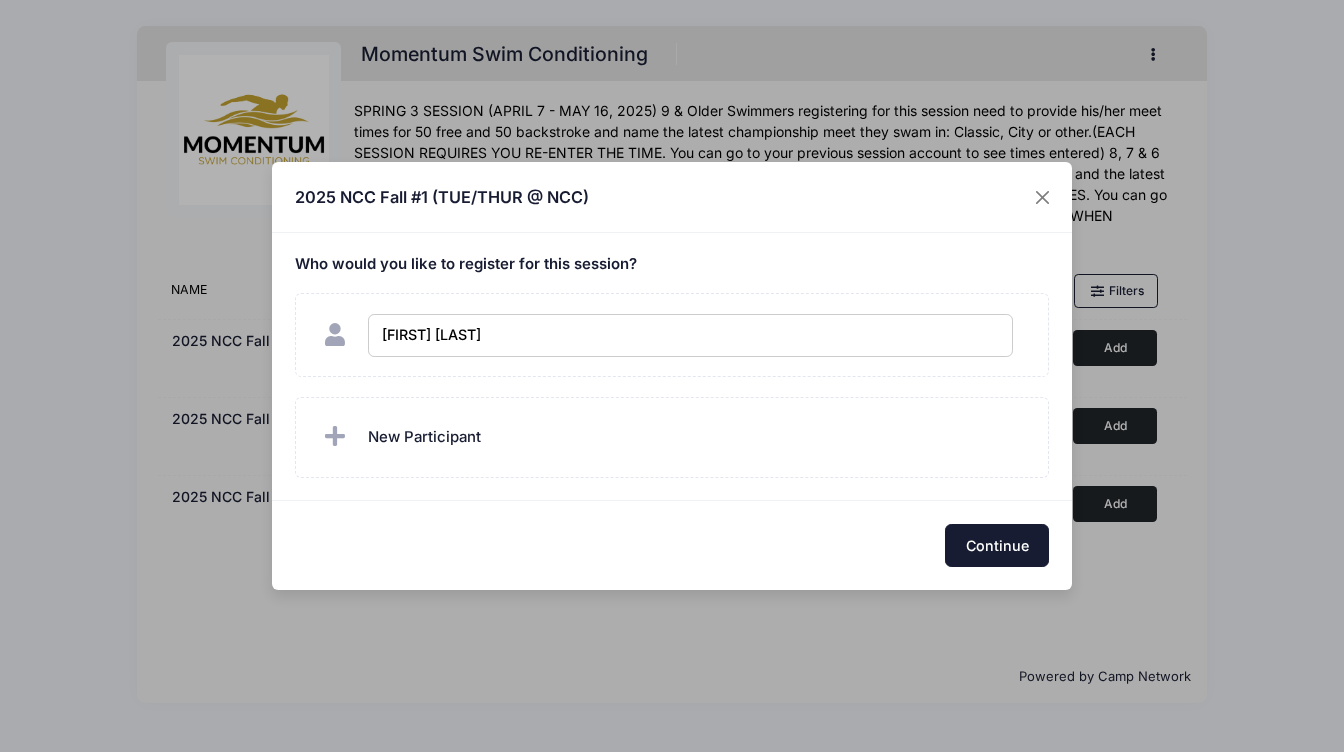 checkbox on "true" 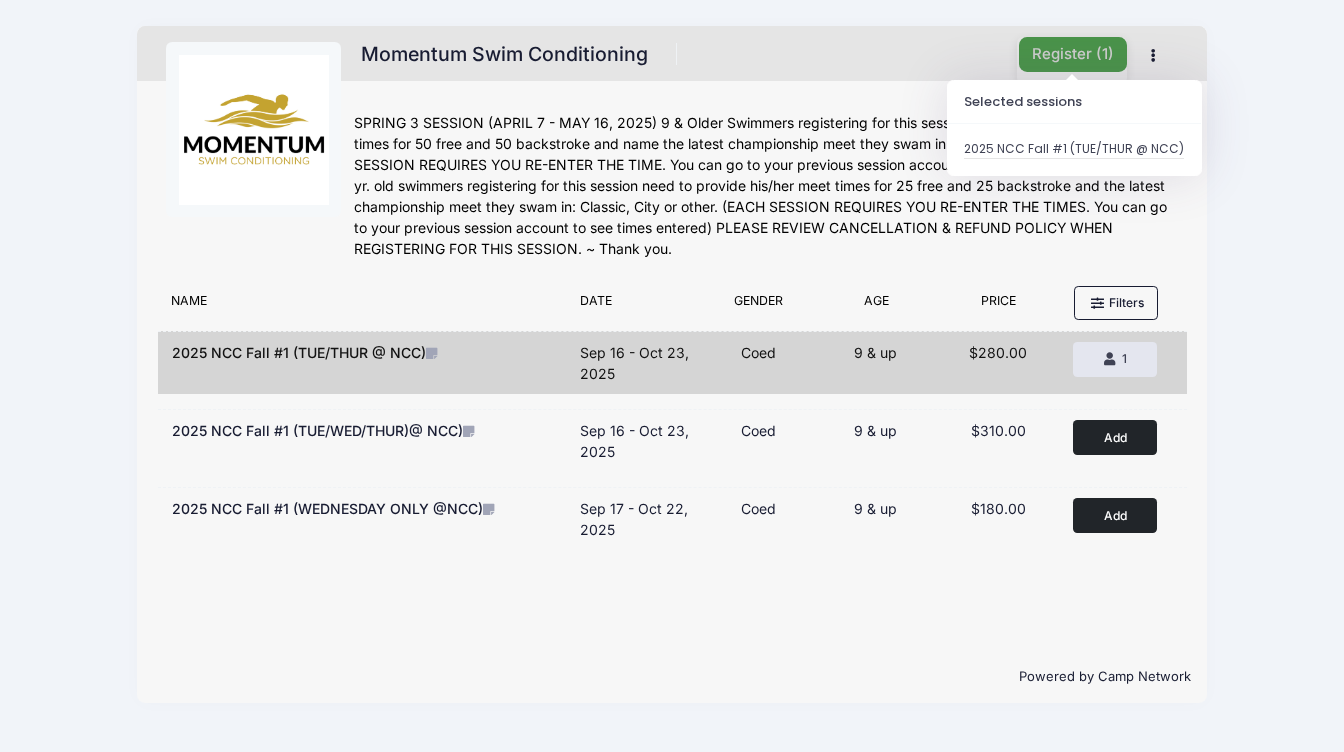 click on "Register ( 1 )" at bounding box center (1073, 54) 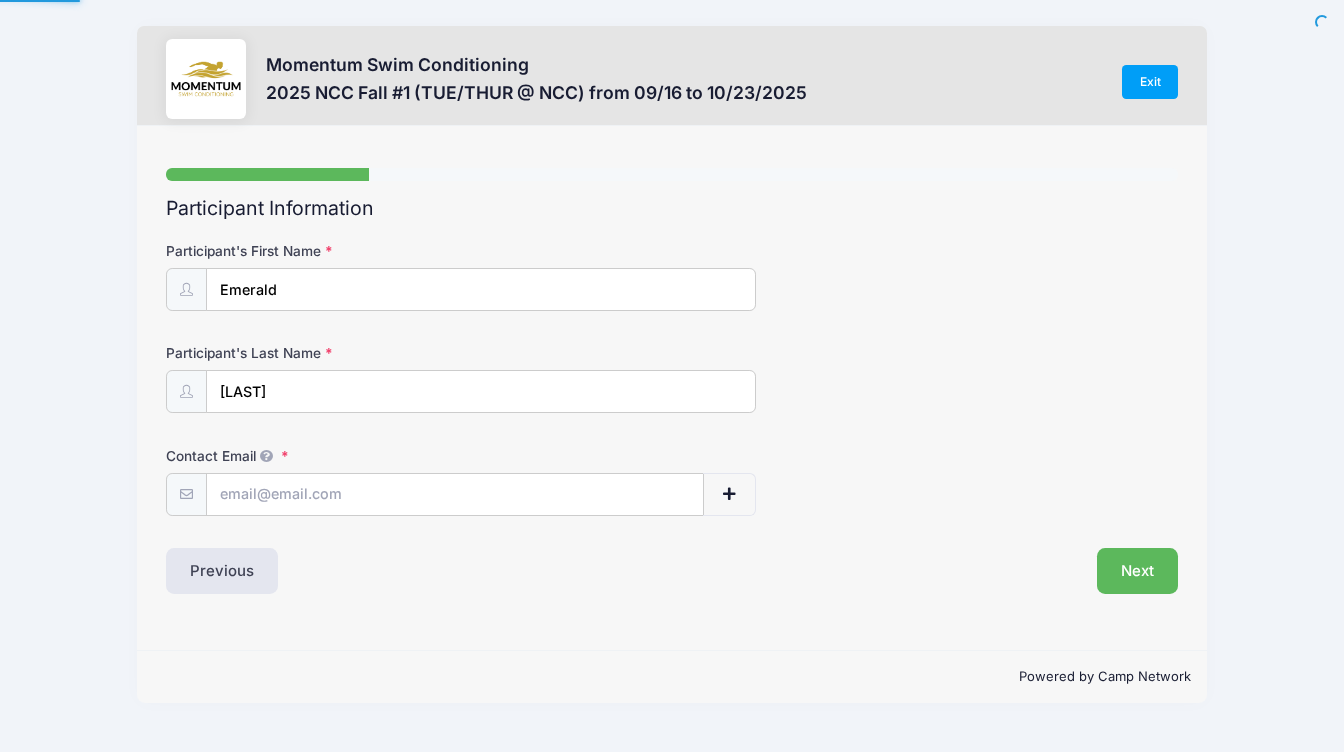 scroll, scrollTop: 0, scrollLeft: 0, axis: both 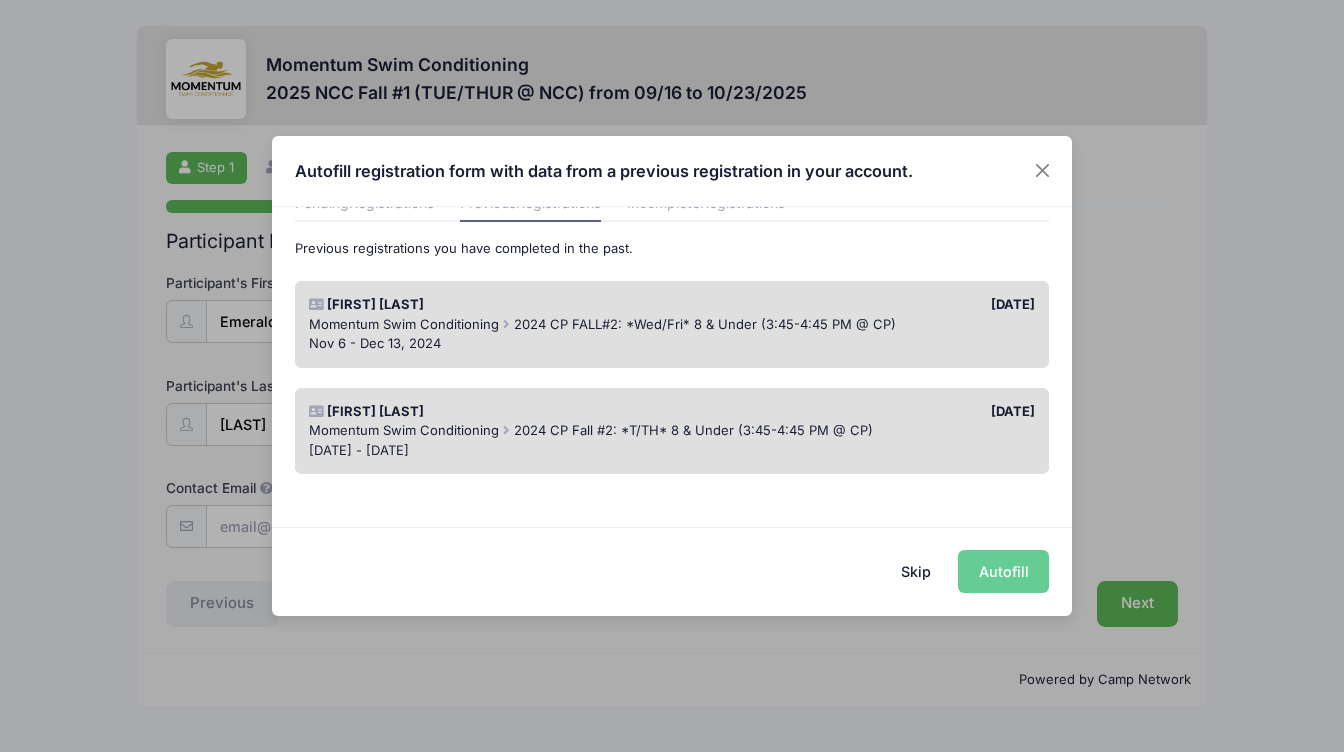 click on "Skip" at bounding box center (916, 571) 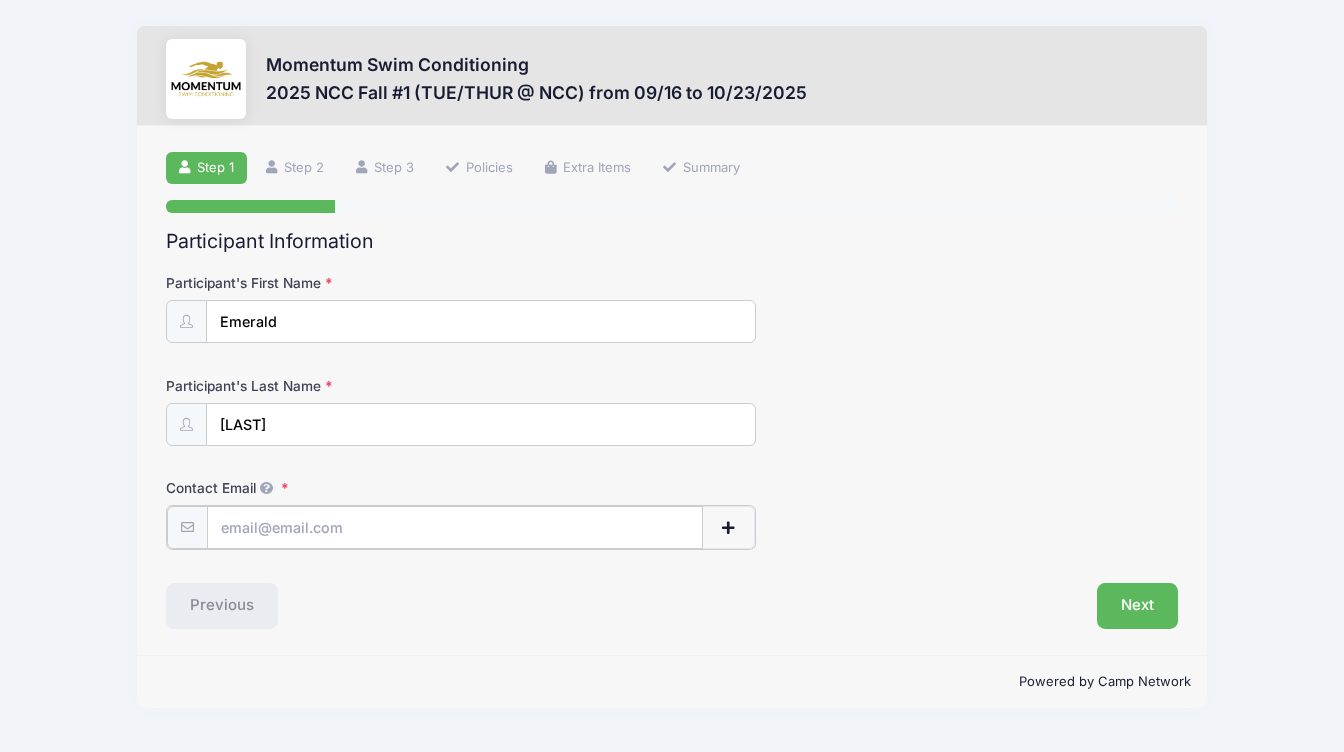 click on "Contact Email" at bounding box center [455, 527] 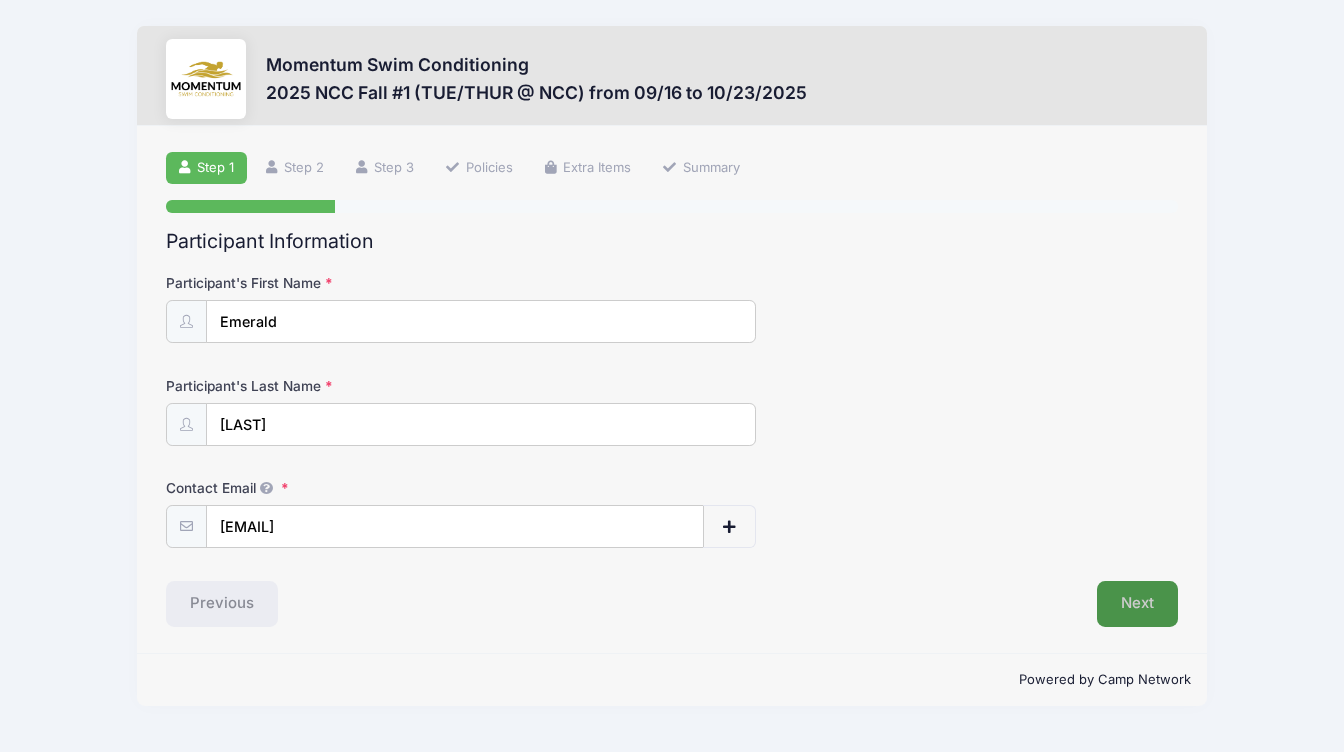 click on "Next" at bounding box center [1137, 604] 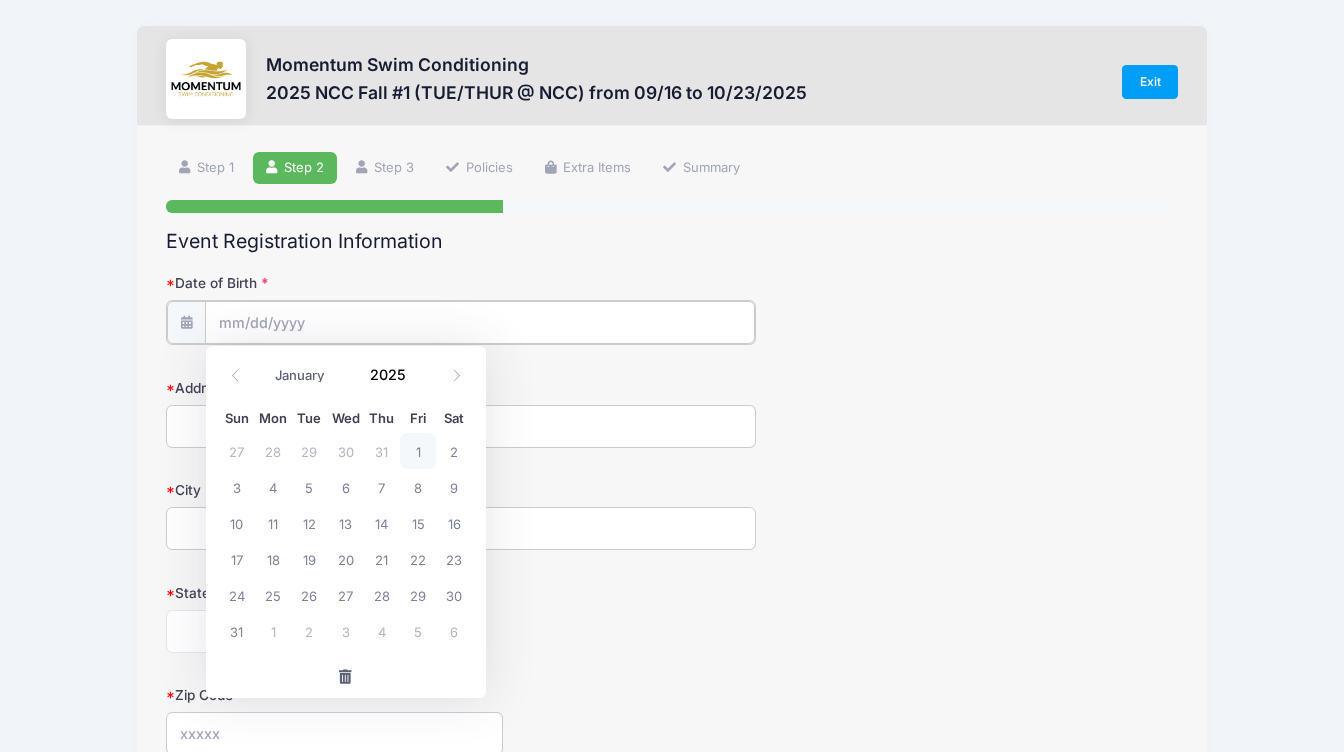 click on "Date of Birth" at bounding box center [480, 322] 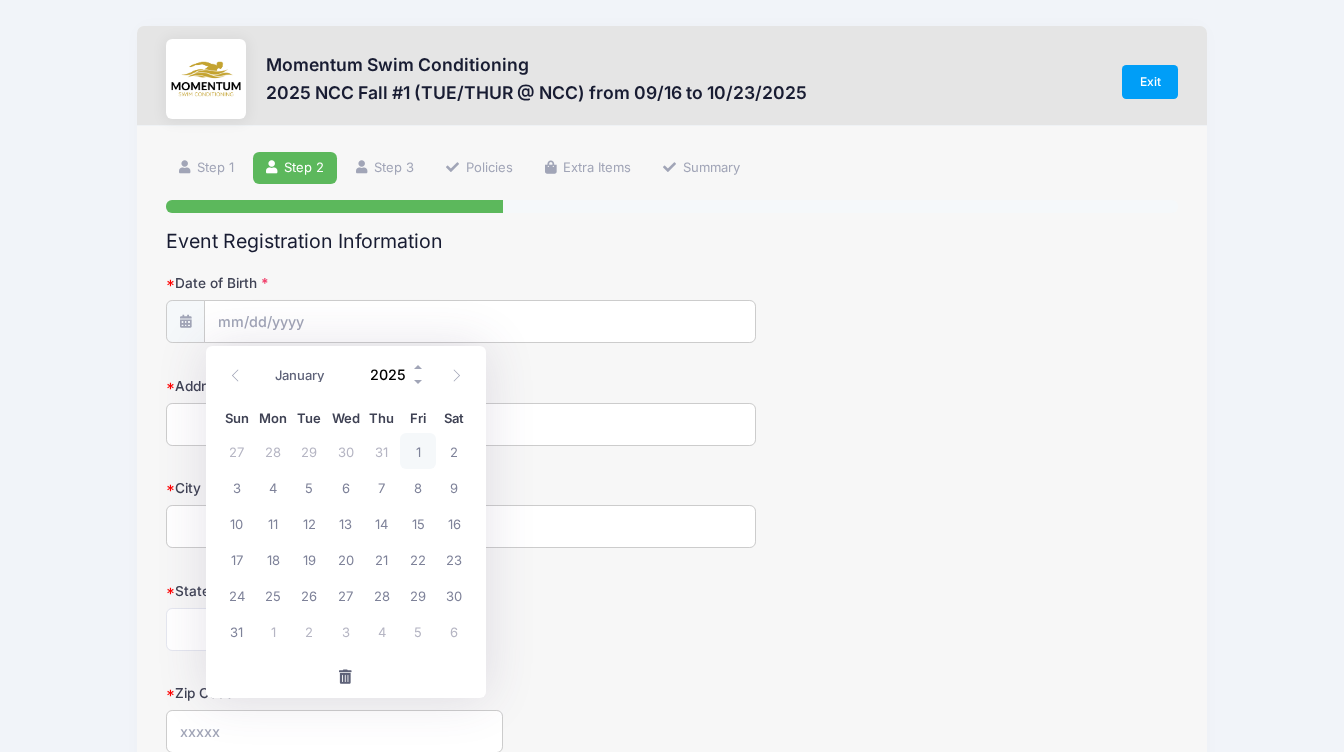 click on "2025" at bounding box center (393, 375) 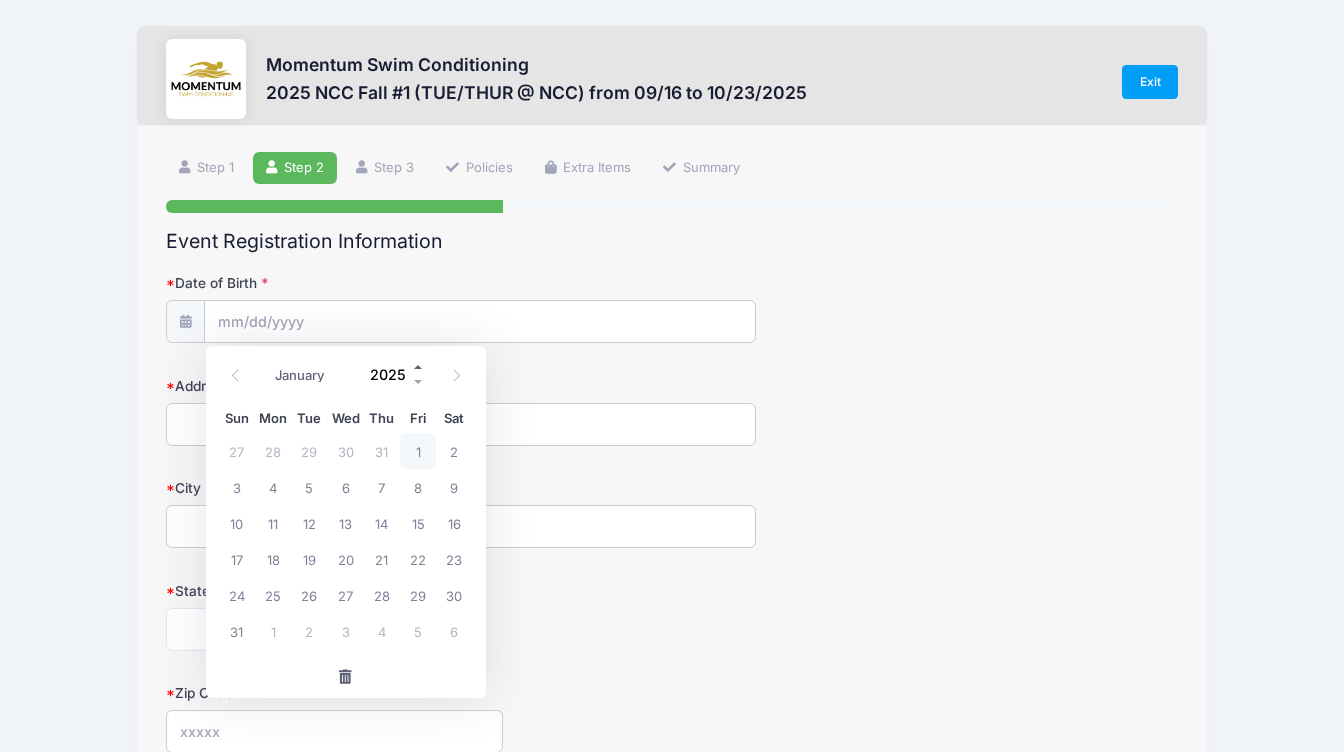 click at bounding box center (419, 367) 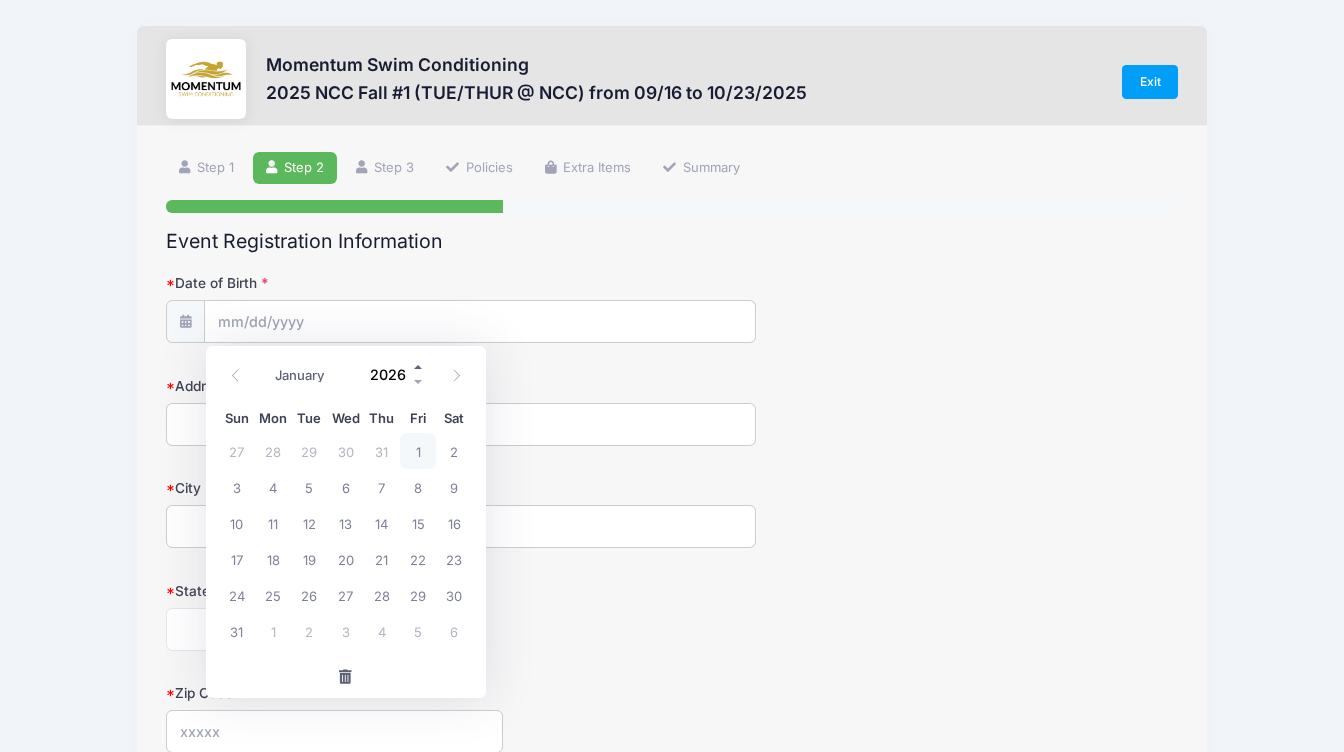 click at bounding box center (419, 367) 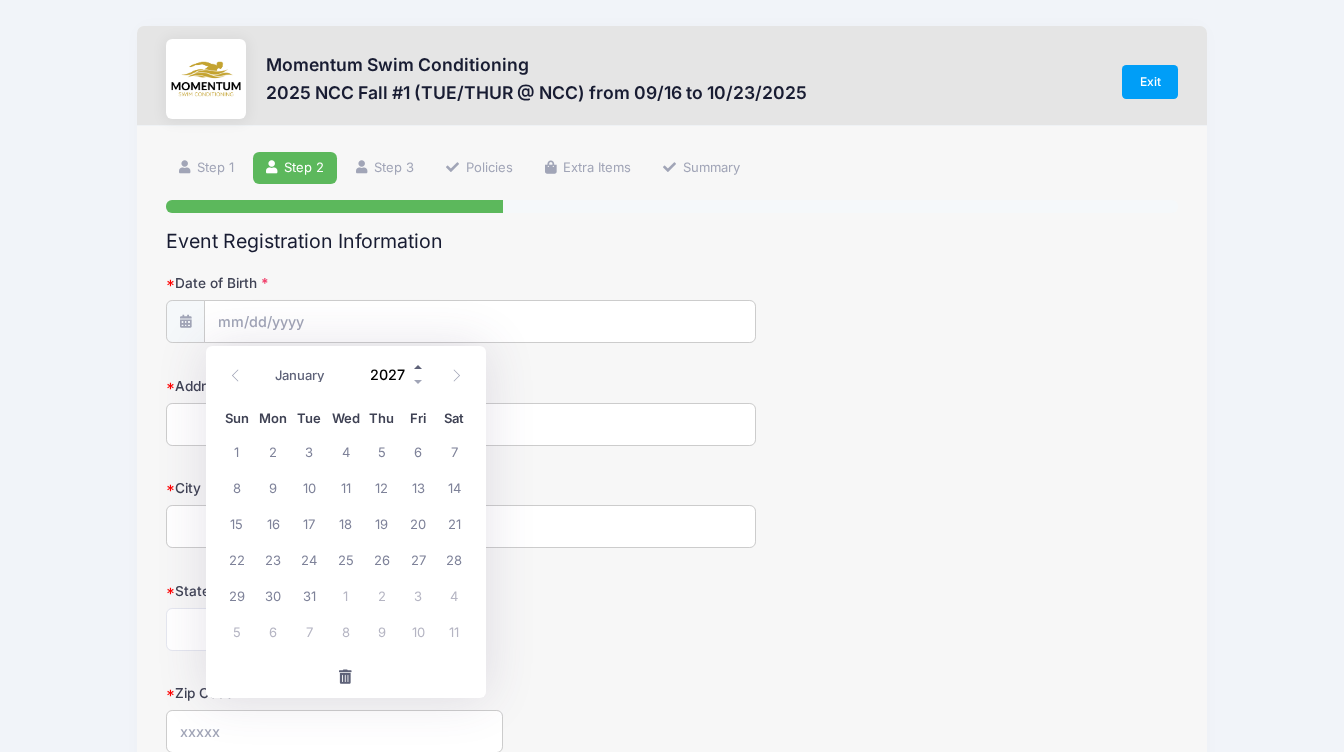 click at bounding box center [419, 367] 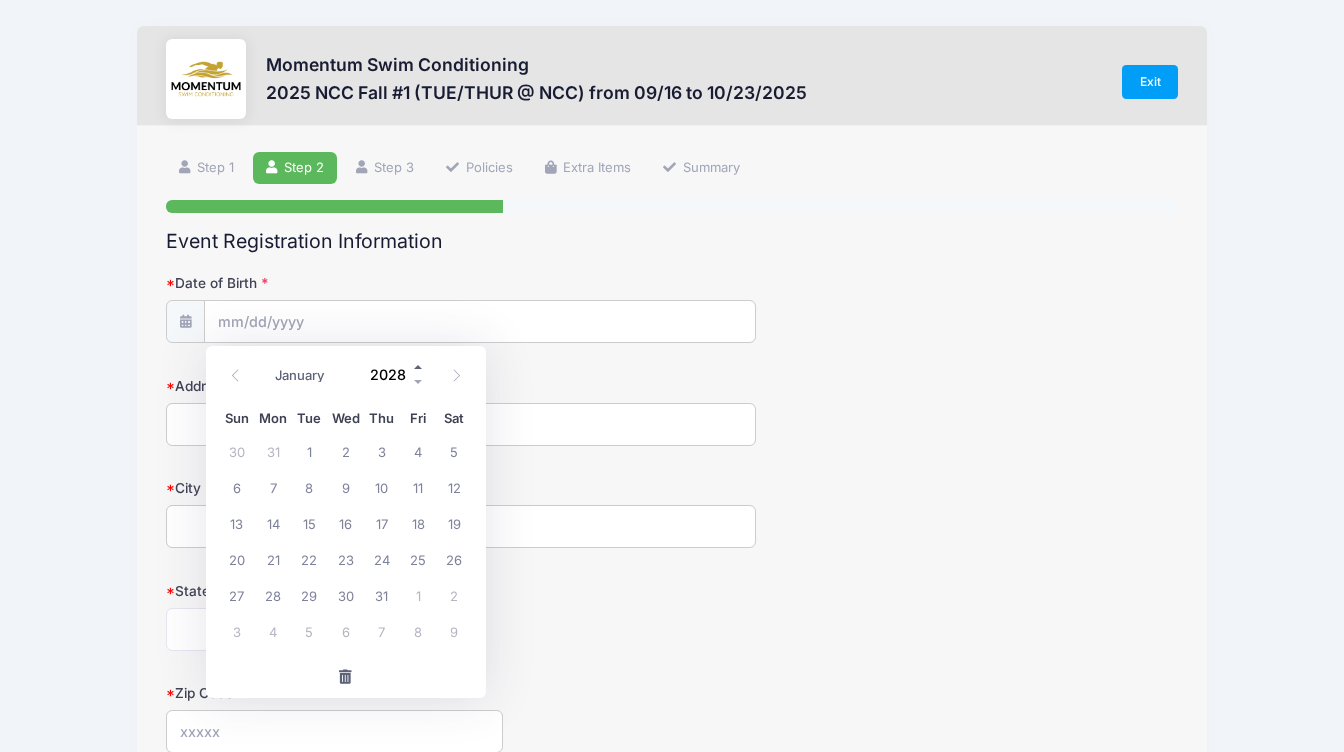 click at bounding box center (419, 367) 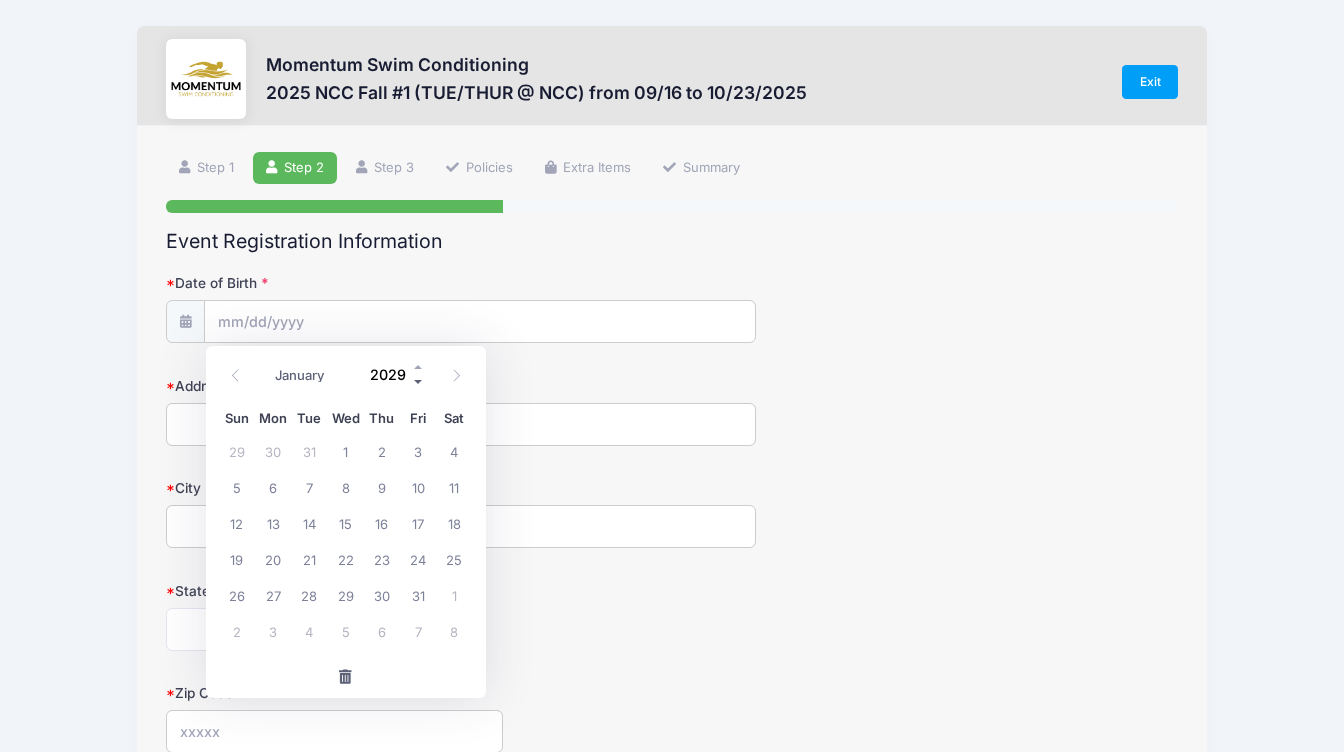 click at bounding box center (419, 382) 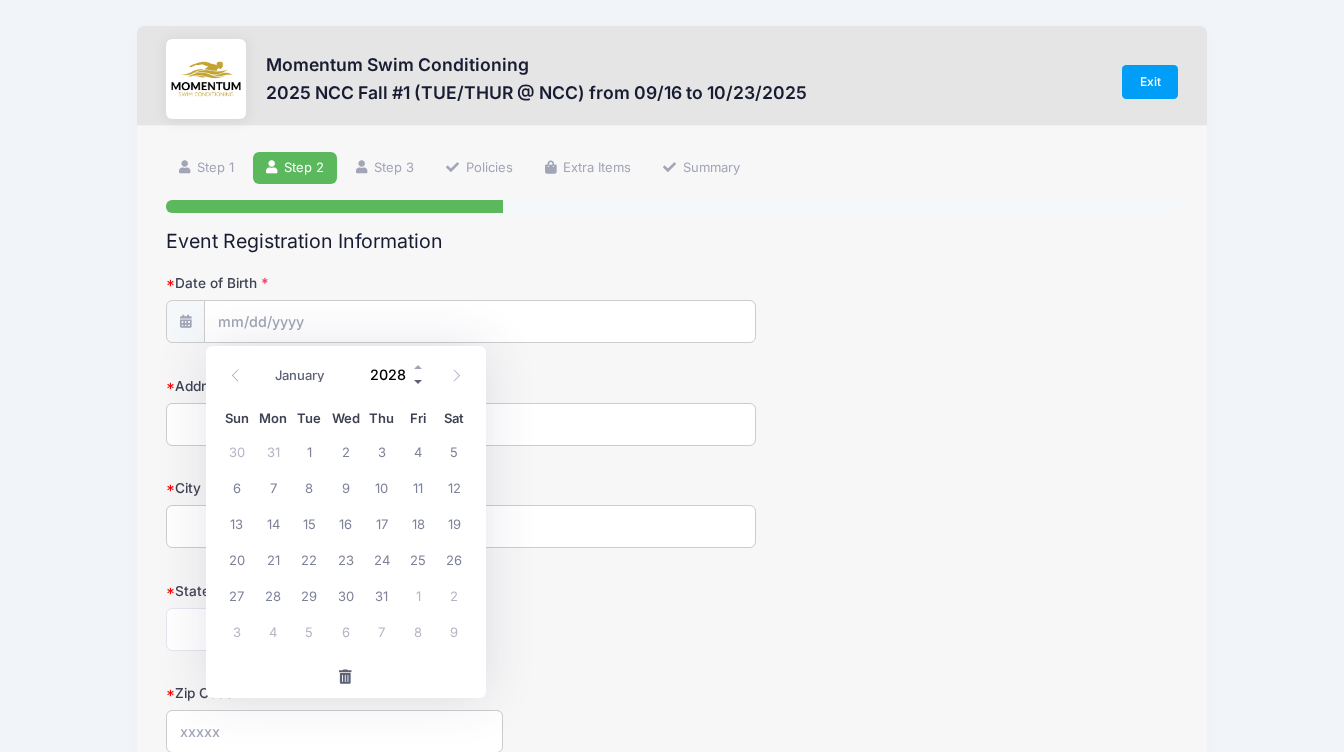 click at bounding box center [419, 382] 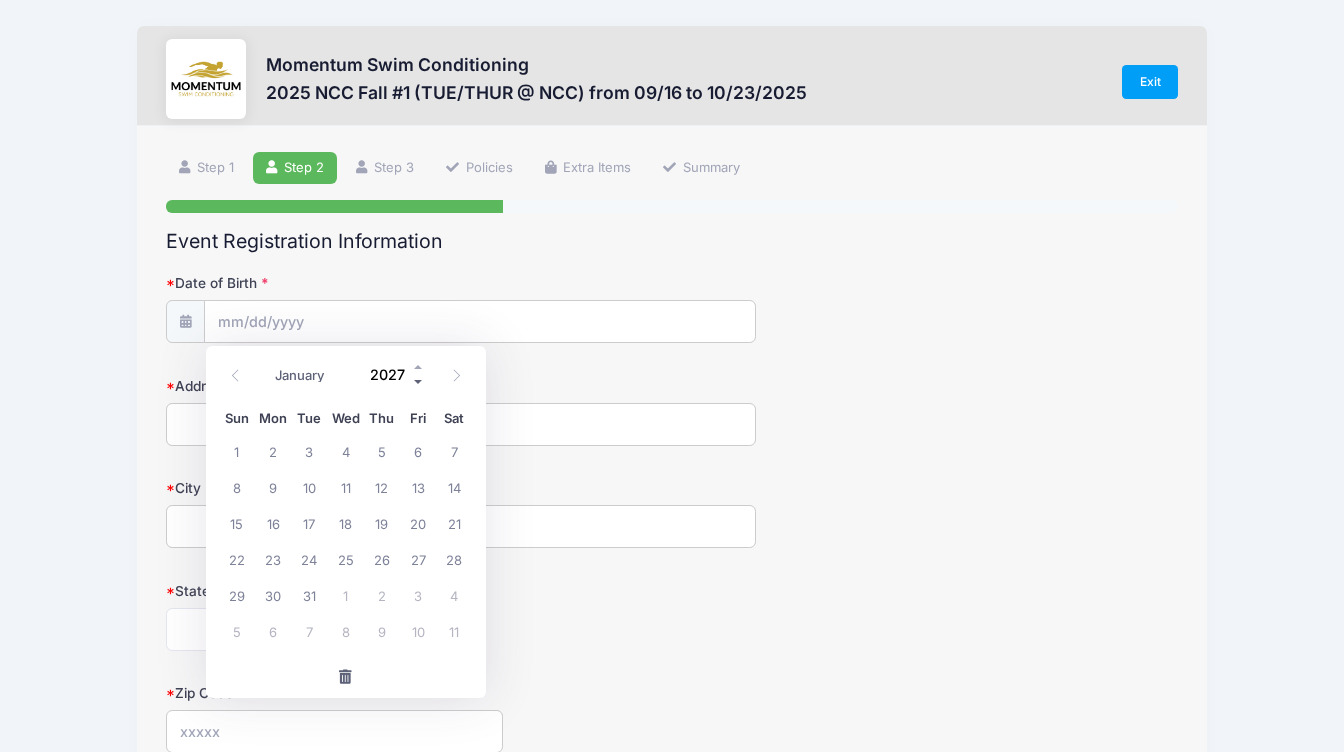 click at bounding box center (419, 382) 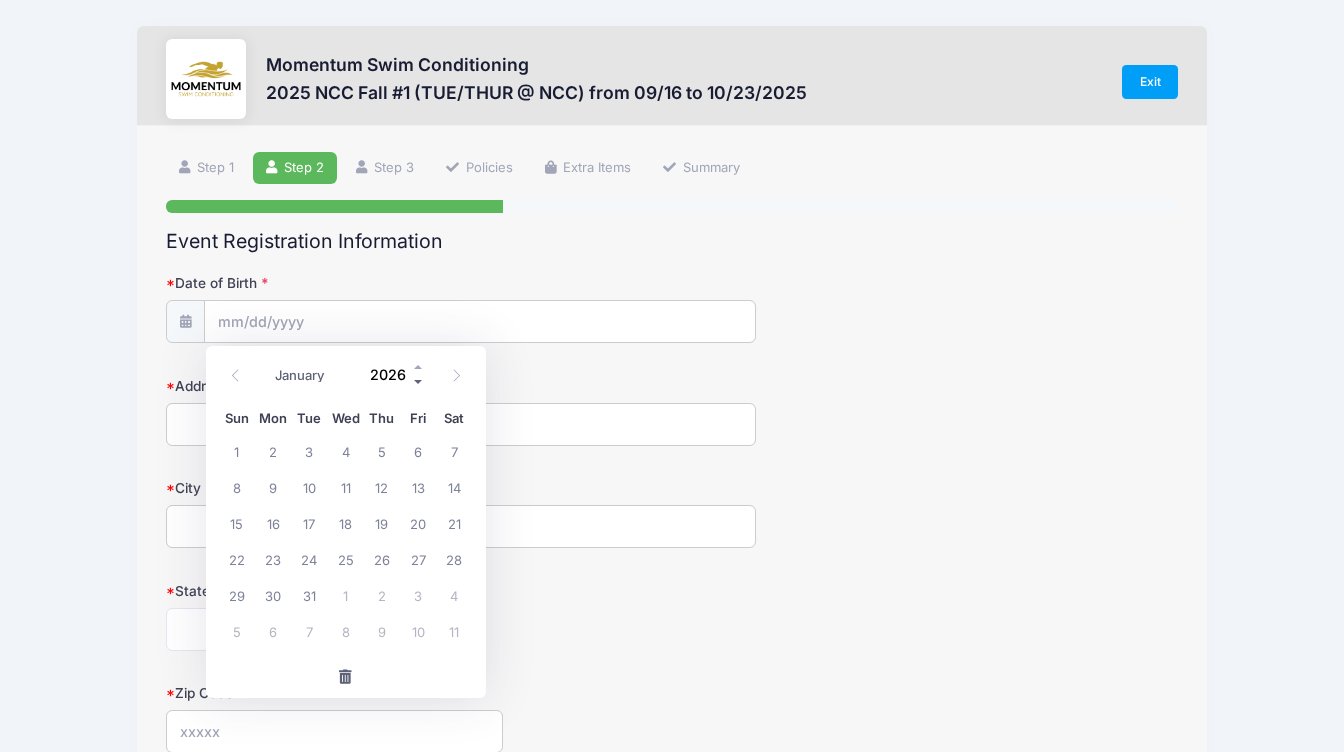 click at bounding box center [419, 382] 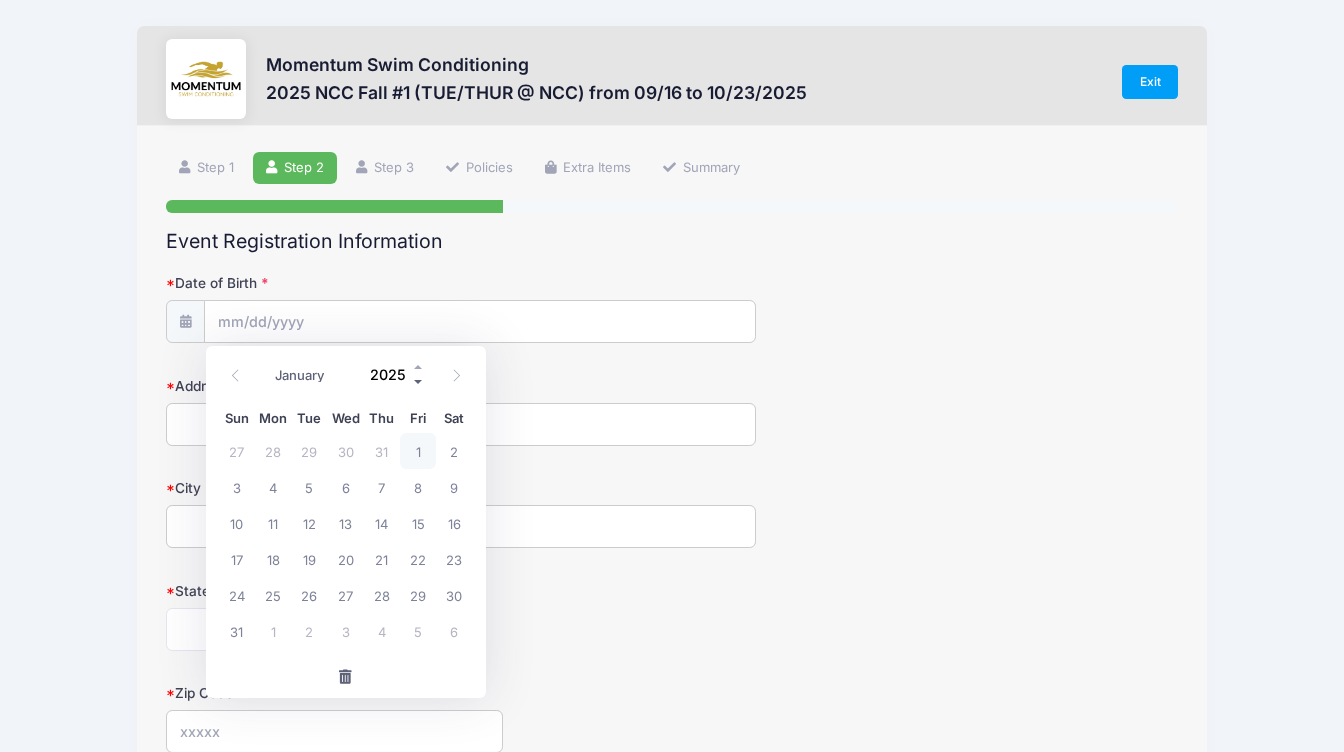 click at bounding box center (419, 382) 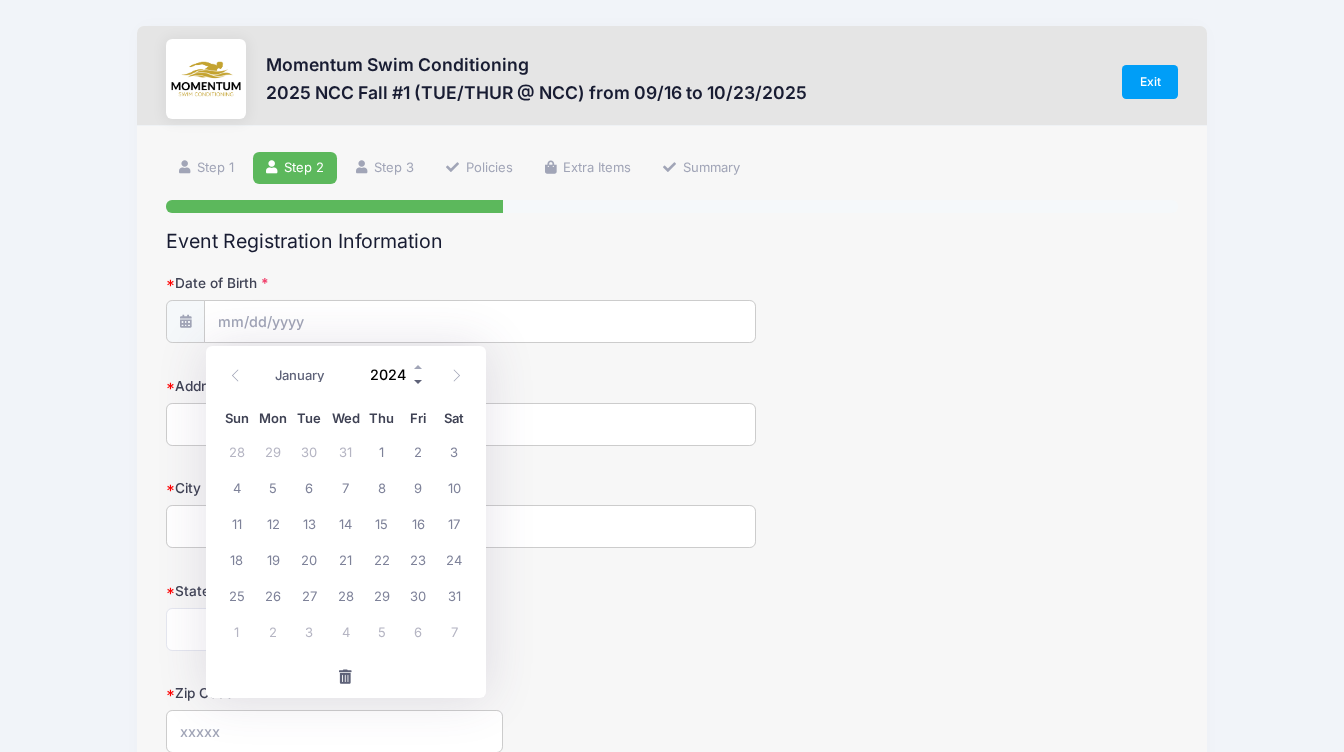 click at bounding box center [419, 382] 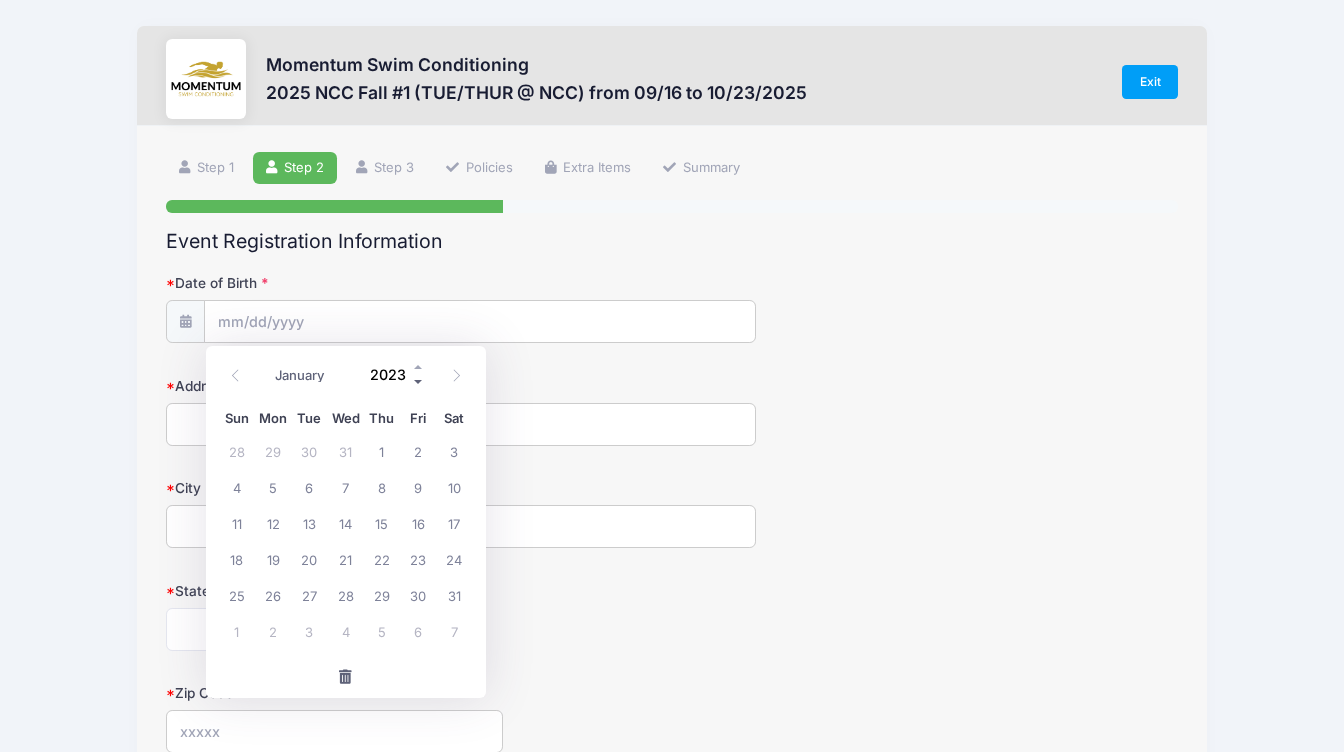 click at bounding box center [419, 382] 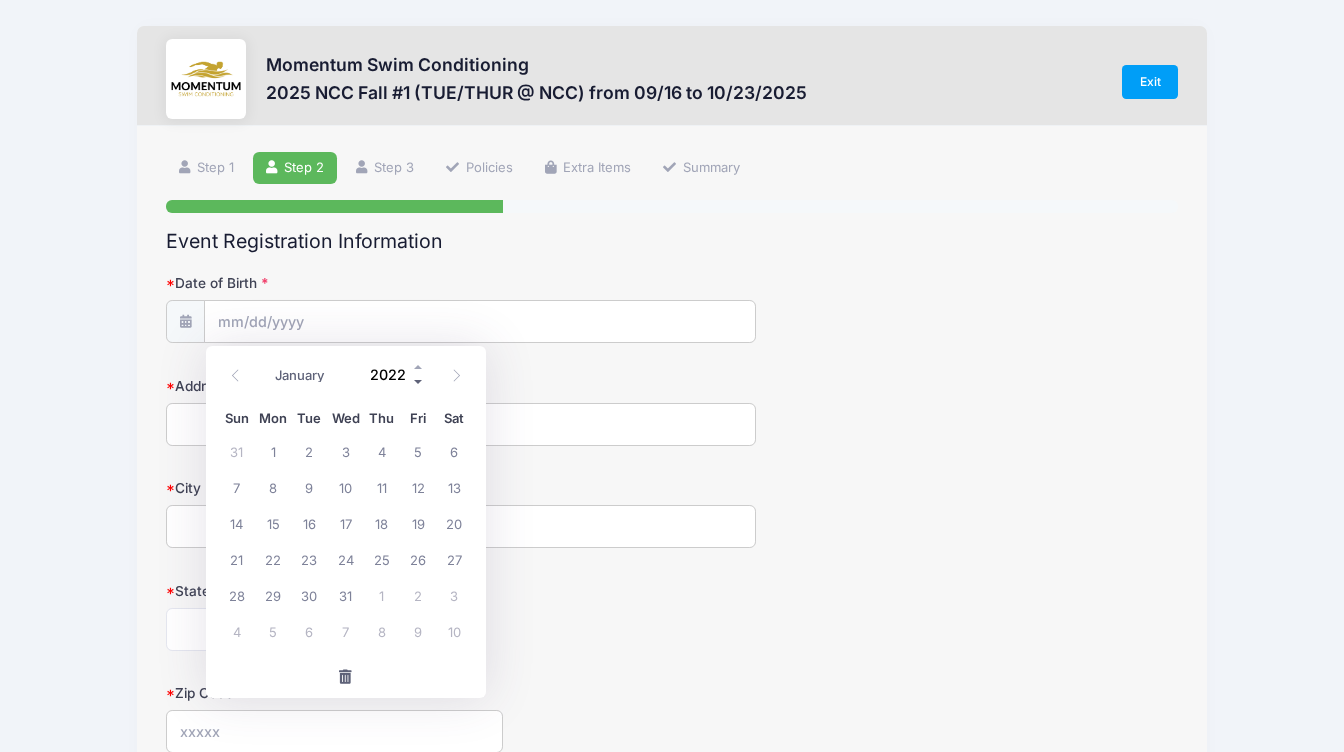 click at bounding box center (419, 382) 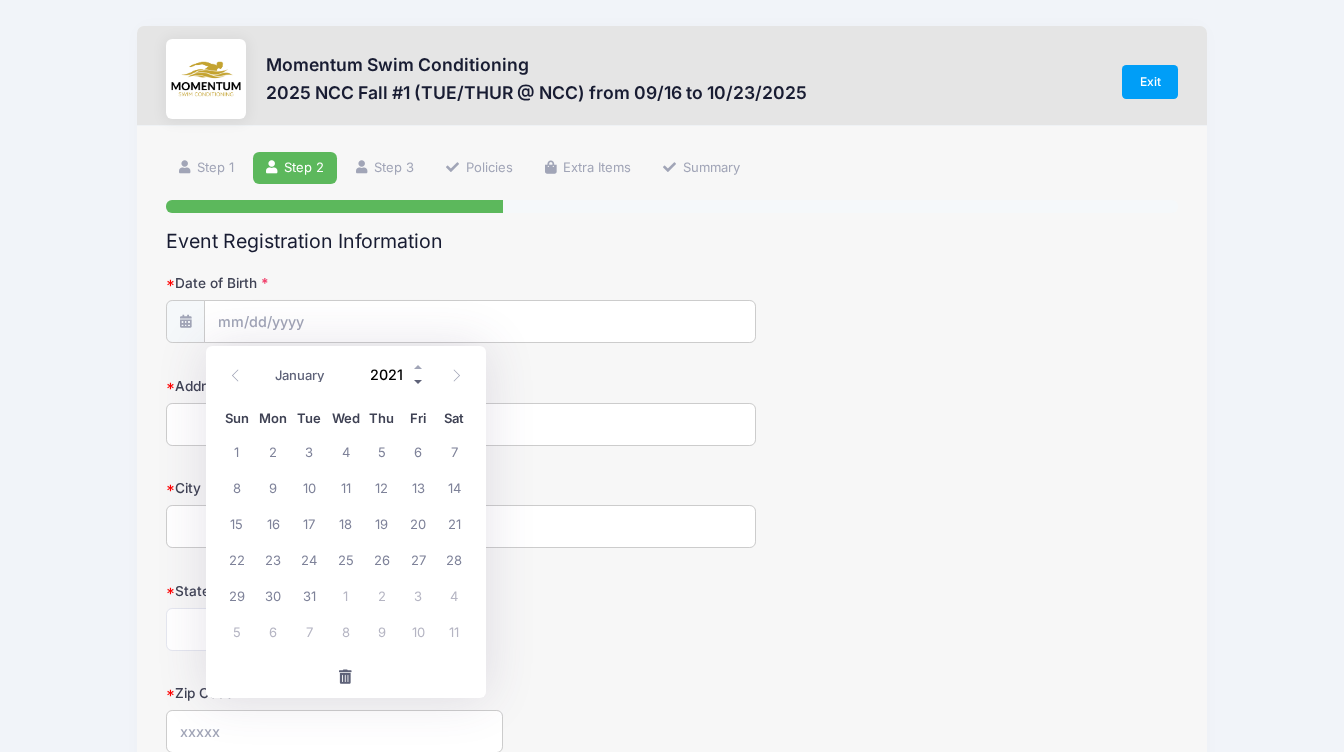 click at bounding box center (419, 382) 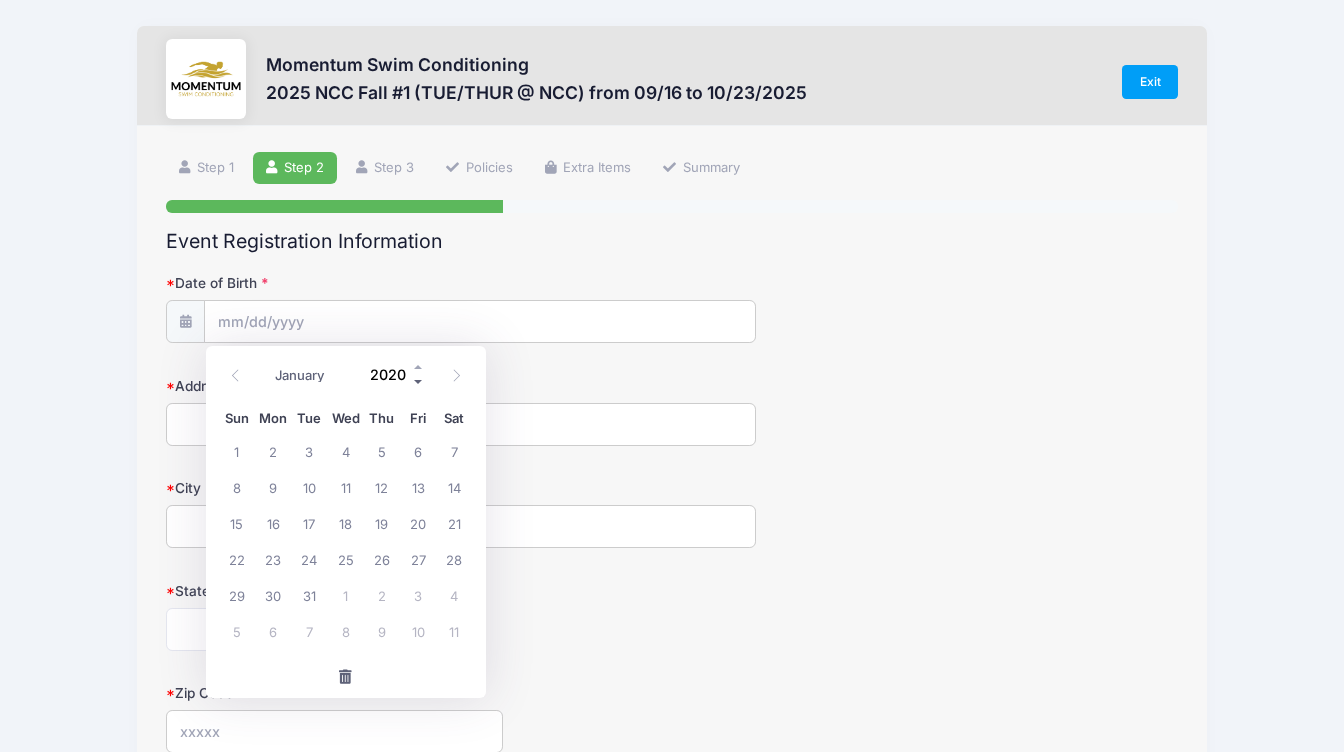 click at bounding box center [419, 382] 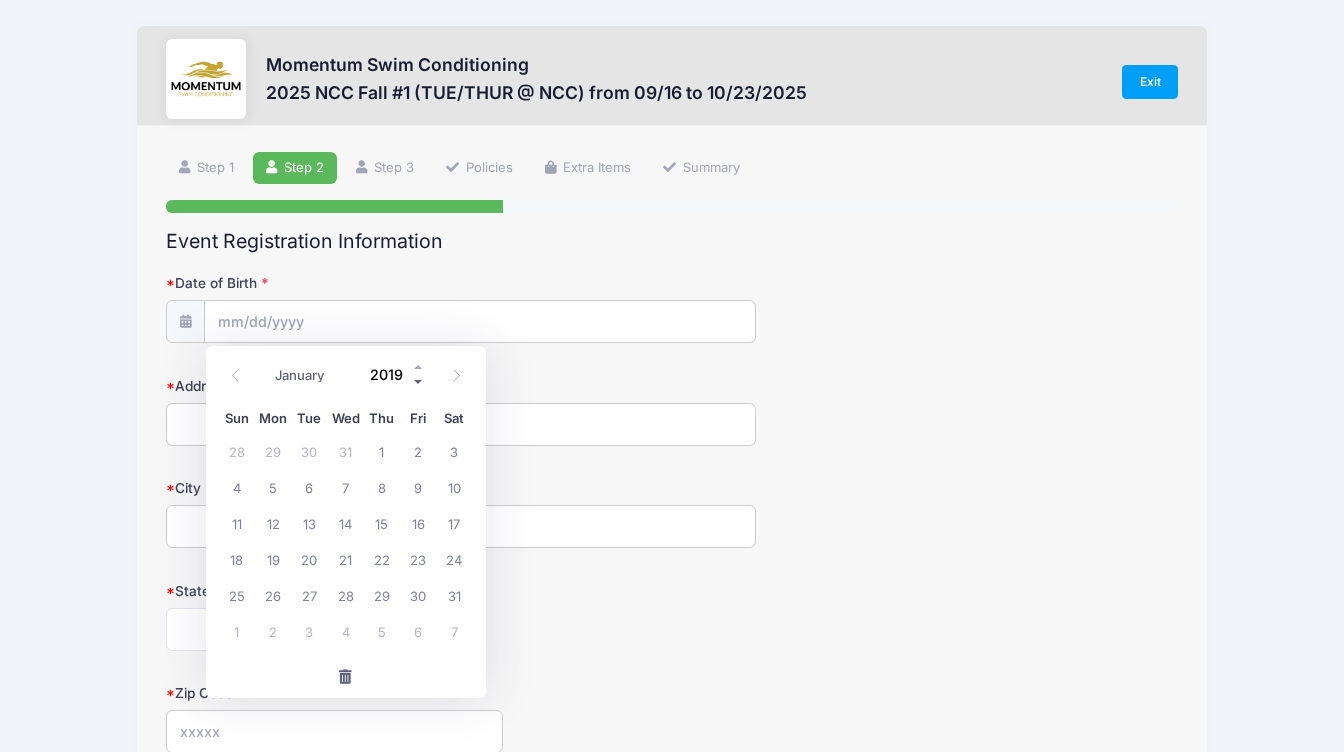 click at bounding box center [419, 382] 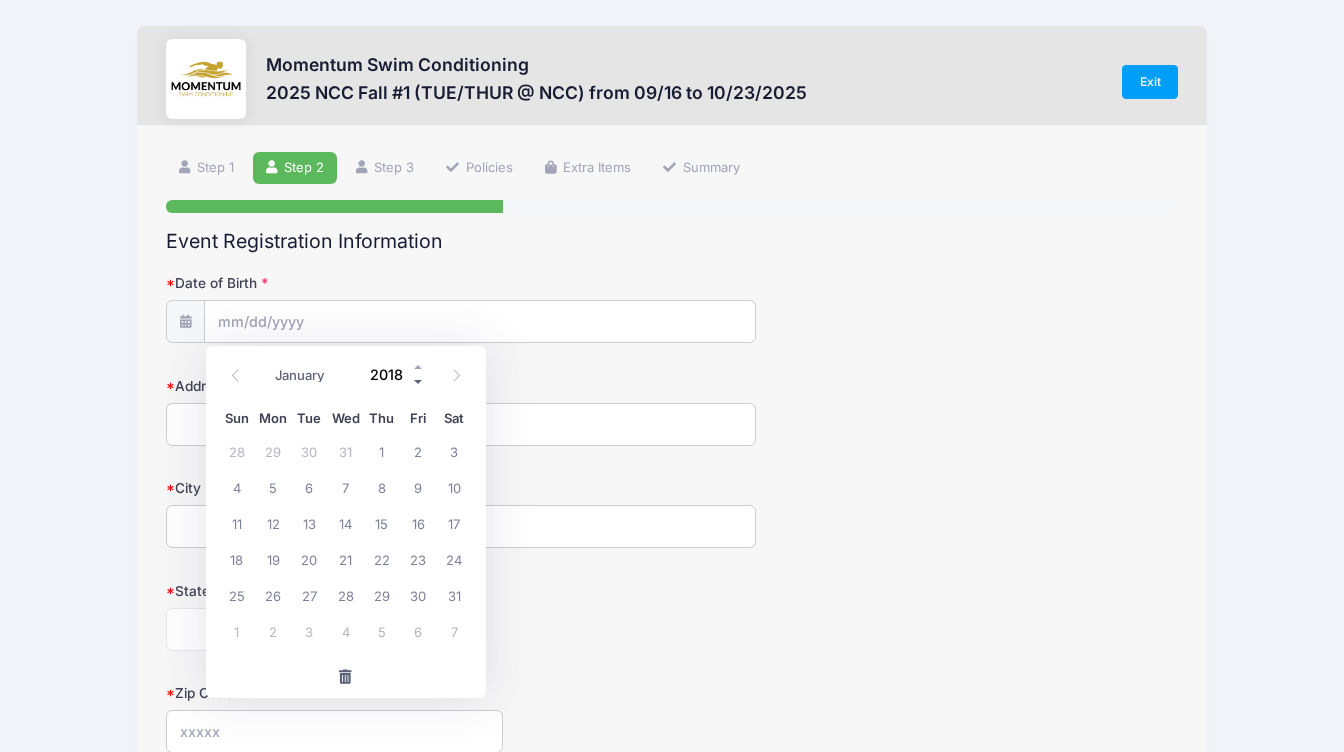 click at bounding box center [419, 382] 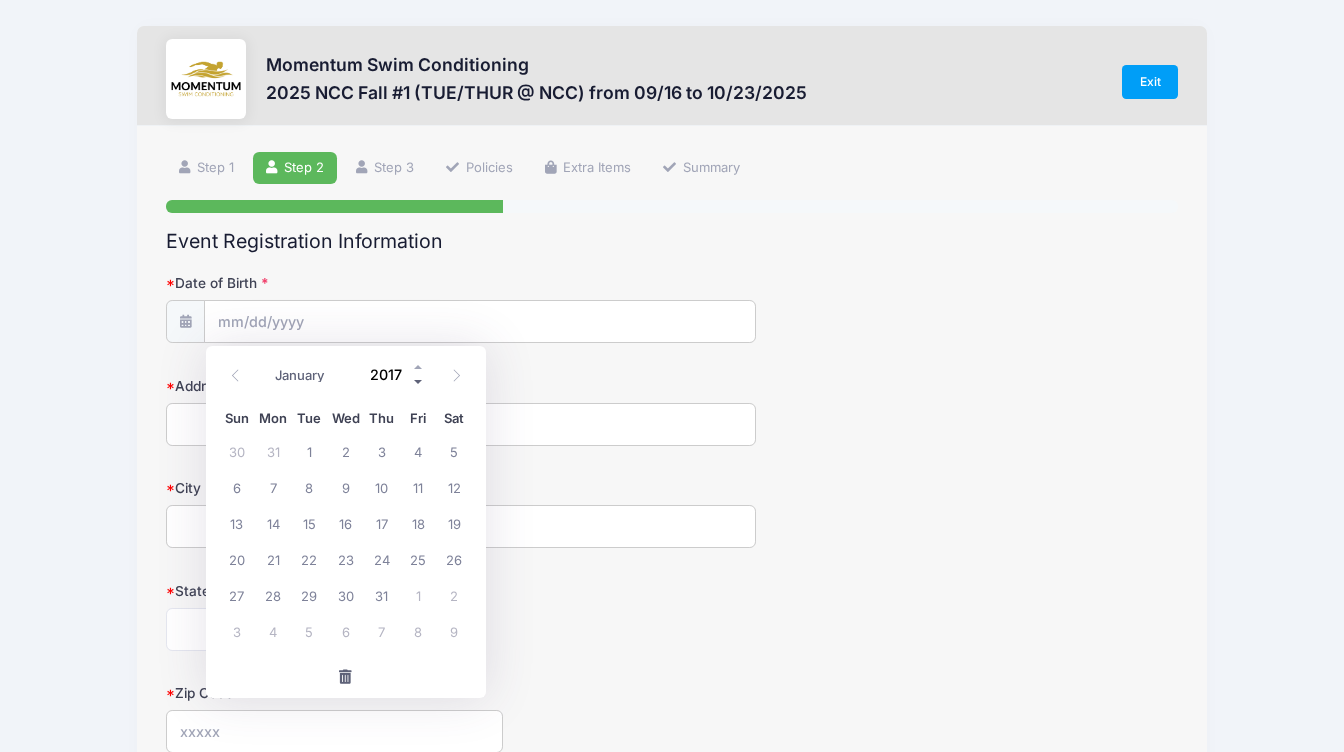 click at bounding box center [419, 382] 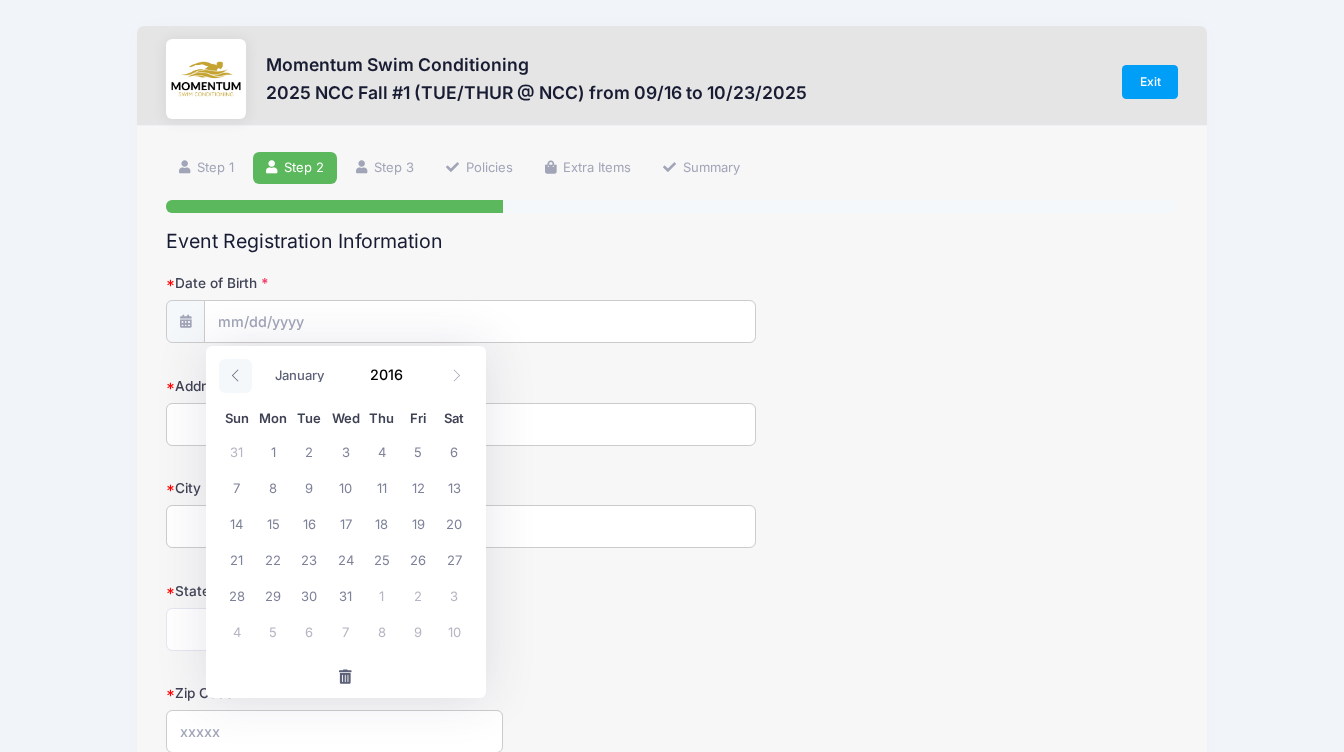 click 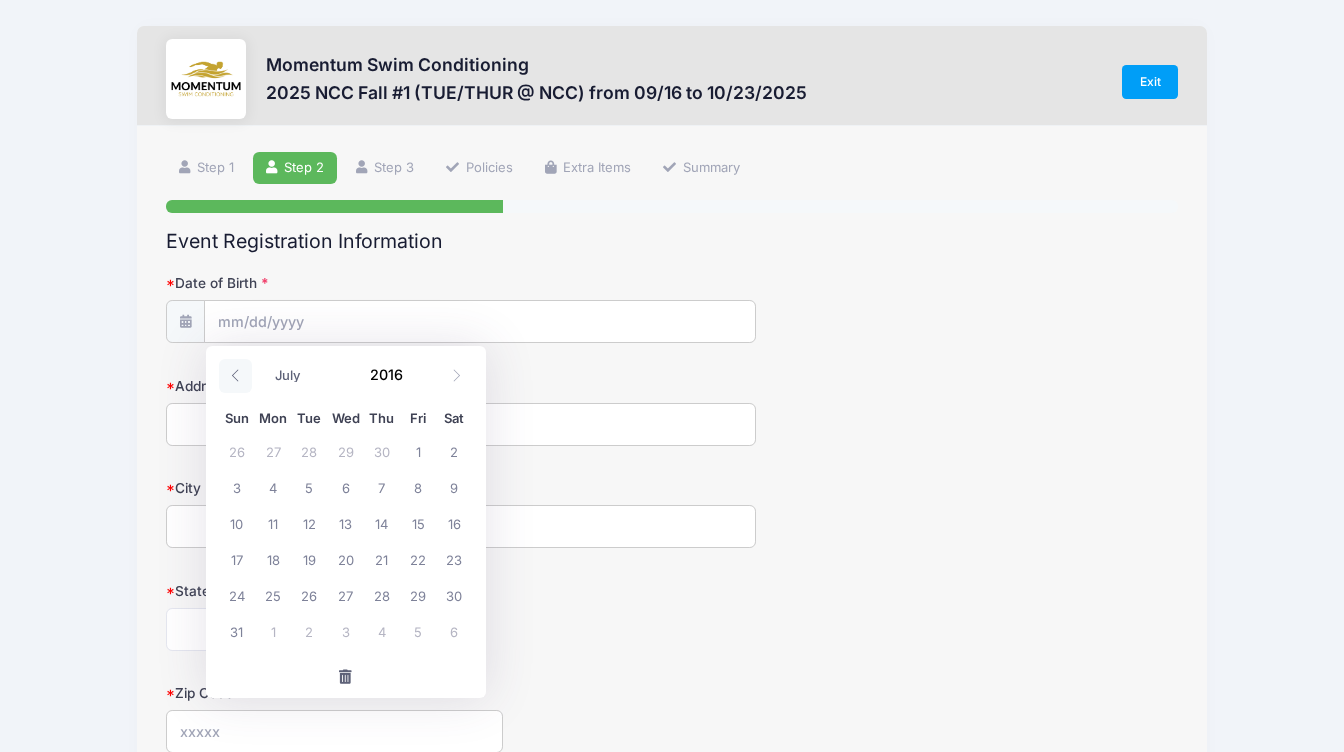 click 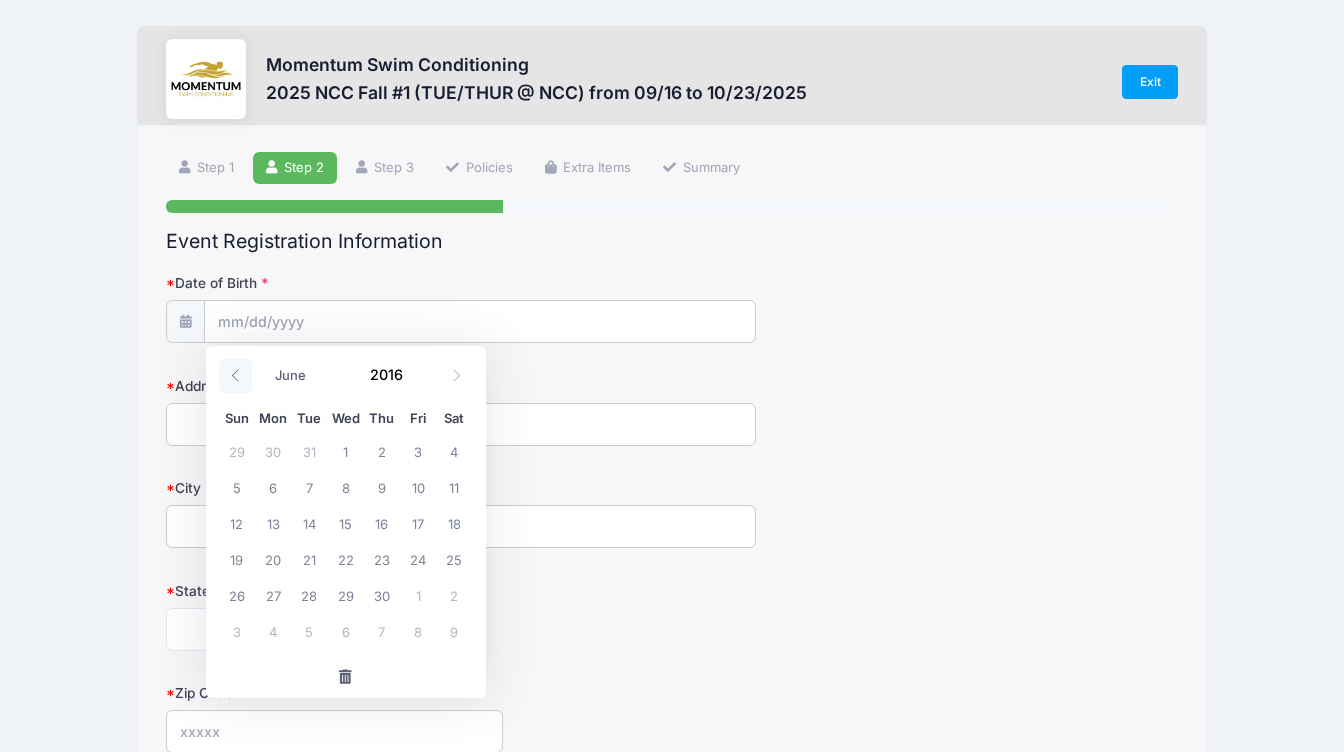 click 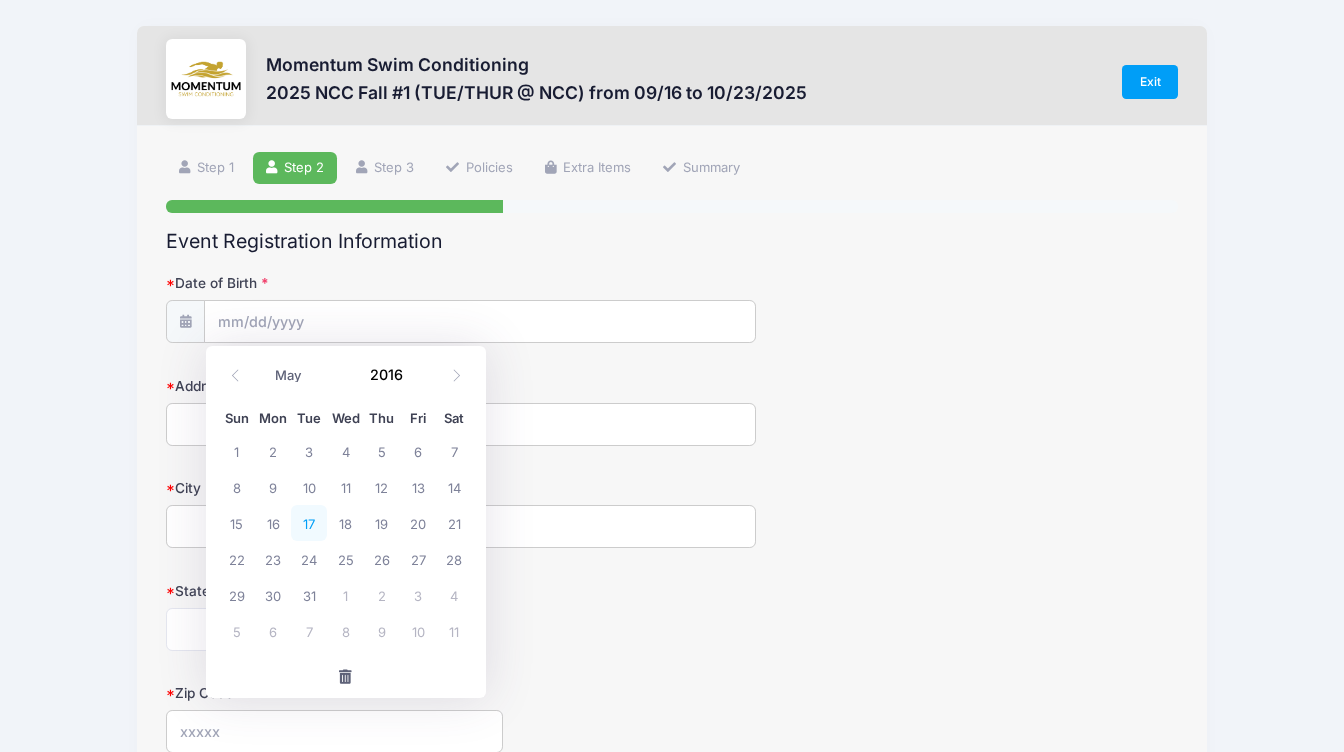 click on "17" at bounding box center [309, 523] 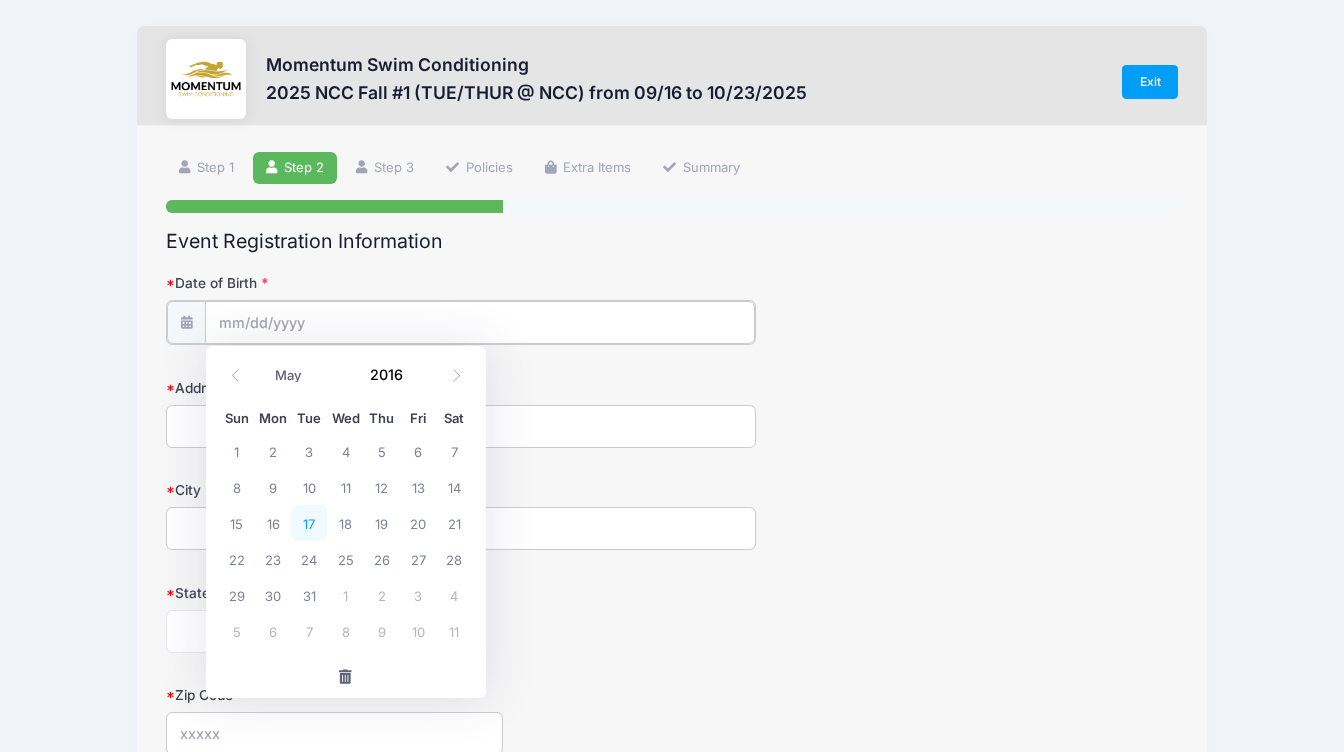 type on "[MM]/[DD]/[YYYY]" 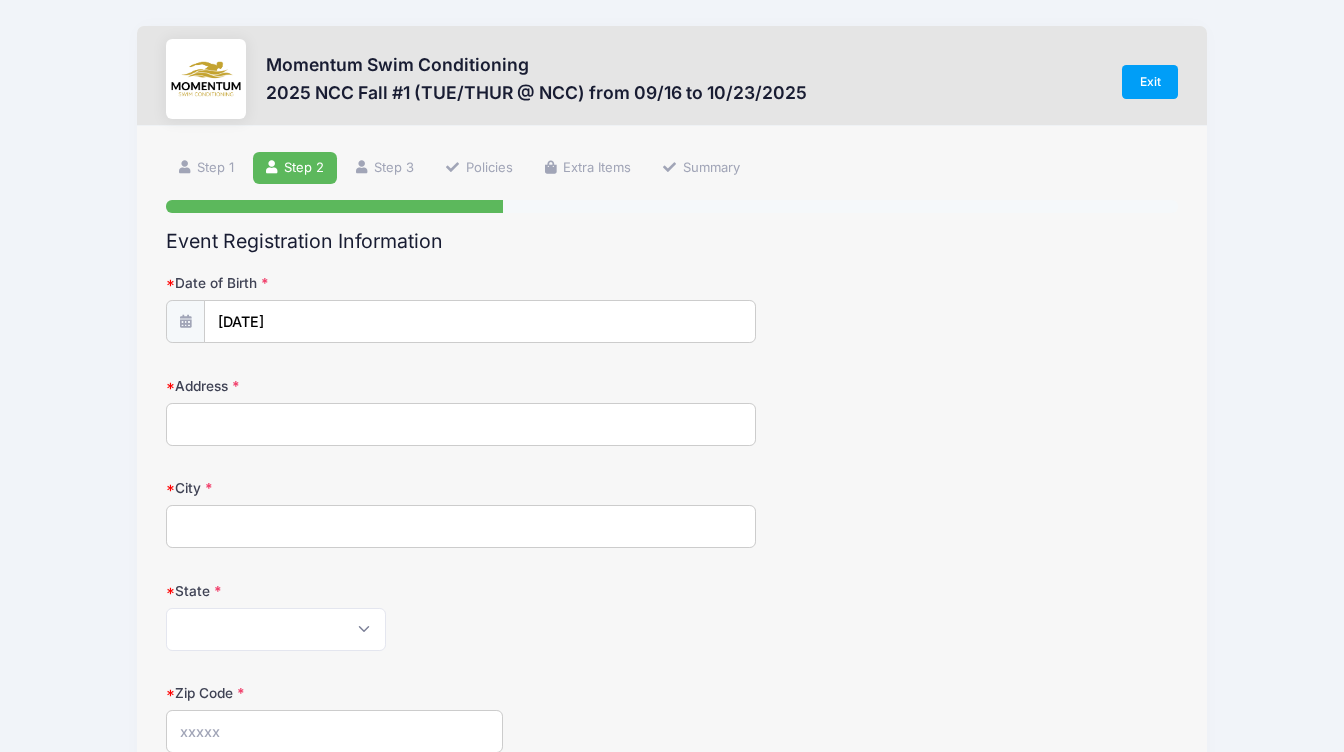 click on "Address" at bounding box center (461, 424) 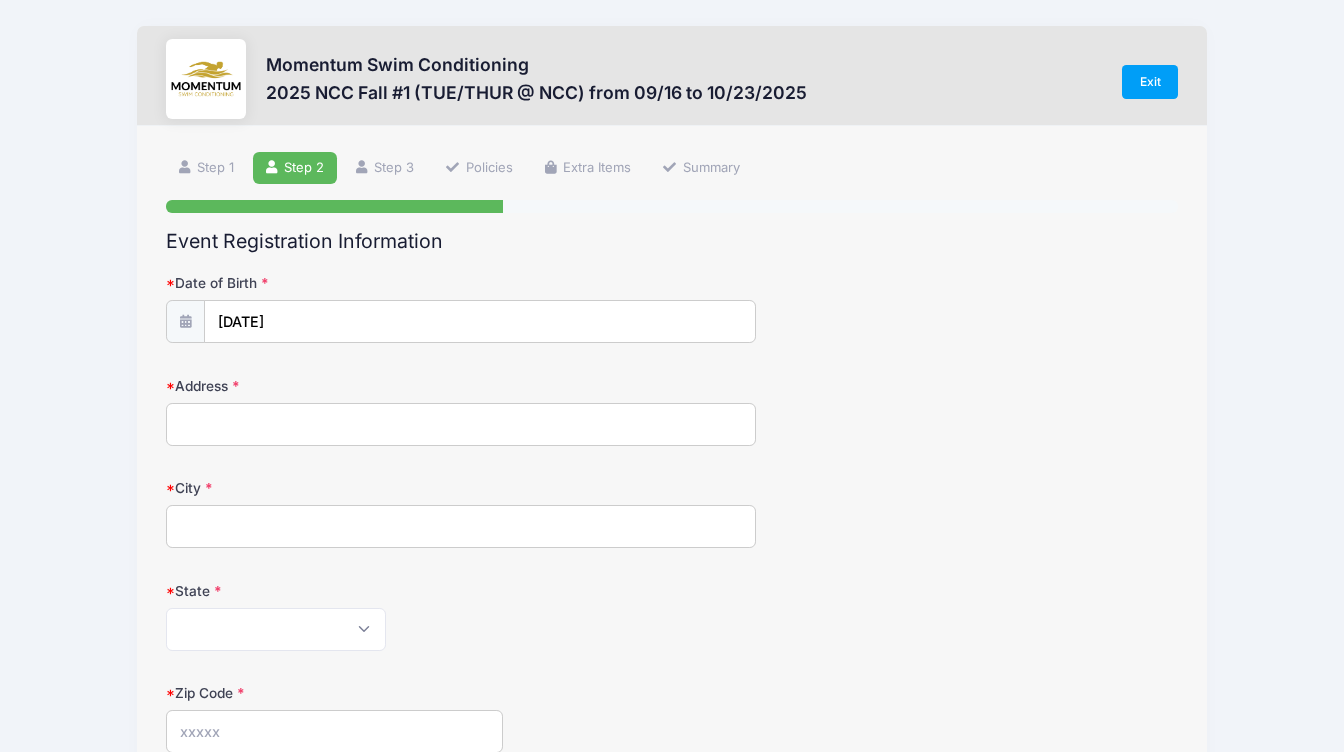 type on "[NUMBER] [STREET]" 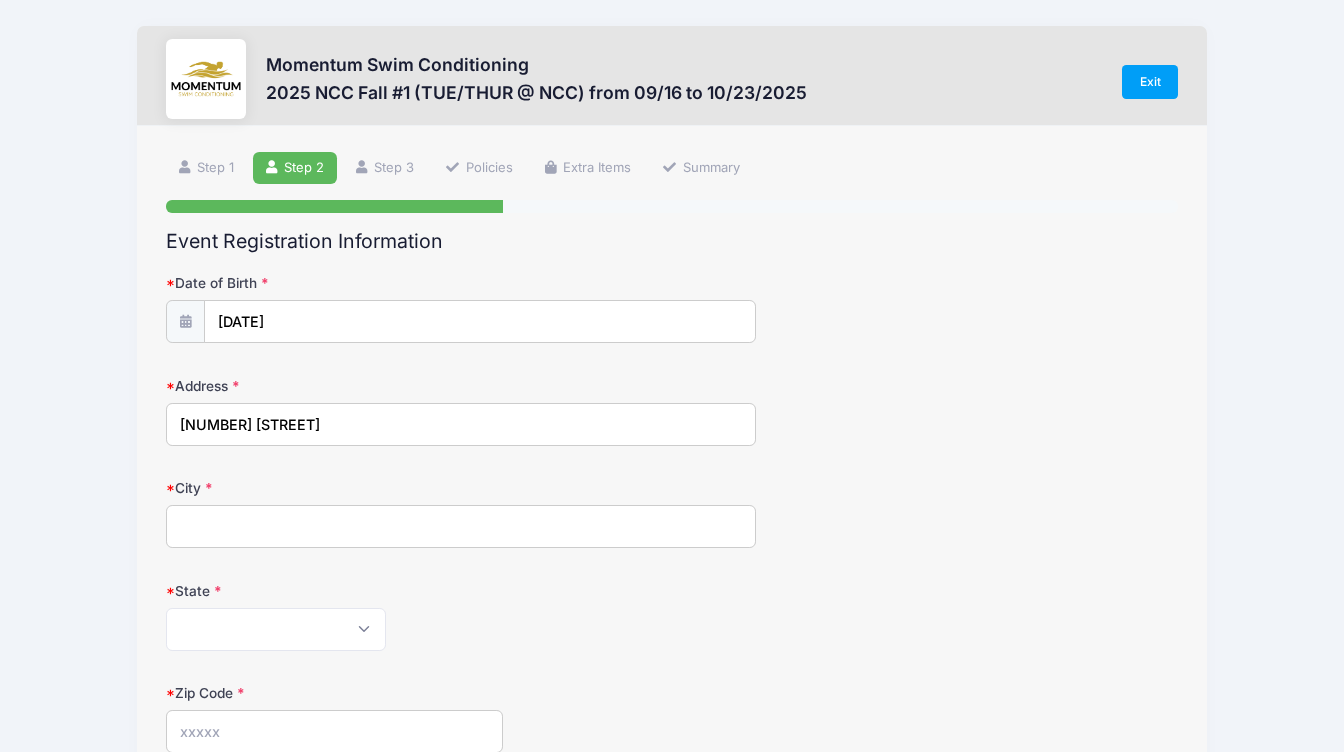 type on "[CITY]" 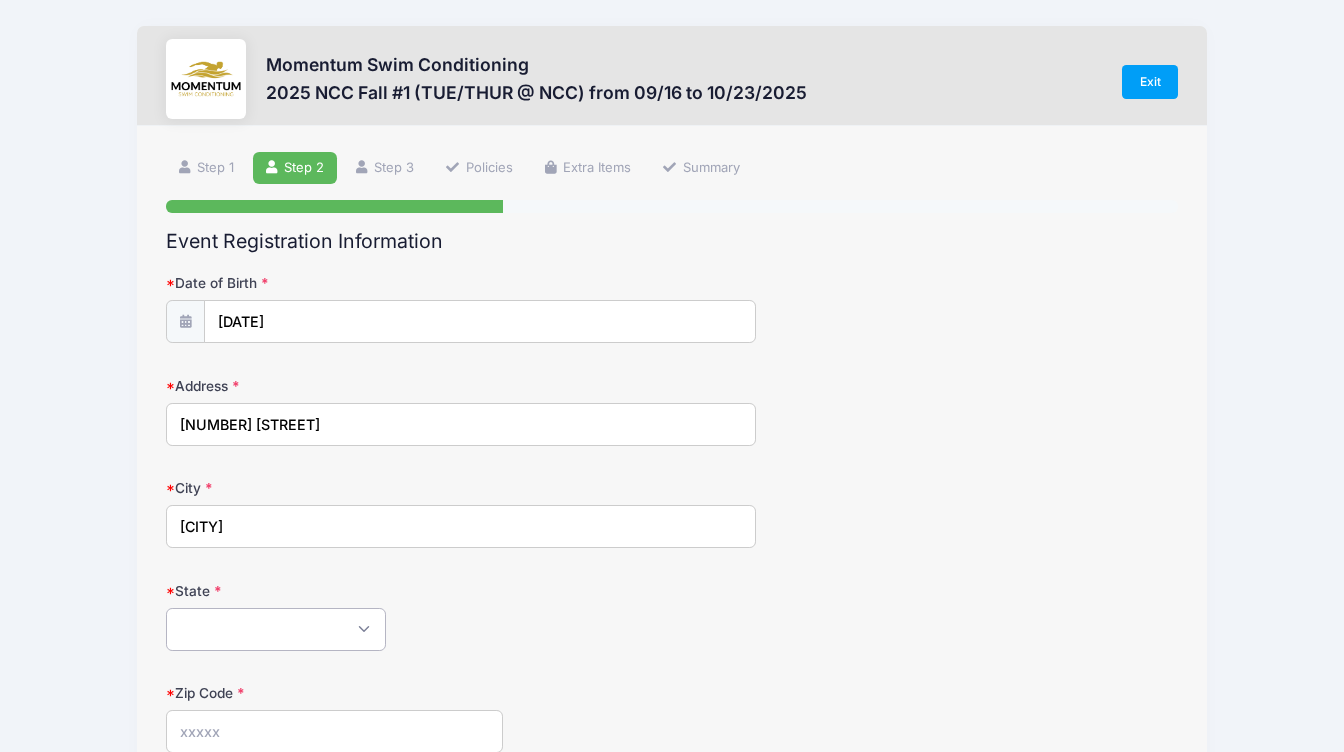 select on "IL" 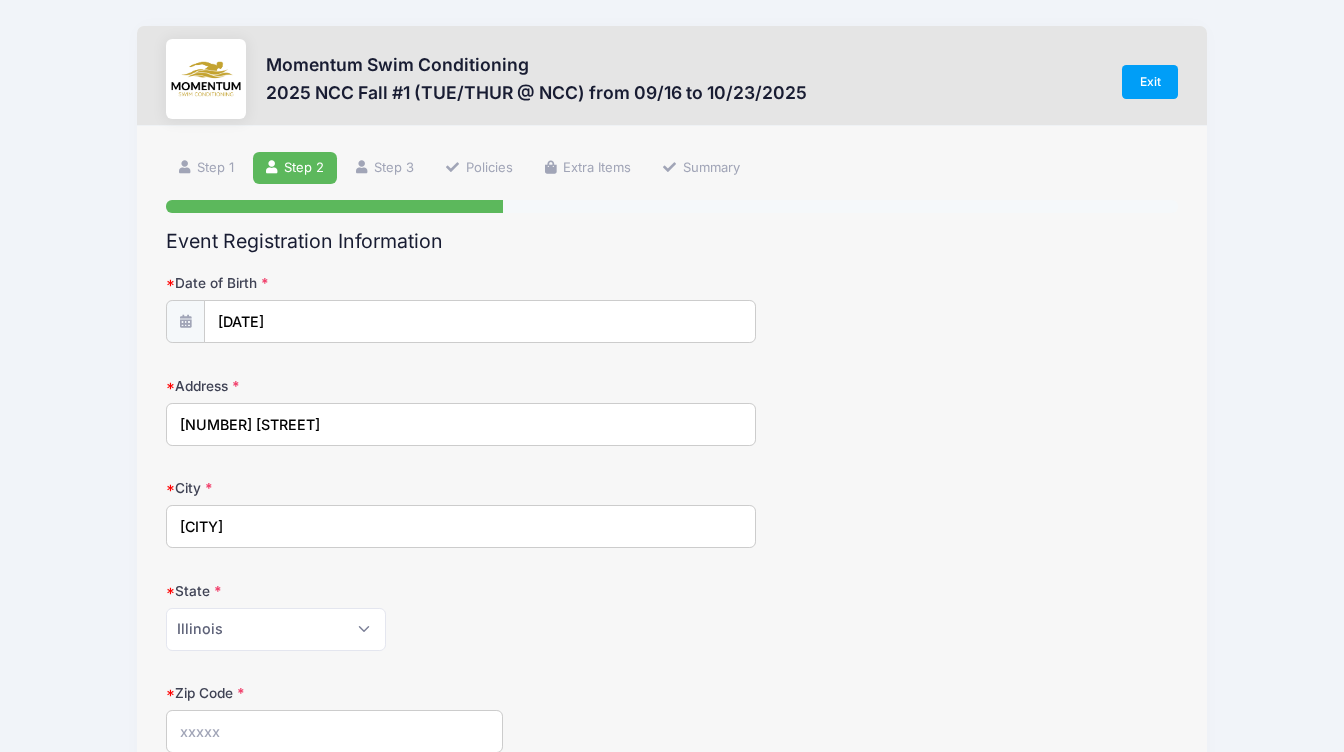 type on "60532" 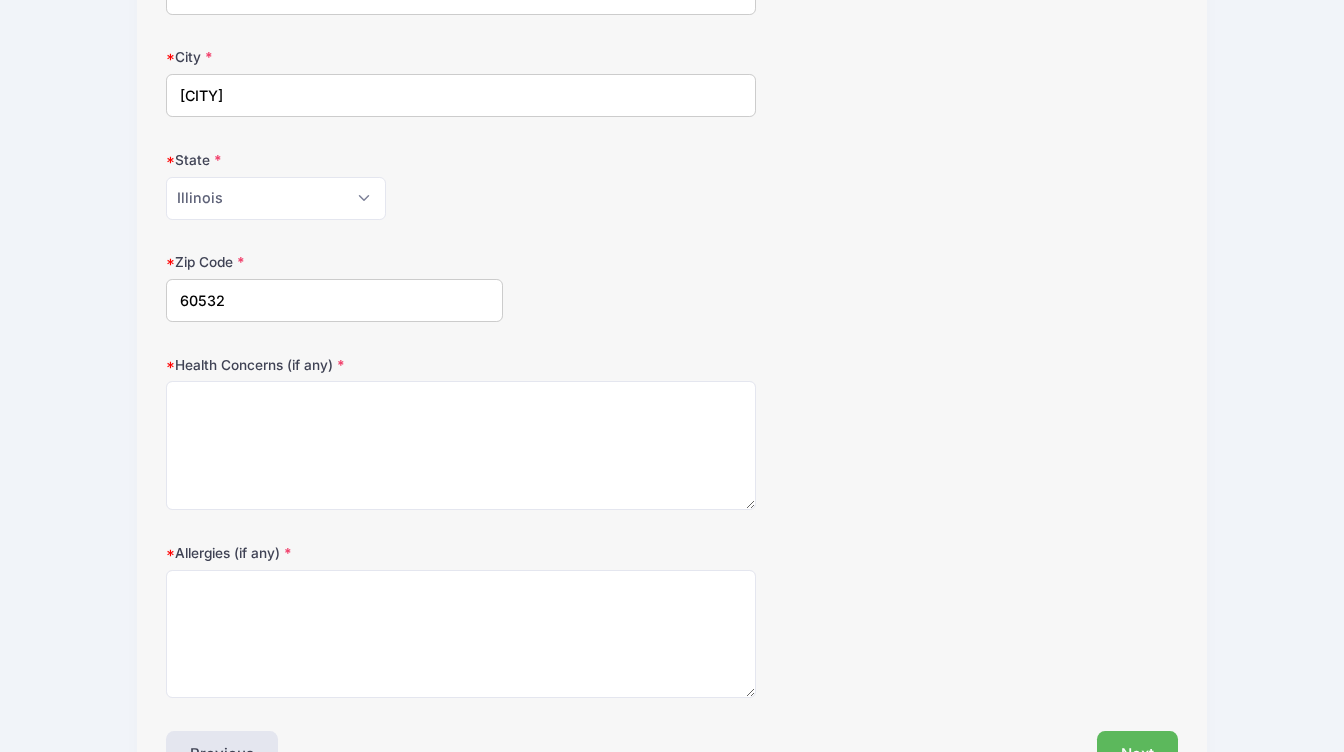 scroll, scrollTop: 485, scrollLeft: 0, axis: vertical 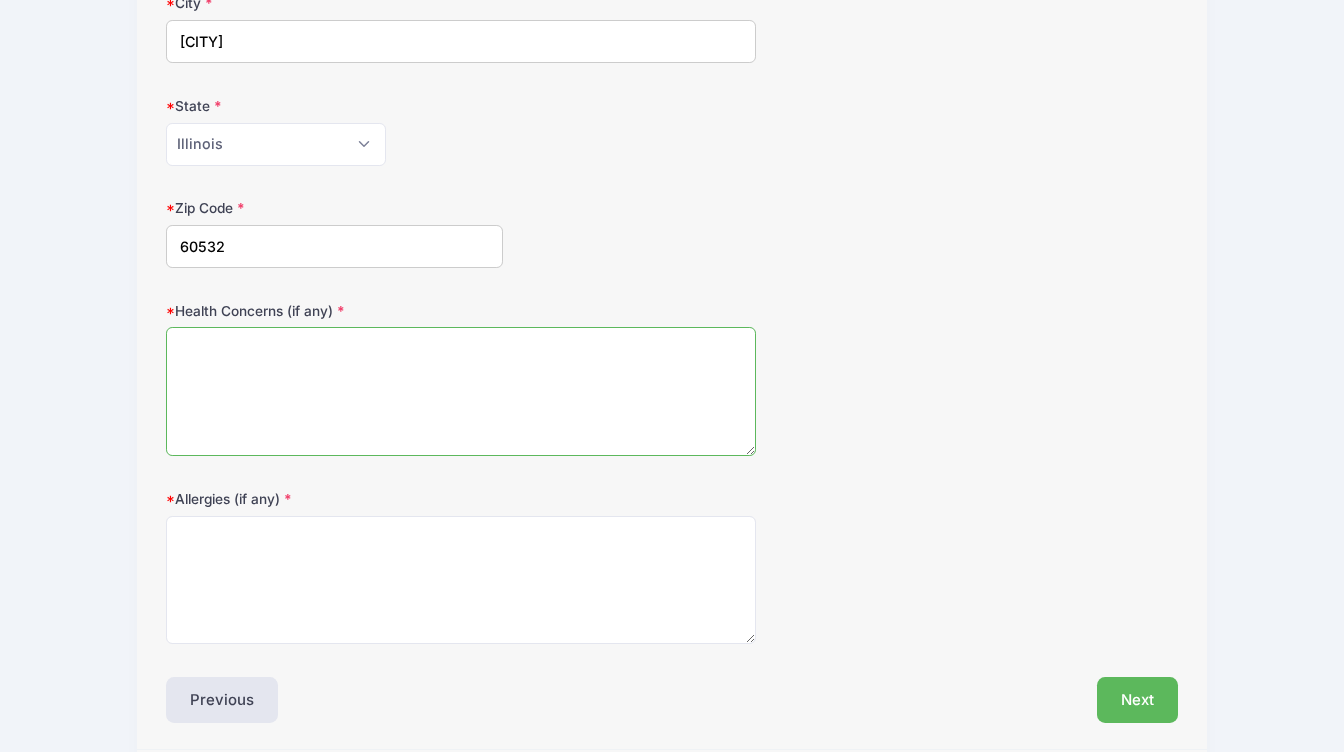 click on "Health Concerns (if any)" at bounding box center [461, 391] 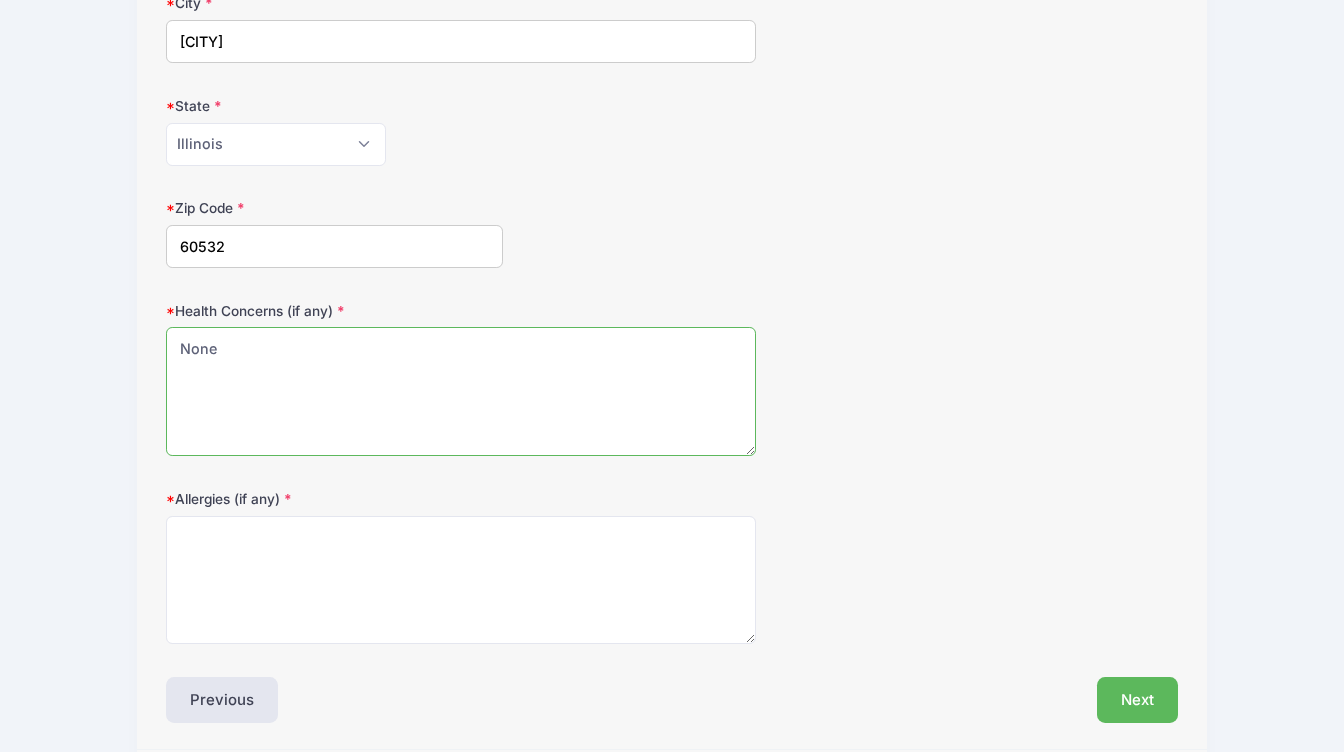 type on "None" 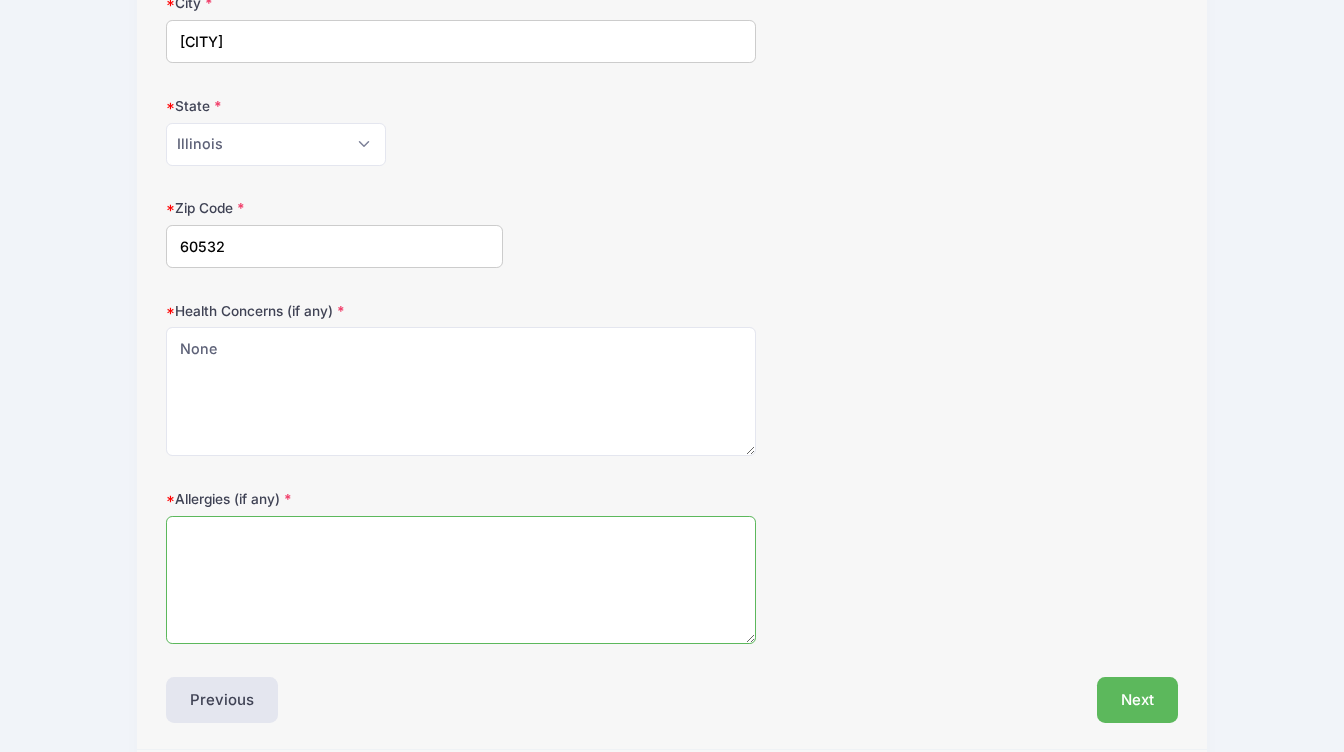 click on "Allergies (if any)" at bounding box center (461, 580) 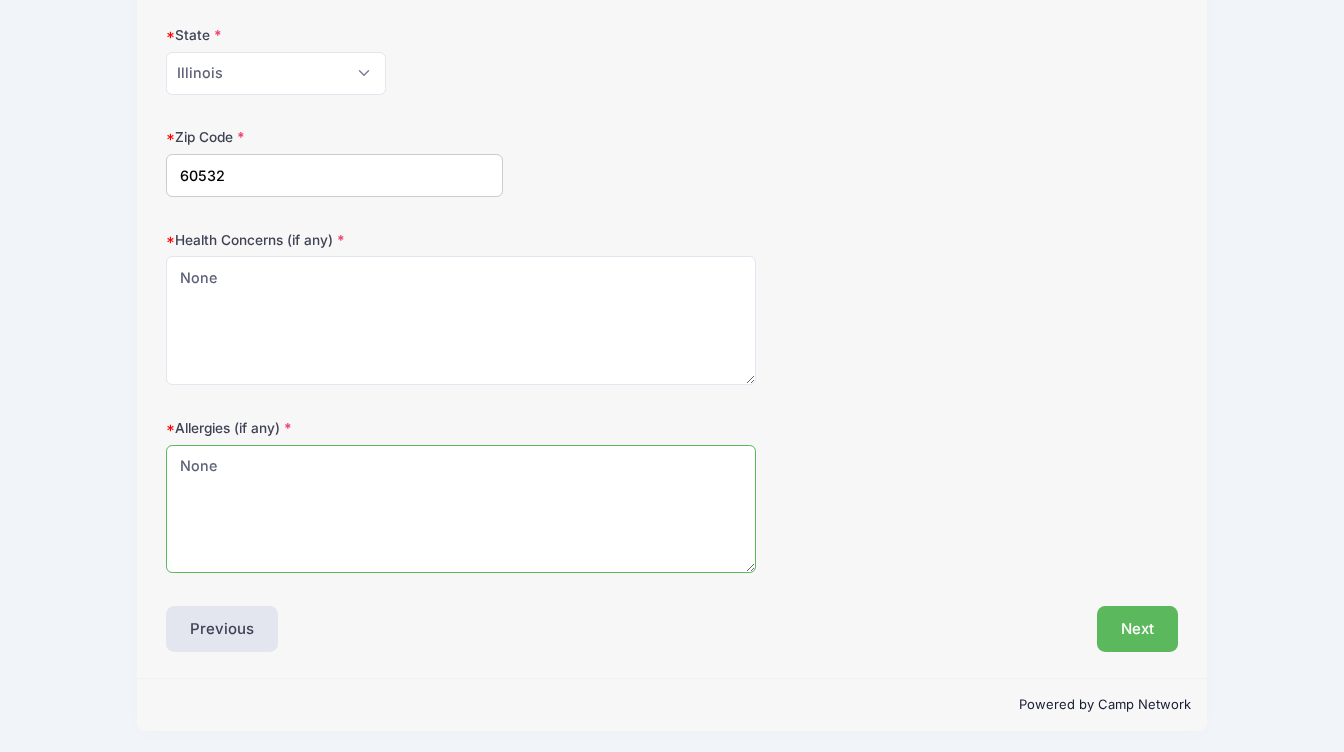 scroll, scrollTop: 560, scrollLeft: 0, axis: vertical 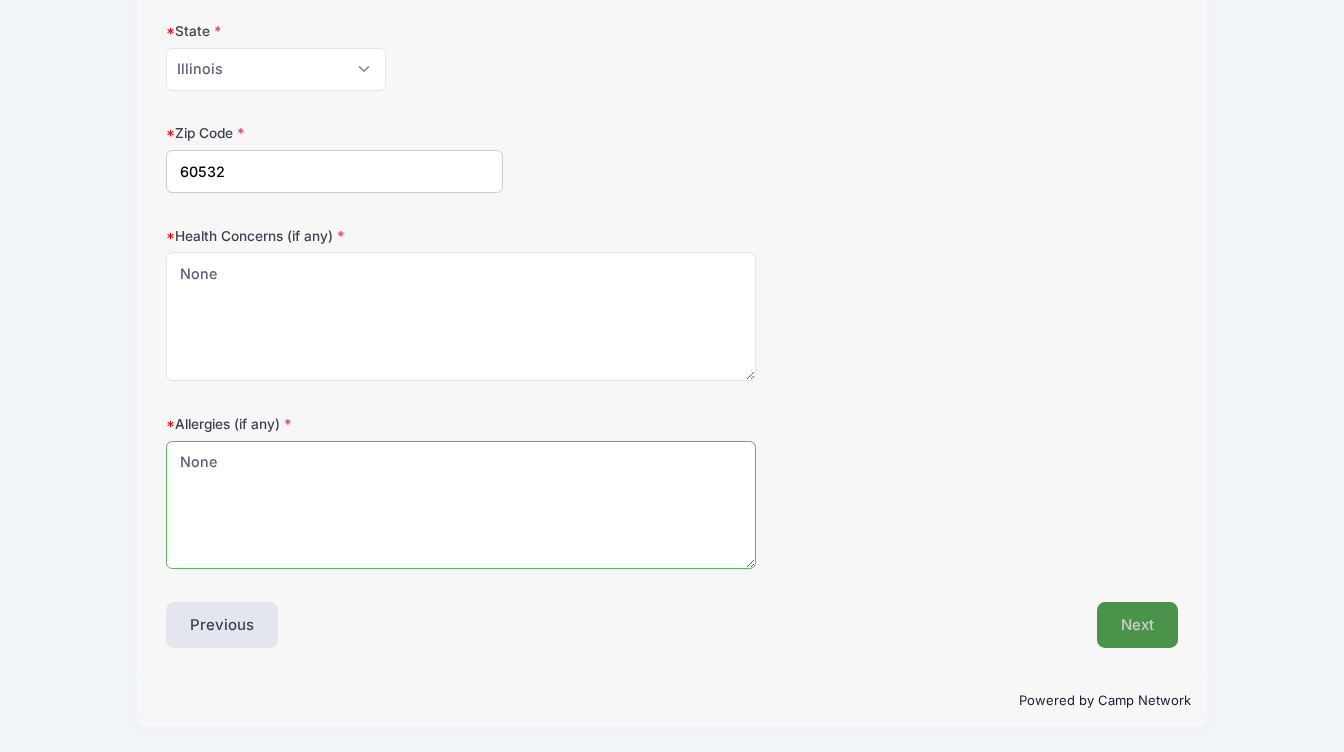 type on "None" 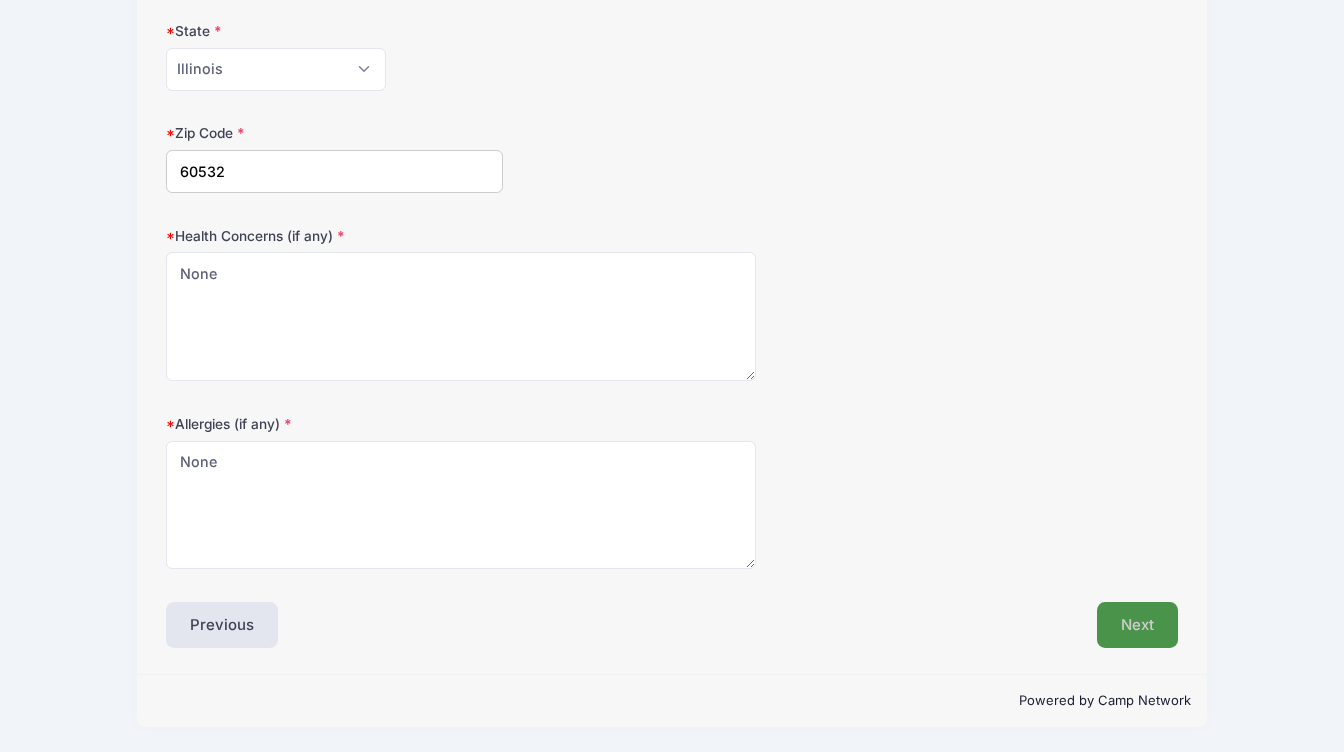 click on "Next" at bounding box center [1137, 625] 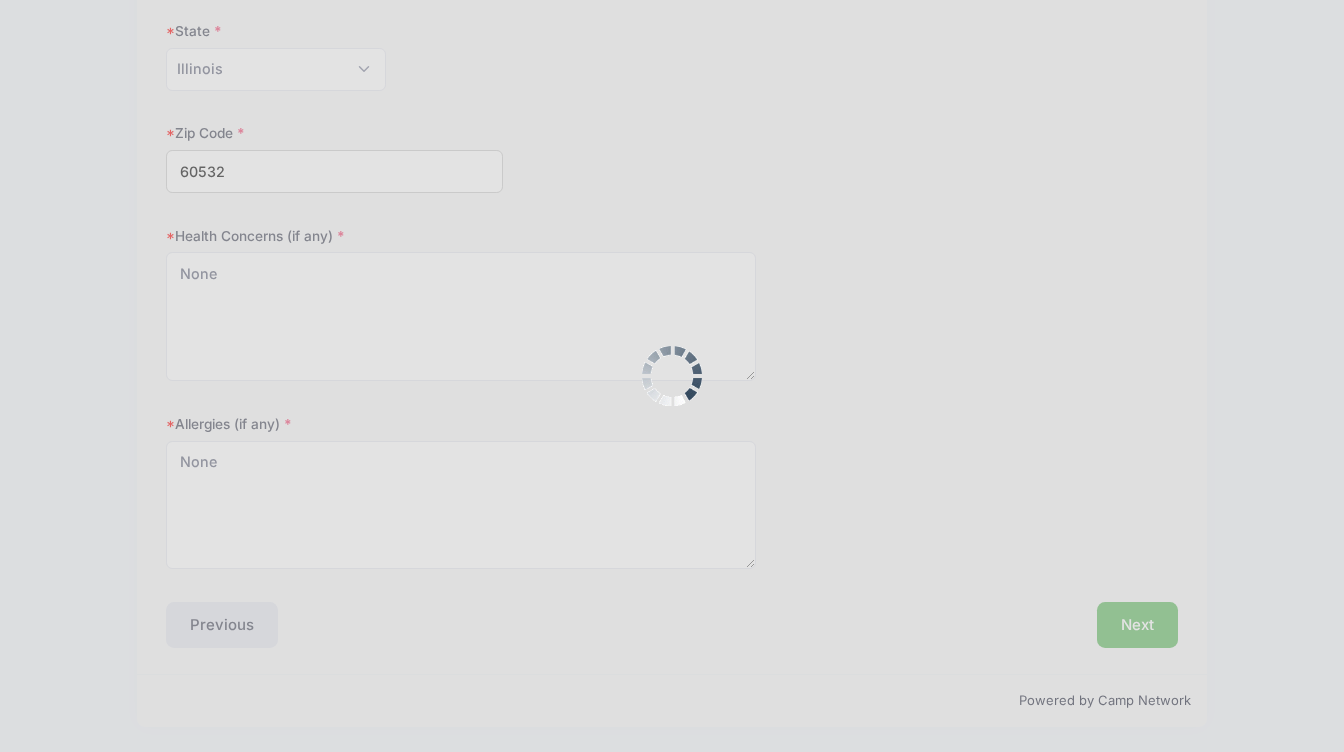 scroll, scrollTop: 554, scrollLeft: 0, axis: vertical 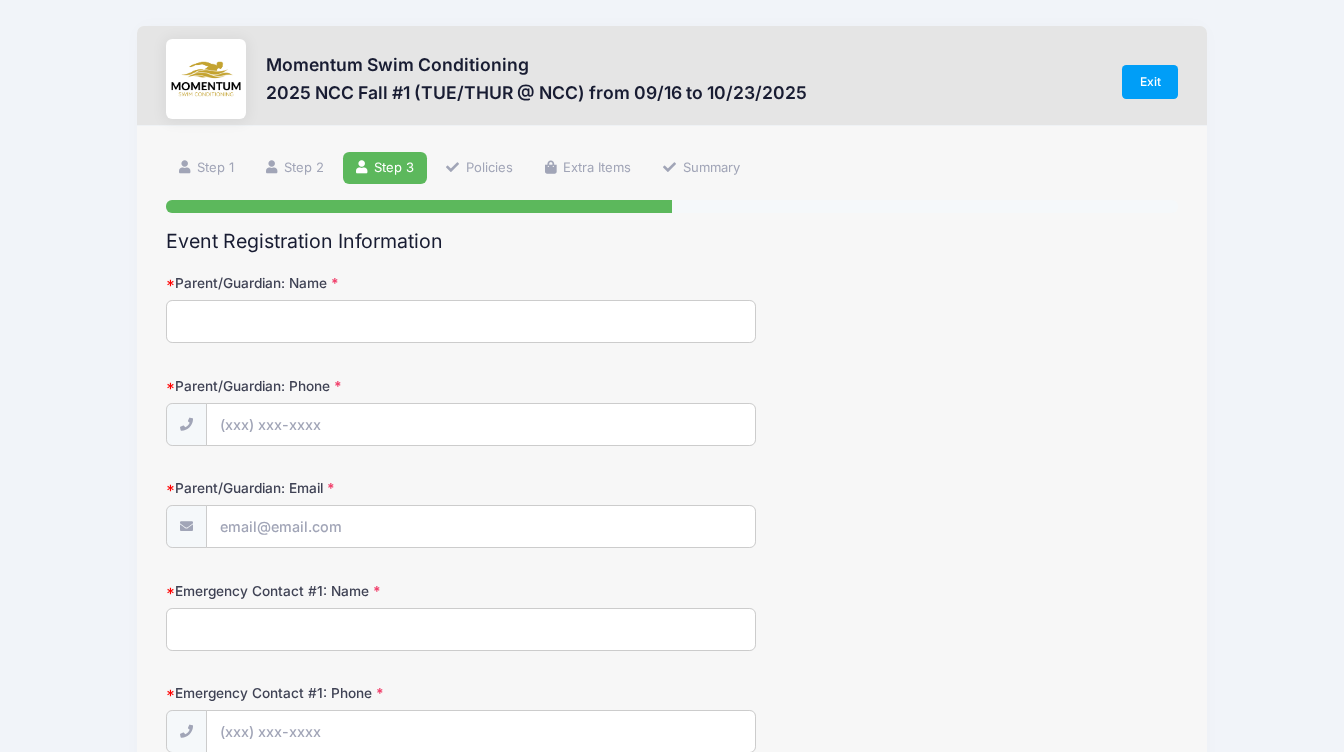click on "Parent/Guardian: Name" at bounding box center (461, 321) 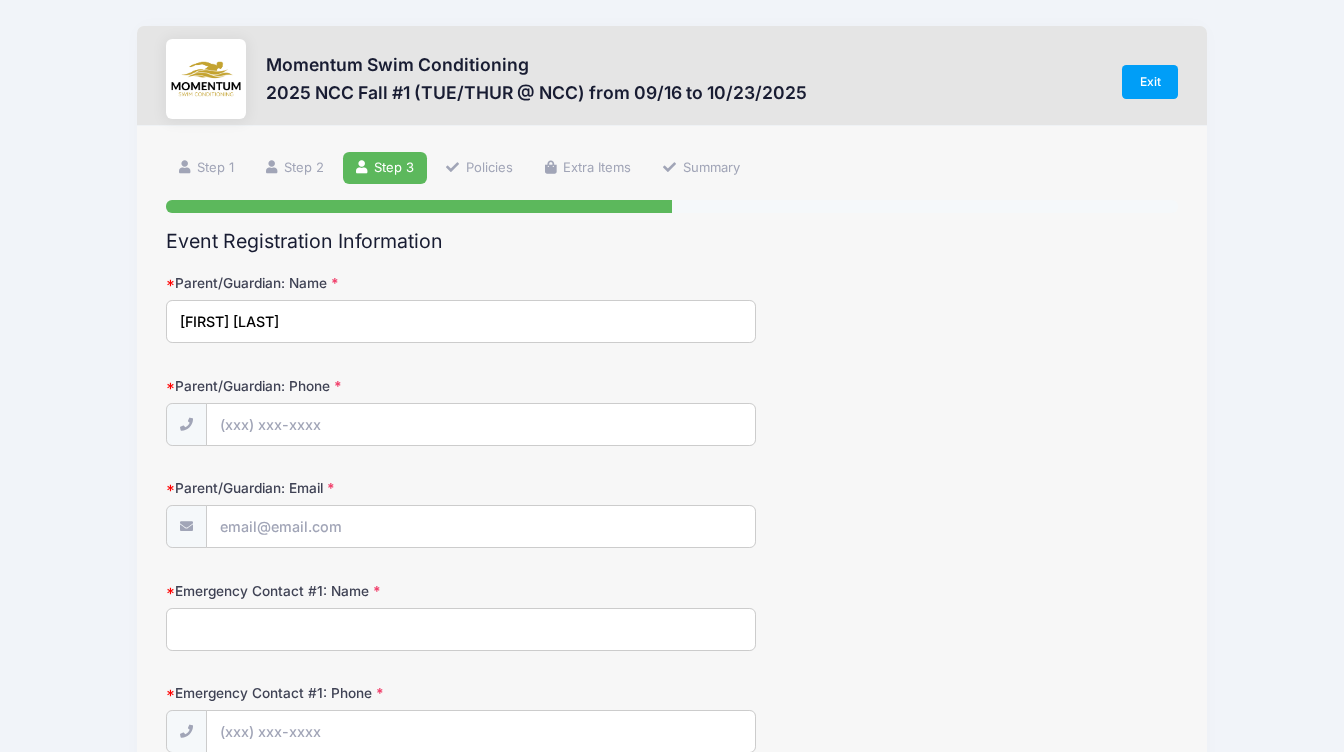type on "[FIRST] [LAST]" 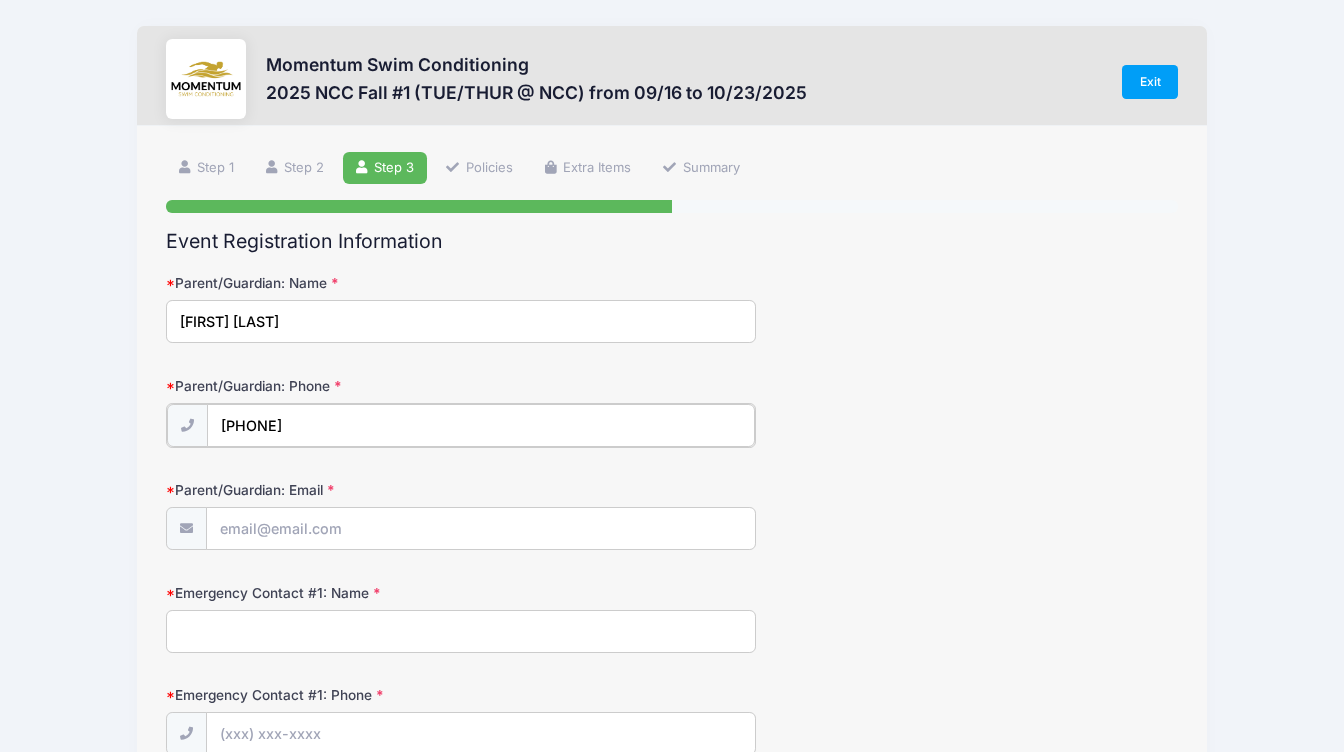 type on "([AREA]) [PHONE]" 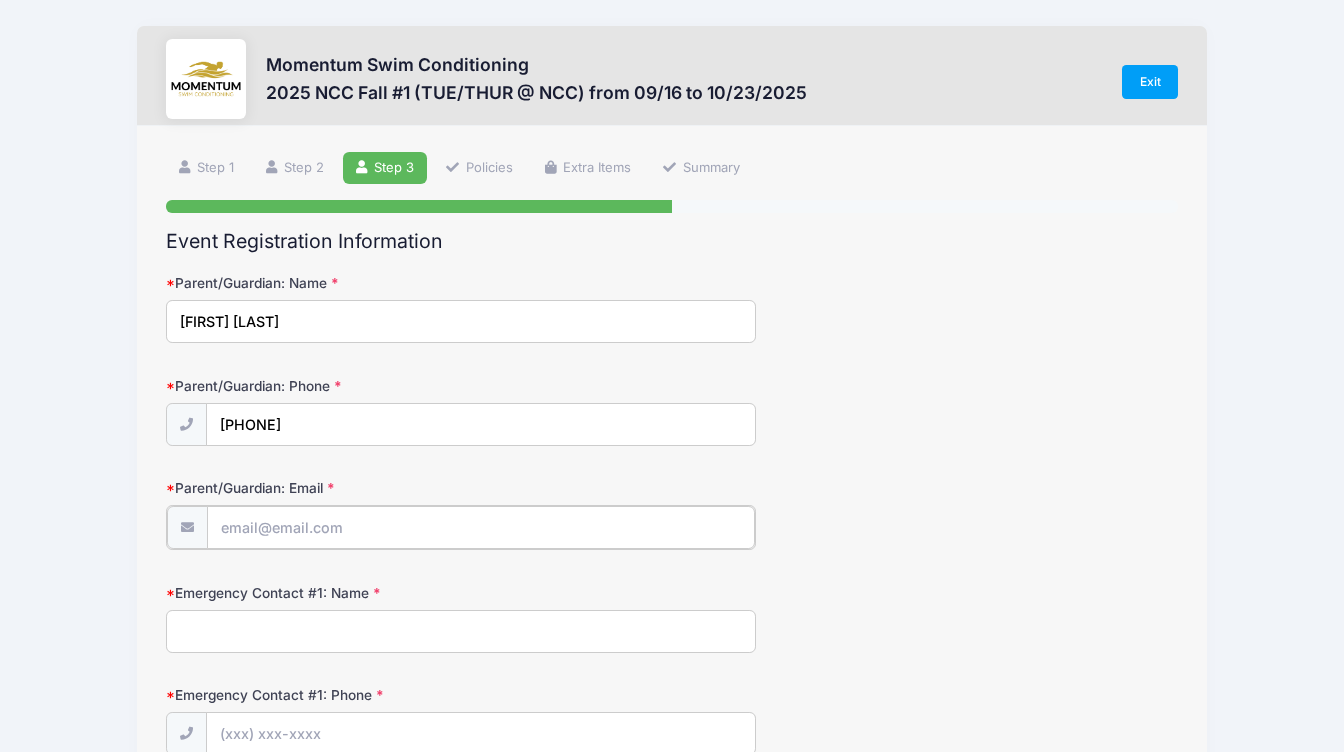 type on "[EMAIL]" 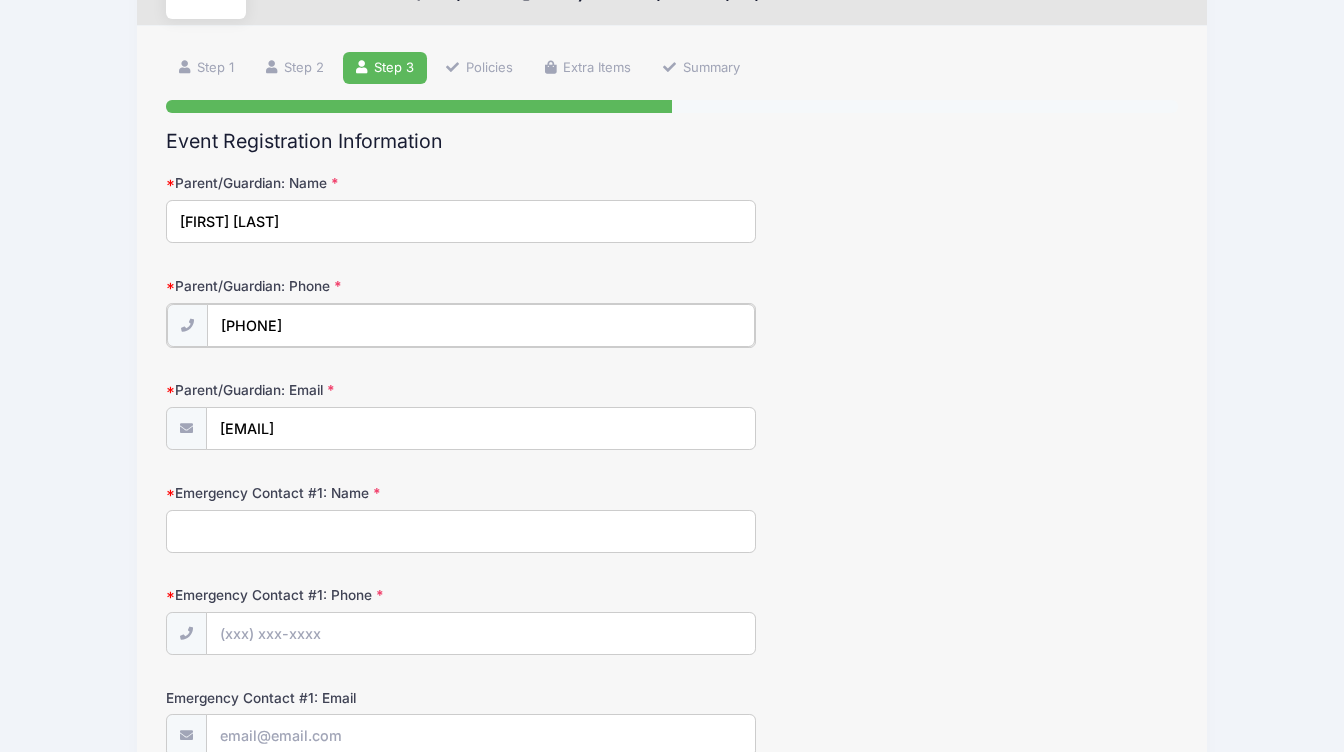 scroll, scrollTop: 145, scrollLeft: 0, axis: vertical 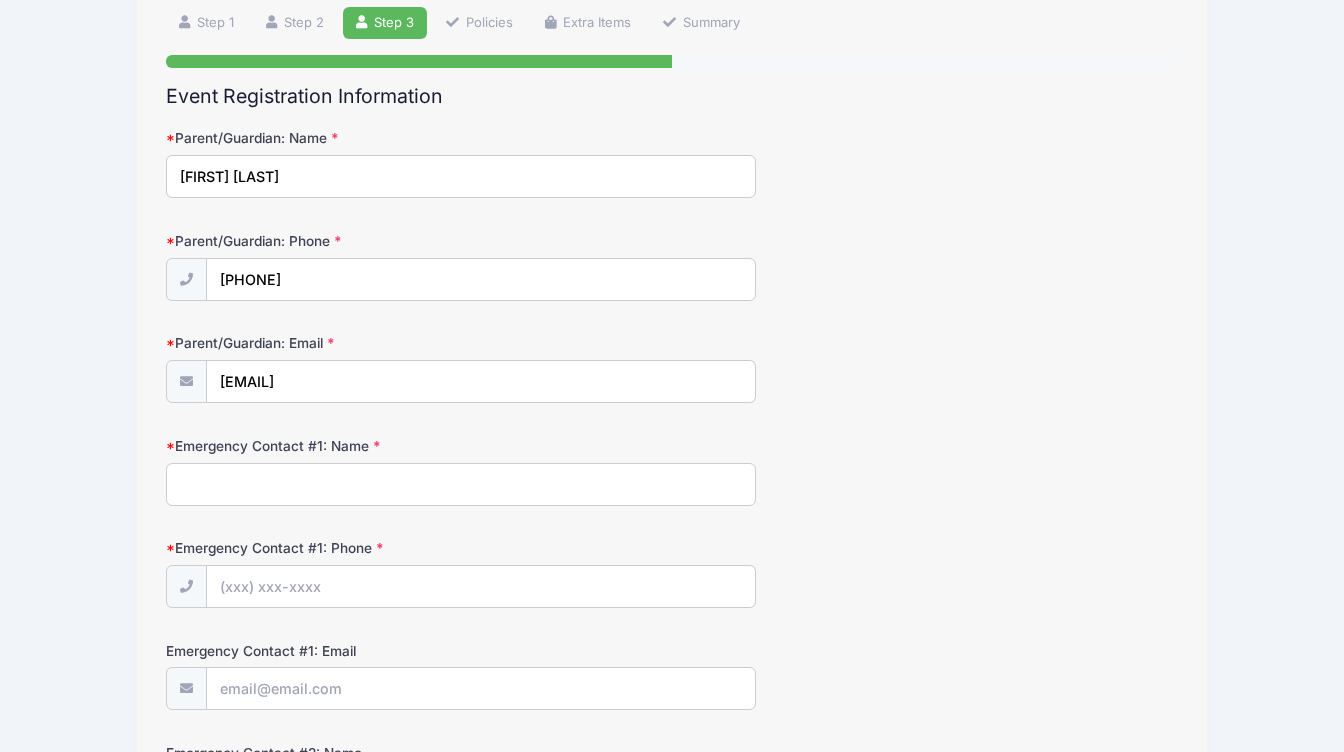 click on "Emergency Contact #1: Name" at bounding box center (461, 484) 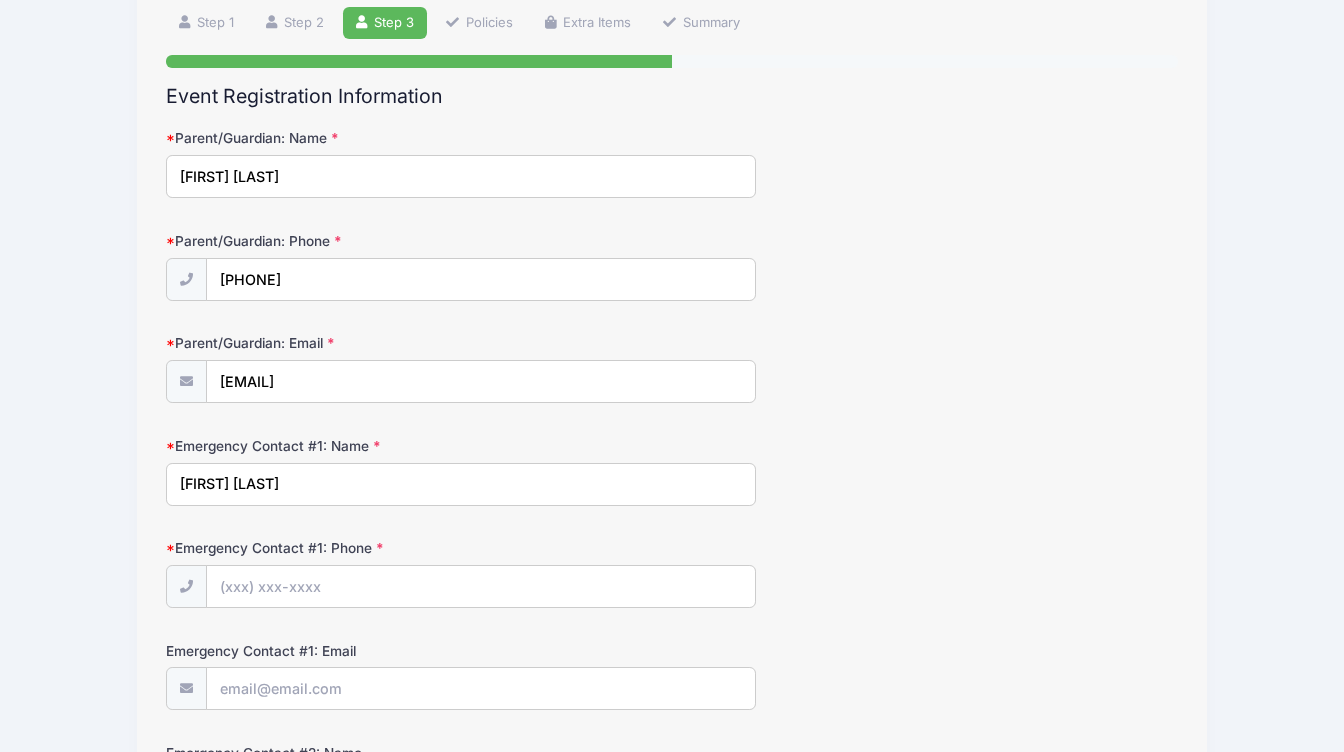 type on "[FIRST] [LAST]" 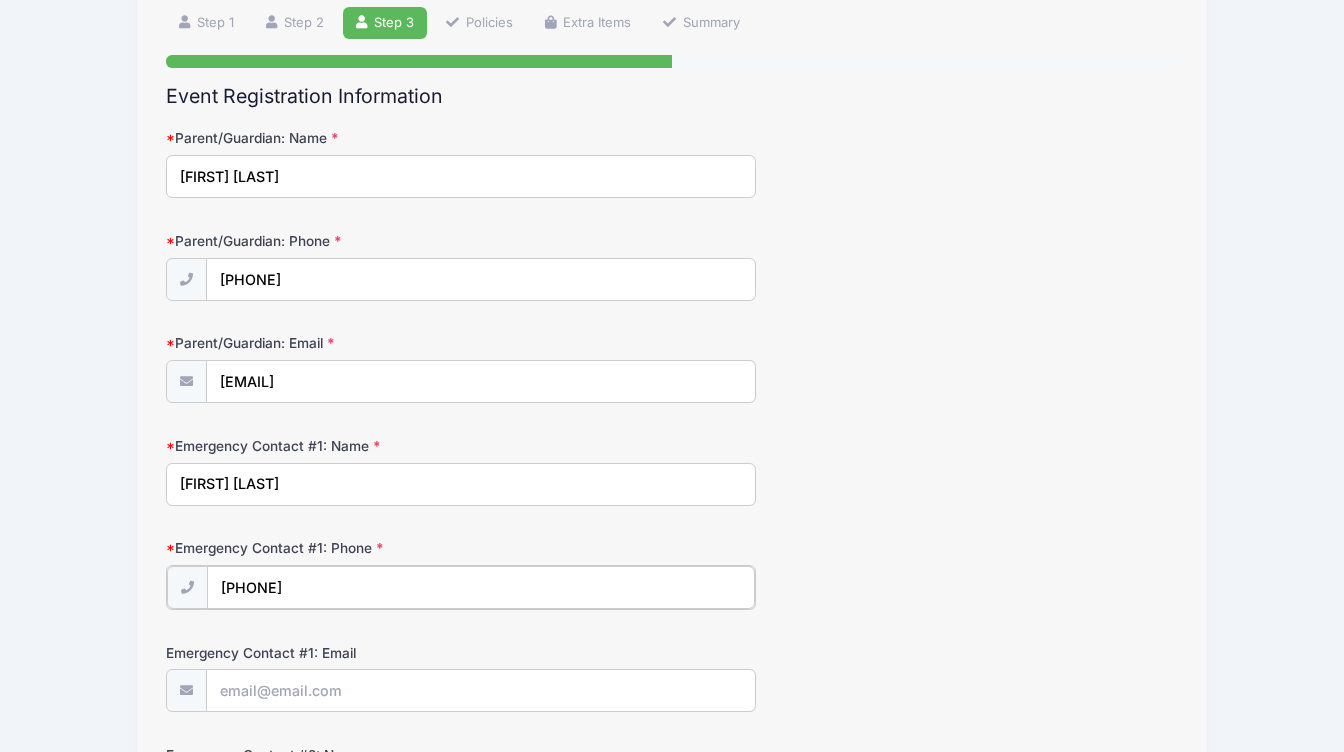 type on "([AREA]) [PHONE]" 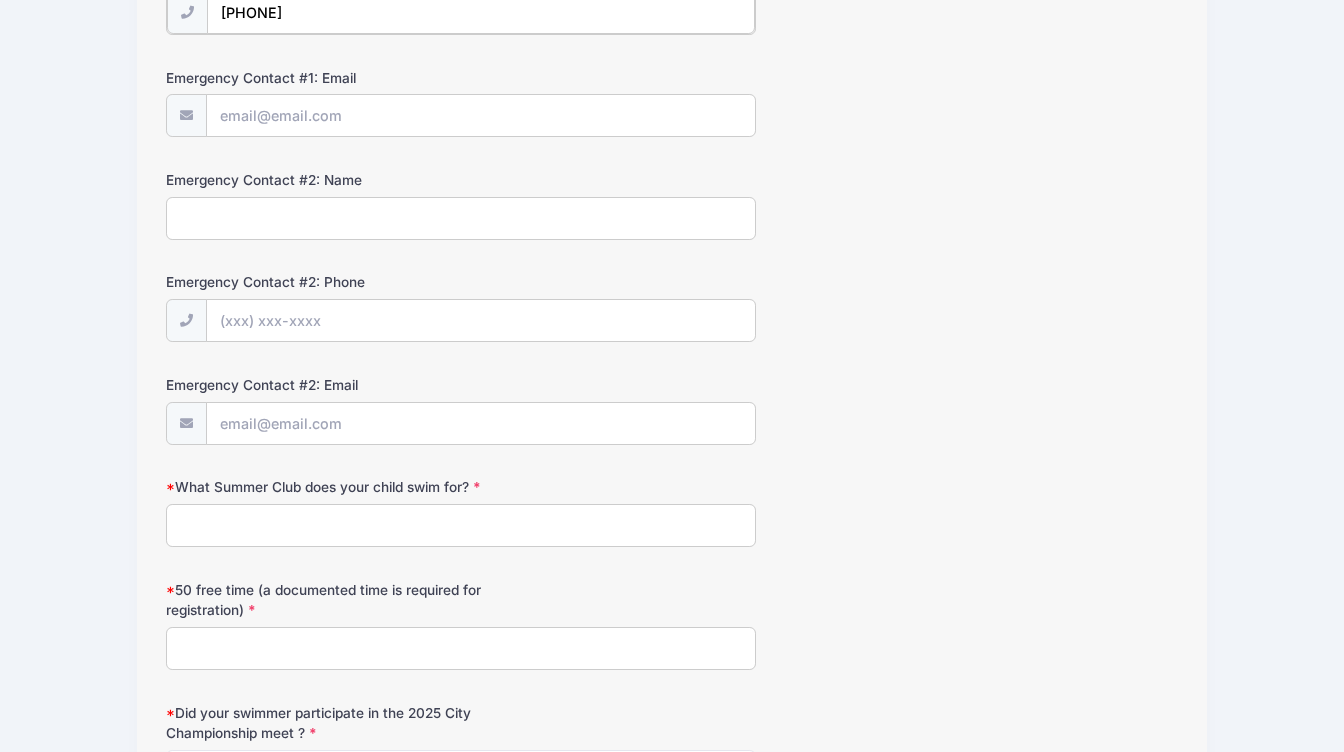 scroll, scrollTop: 730, scrollLeft: 0, axis: vertical 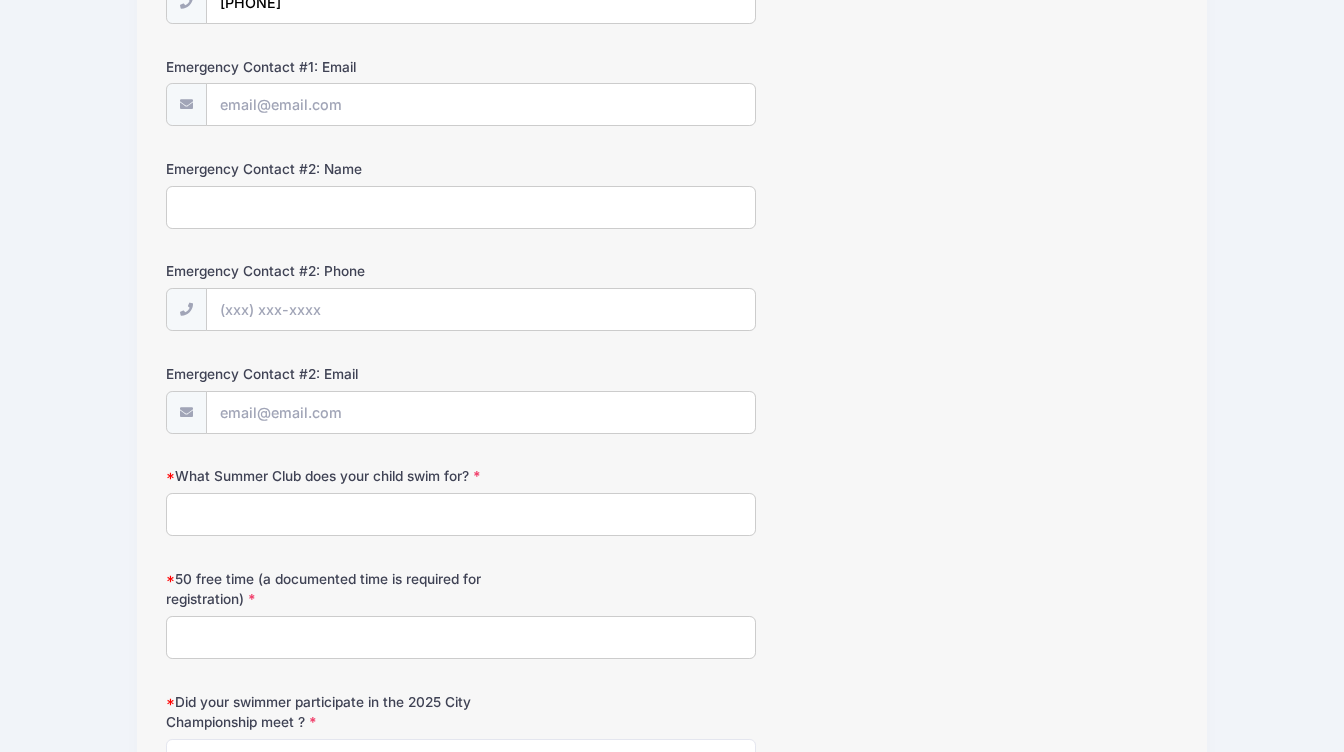 click on "What Summer Club does your child swim for?" at bounding box center (461, 514) 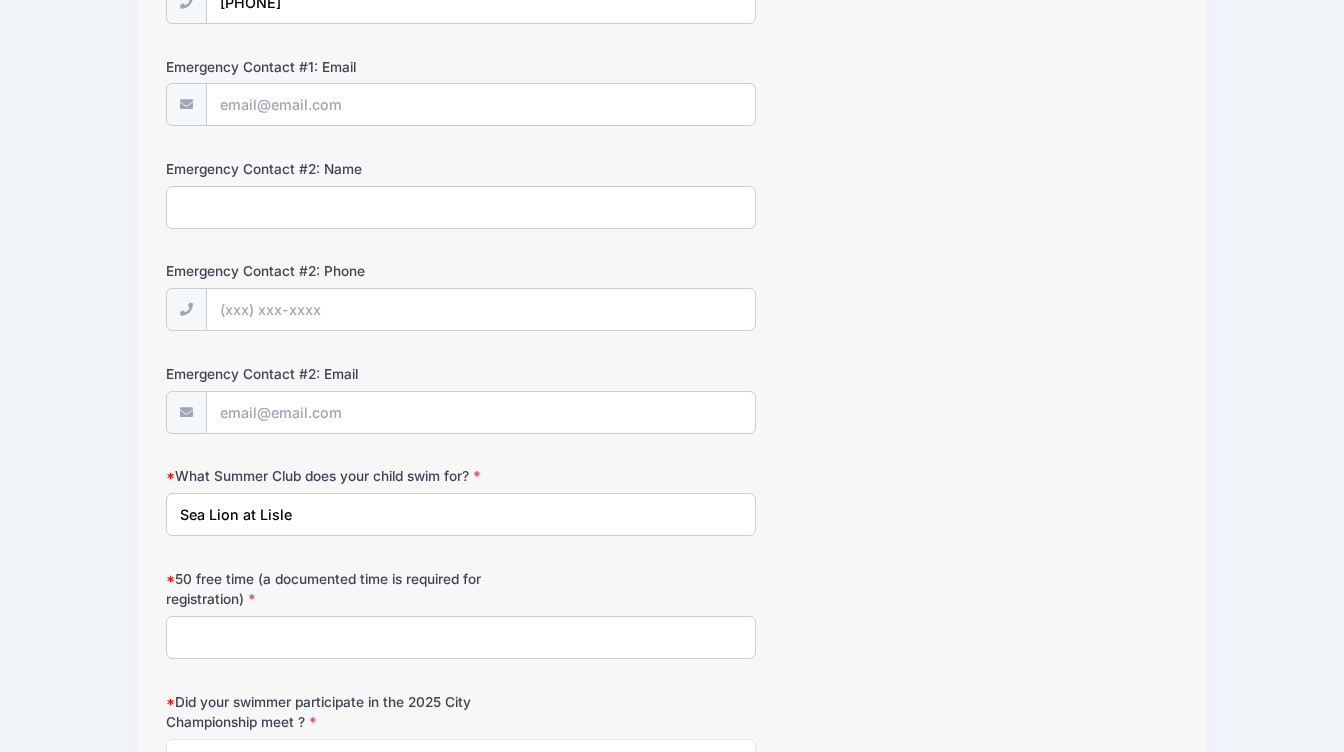 type on "Sea Lion at Lisle" 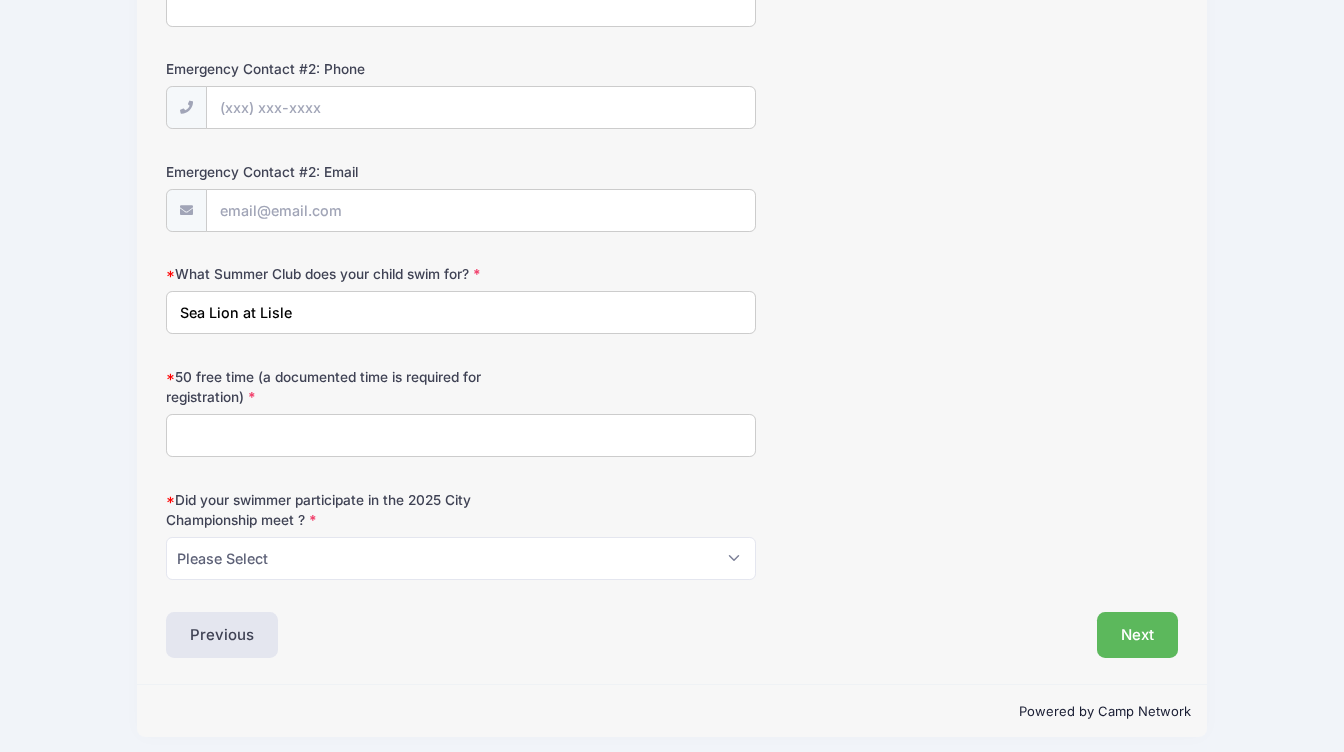 scroll, scrollTop: 941, scrollLeft: 0, axis: vertical 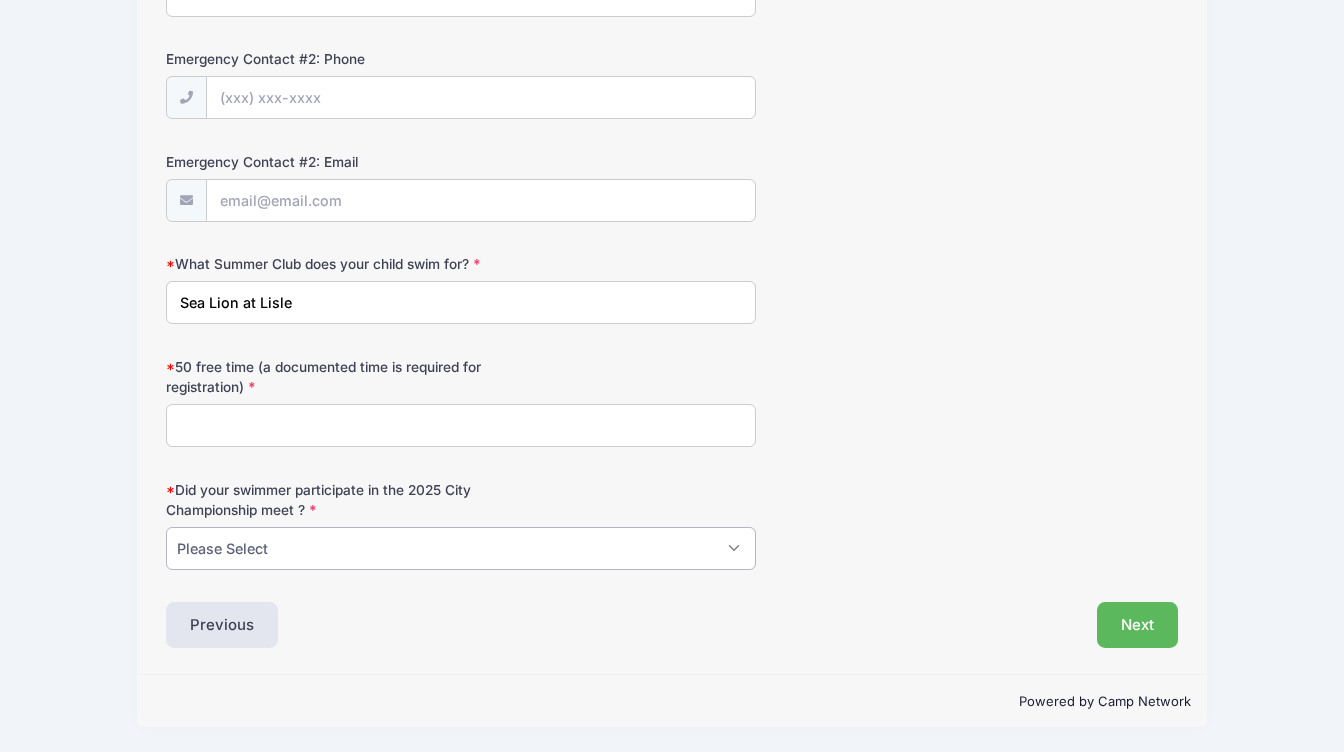 click on "Please Select" at bounding box center [461, 548] 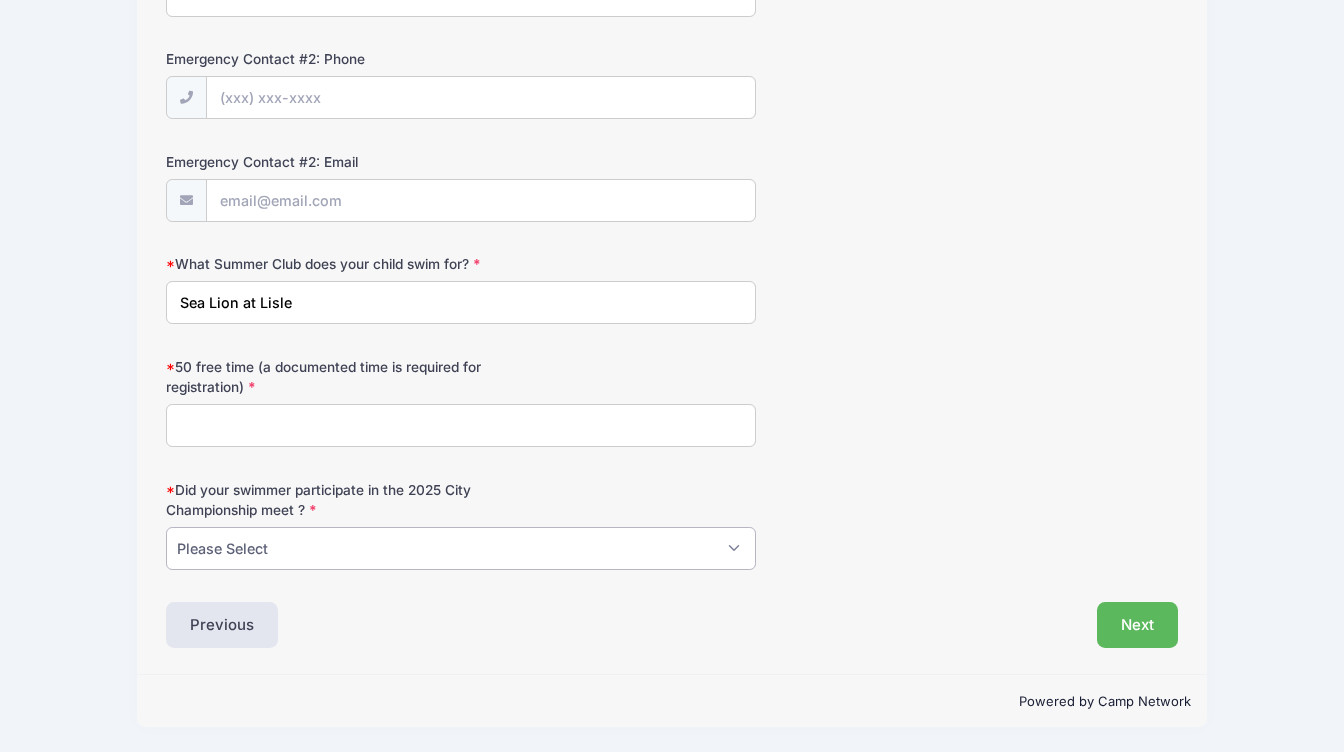 click on "Please Select" at bounding box center (461, 548) 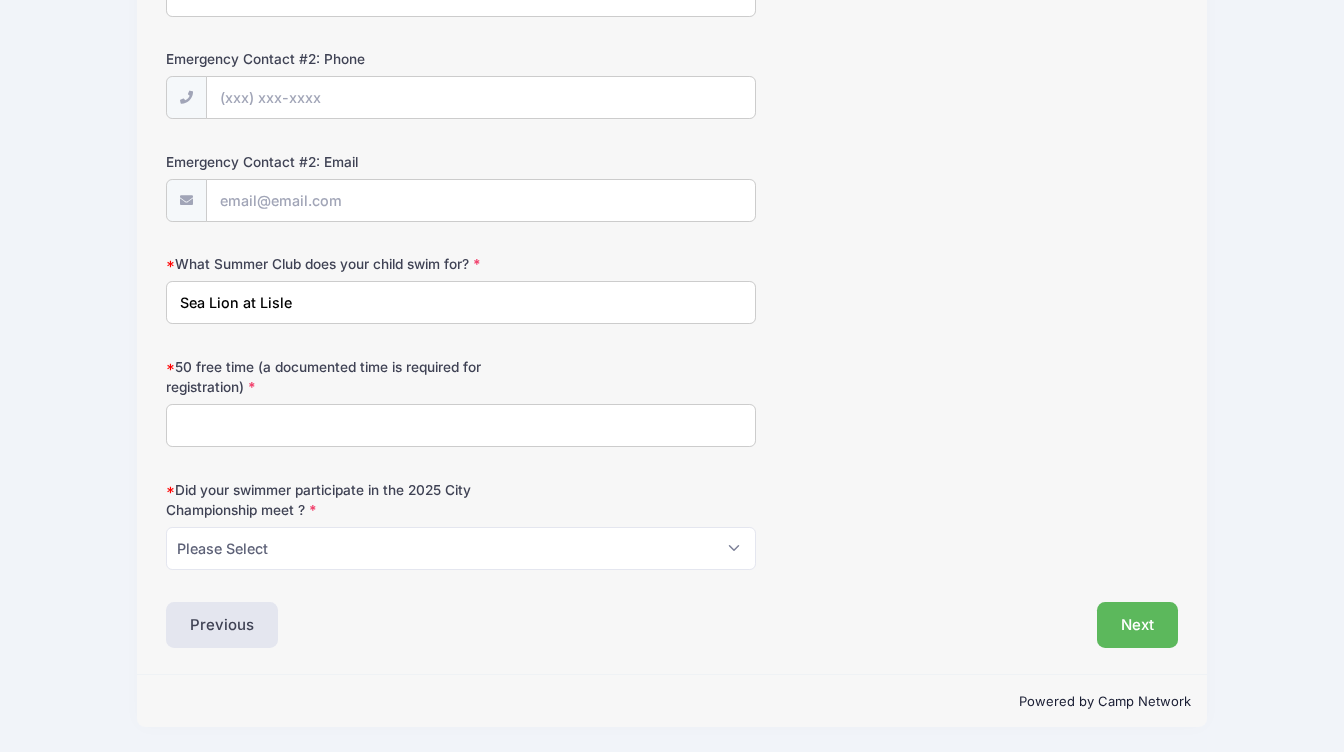 click on "Did your swimmer participate in the 2025 City Championship meet ?" at bounding box center (334, 500) 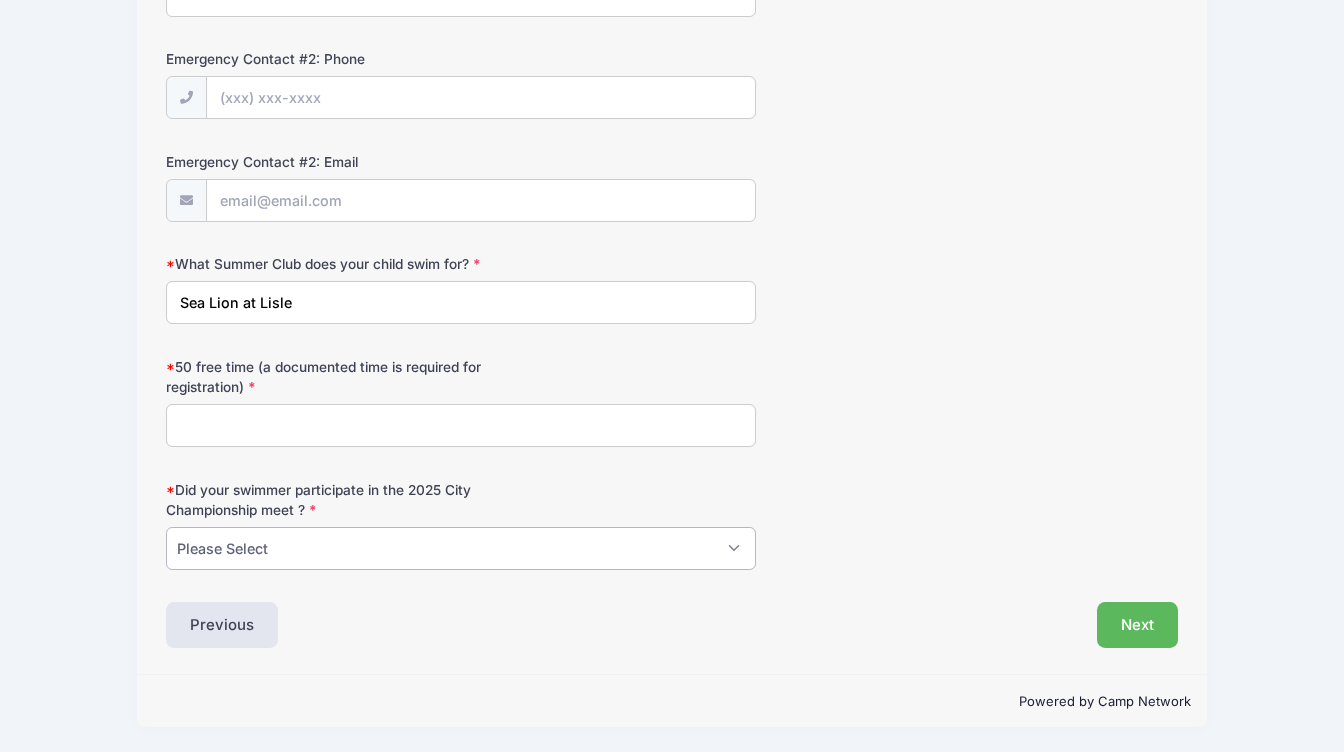 click on "Please Select" at bounding box center [461, 548] 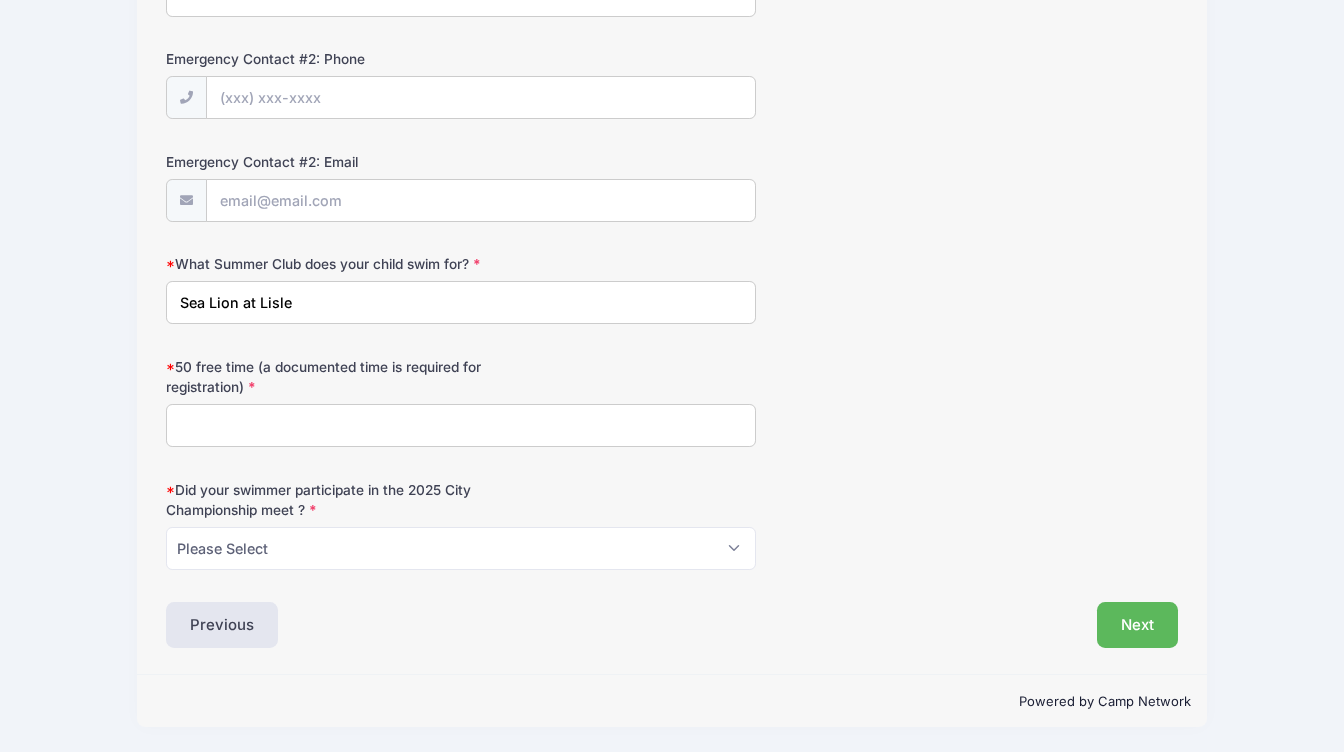 click on "Did your swimmer participate in the 2025 City Championship meet ?" at bounding box center (334, 500) 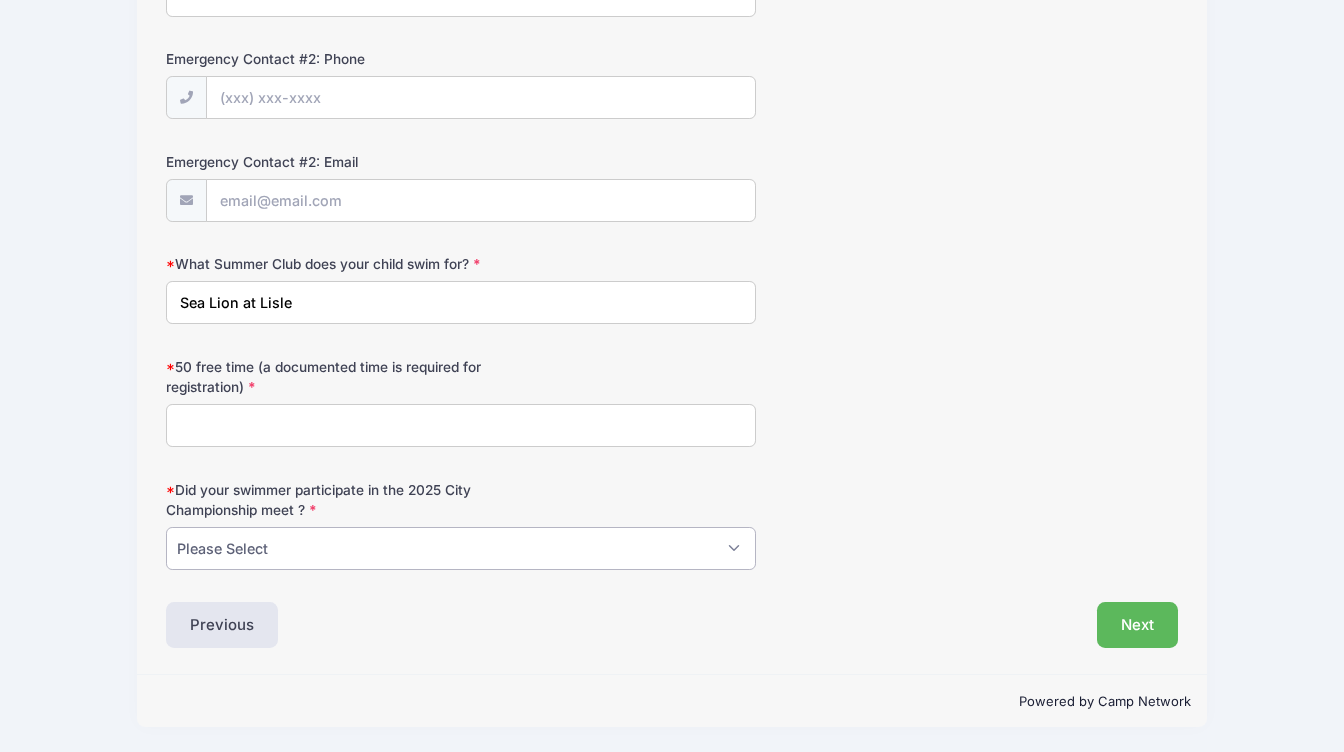 click on "Please Select" at bounding box center (461, 548) 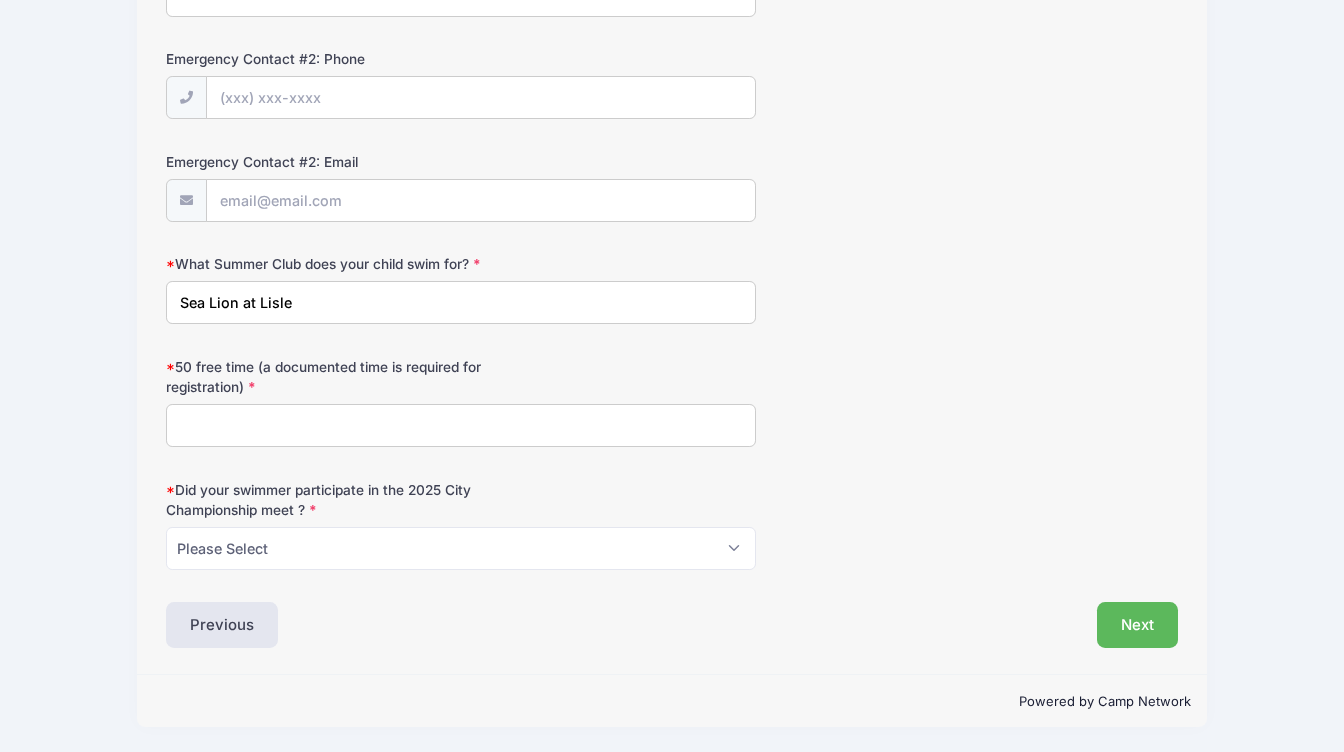 click on "50 free time (a documented time is required for registration)" at bounding box center (461, 425) 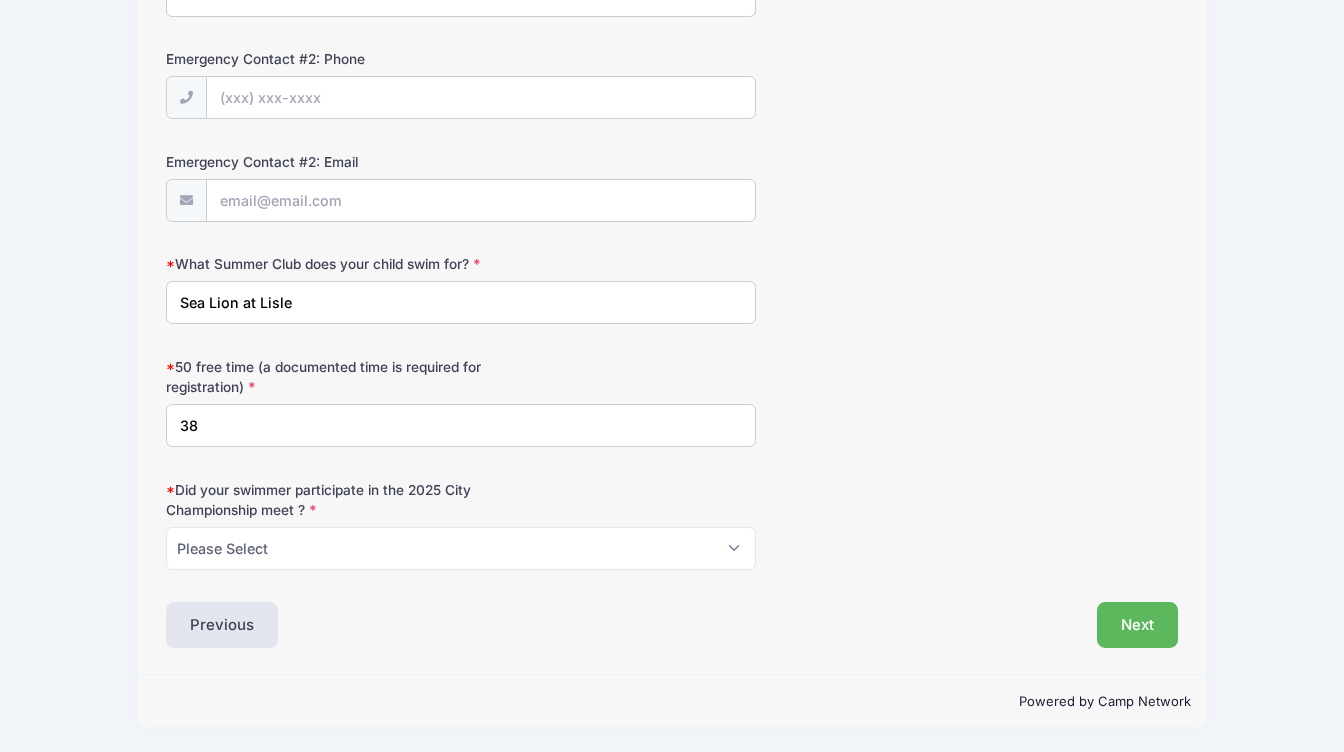 type on "38" 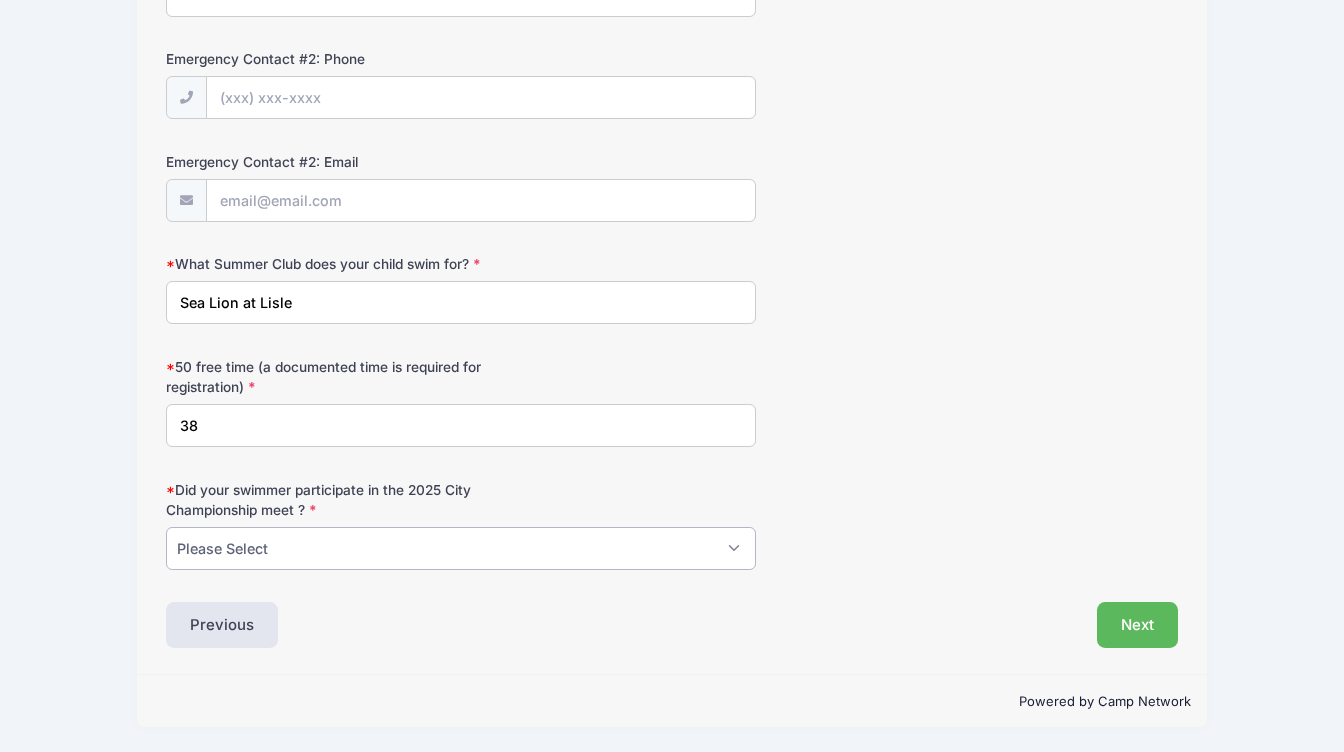 click on "Please Select" at bounding box center (461, 548) 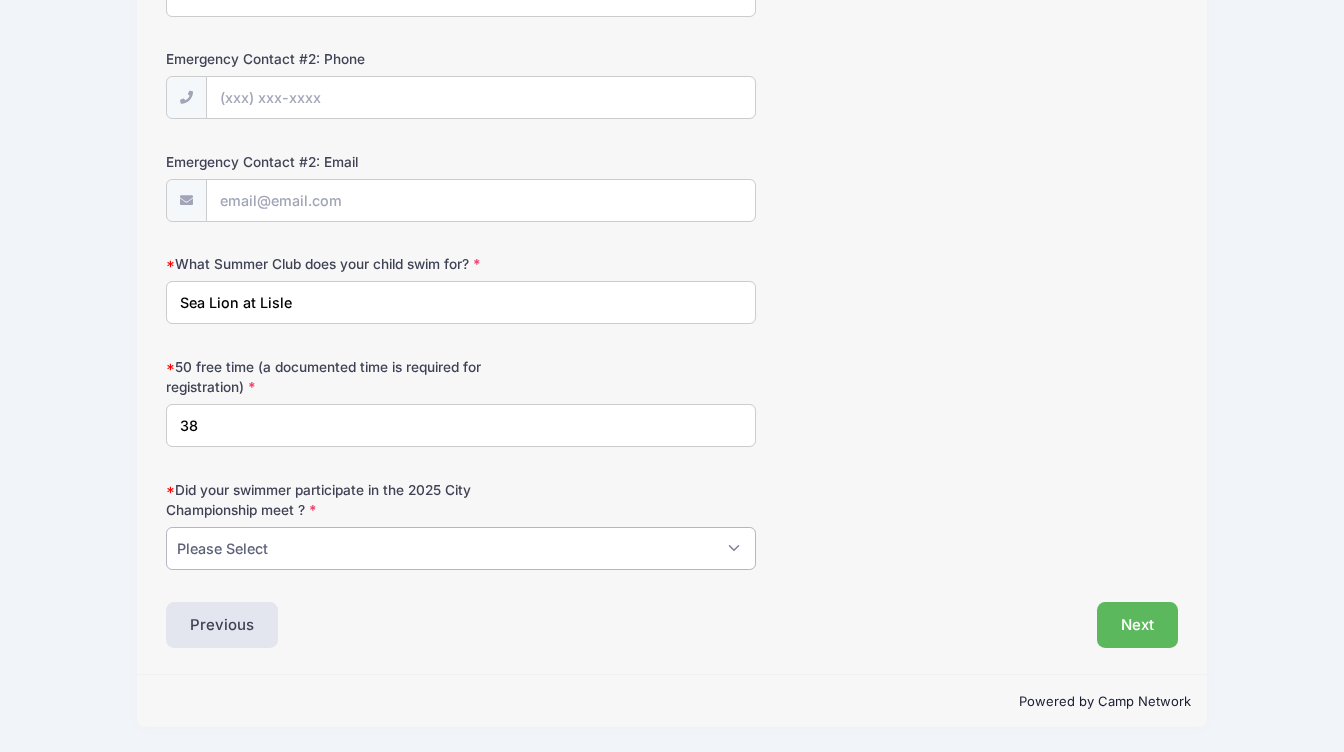 click on "Please Select" at bounding box center (461, 548) 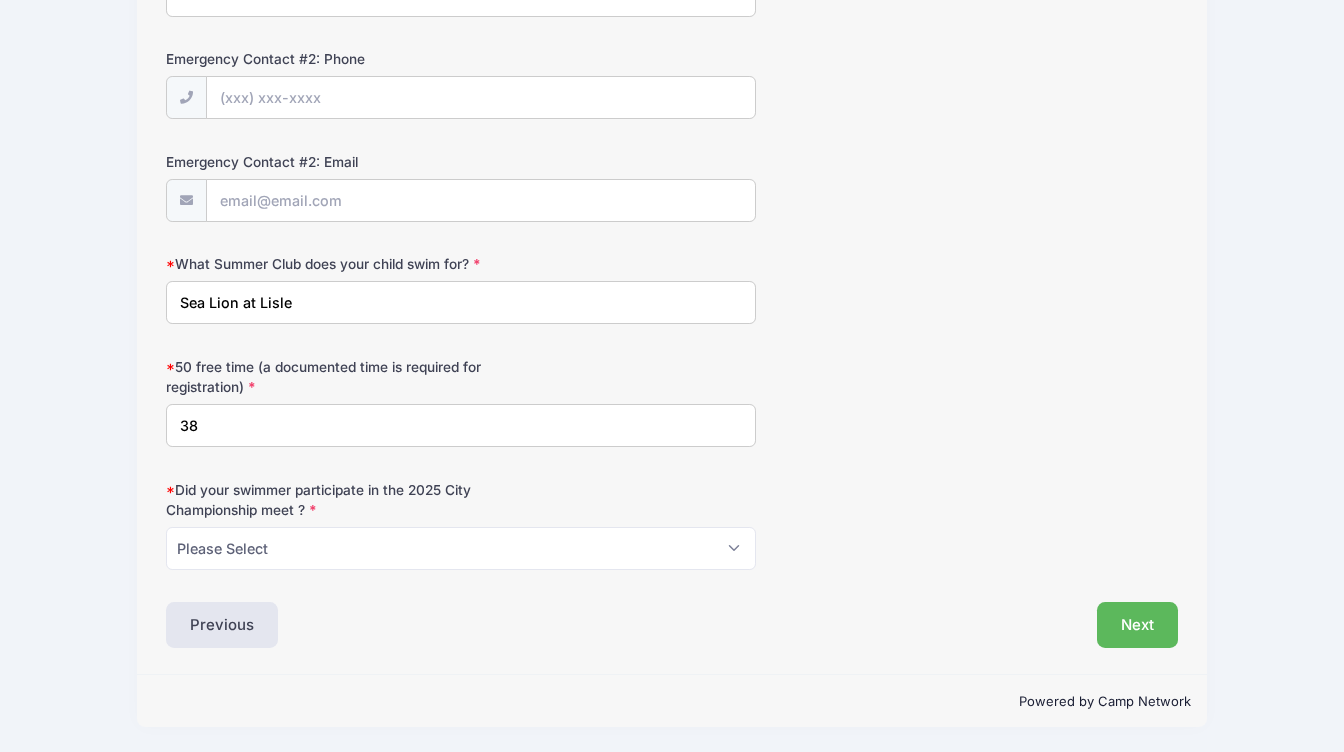 click on "Previous" at bounding box center (415, 625) 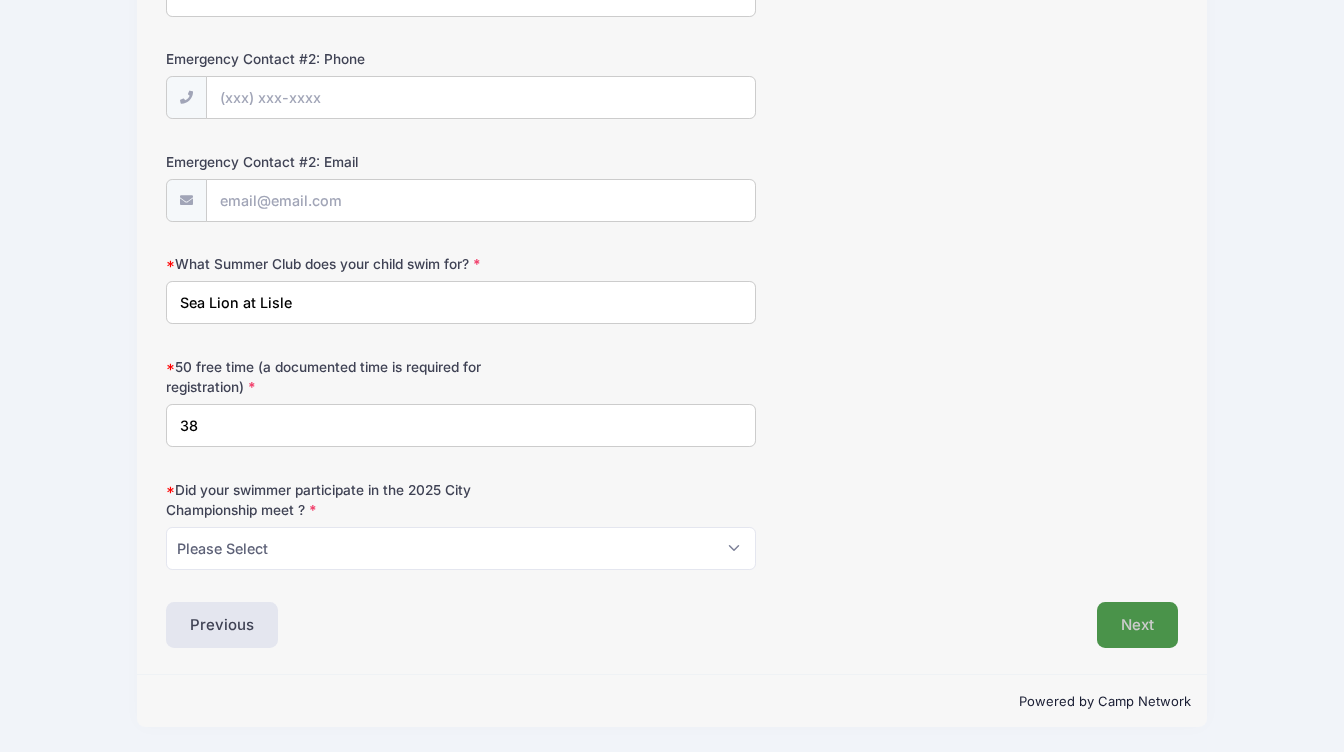 click on "Next" at bounding box center (1137, 625) 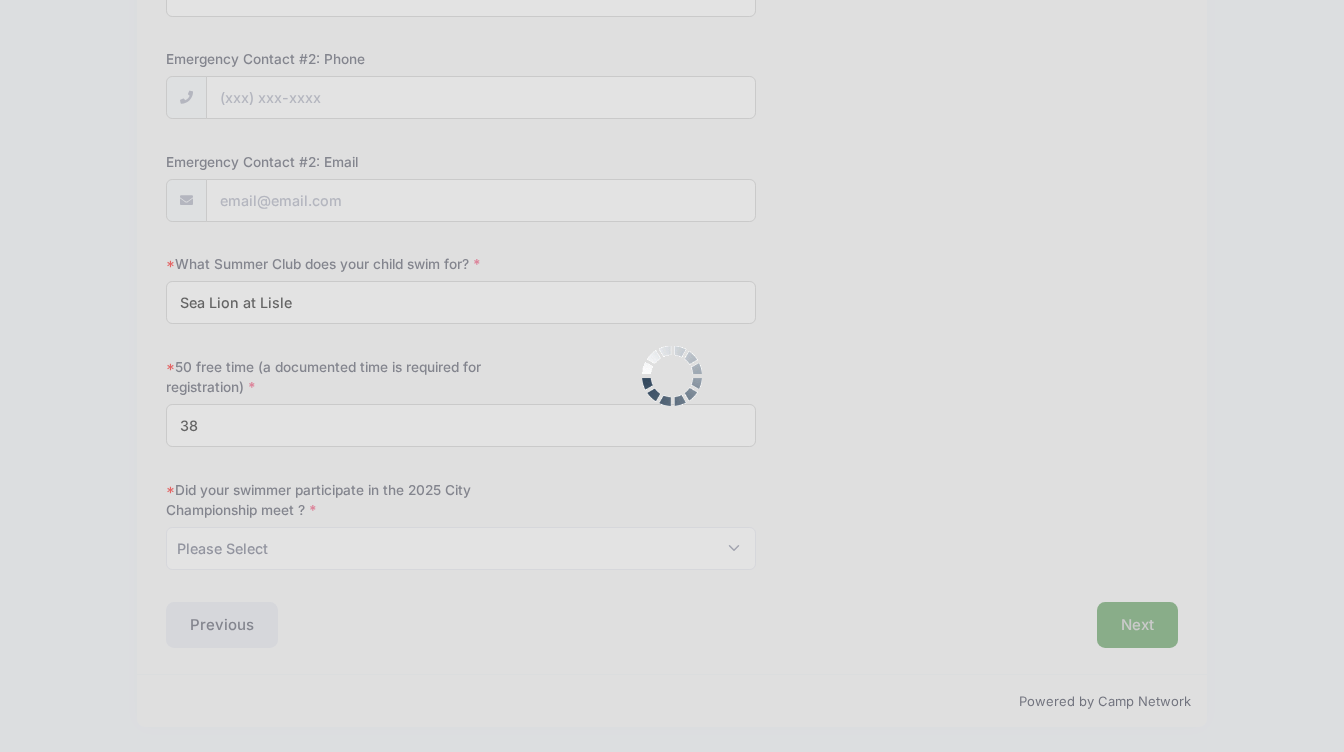 scroll, scrollTop: 0, scrollLeft: 0, axis: both 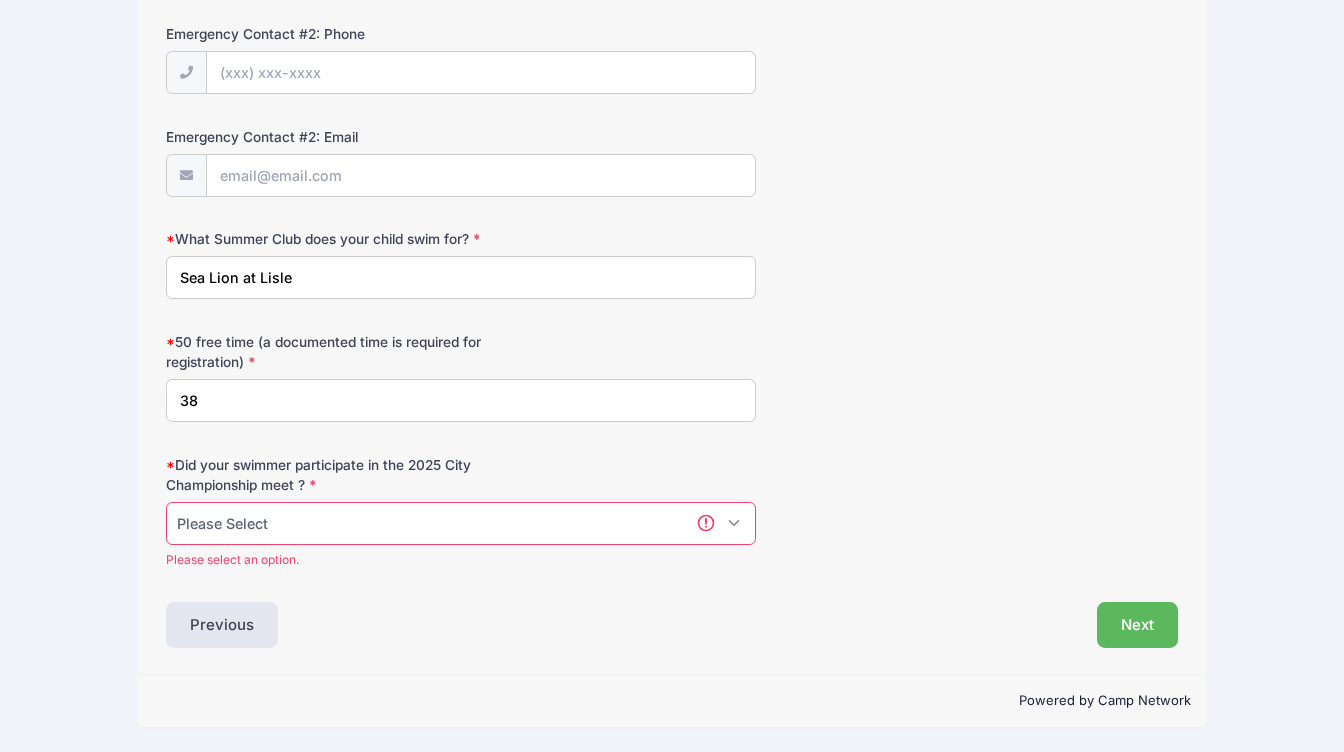 click on "Please Select" at bounding box center (461, 523) 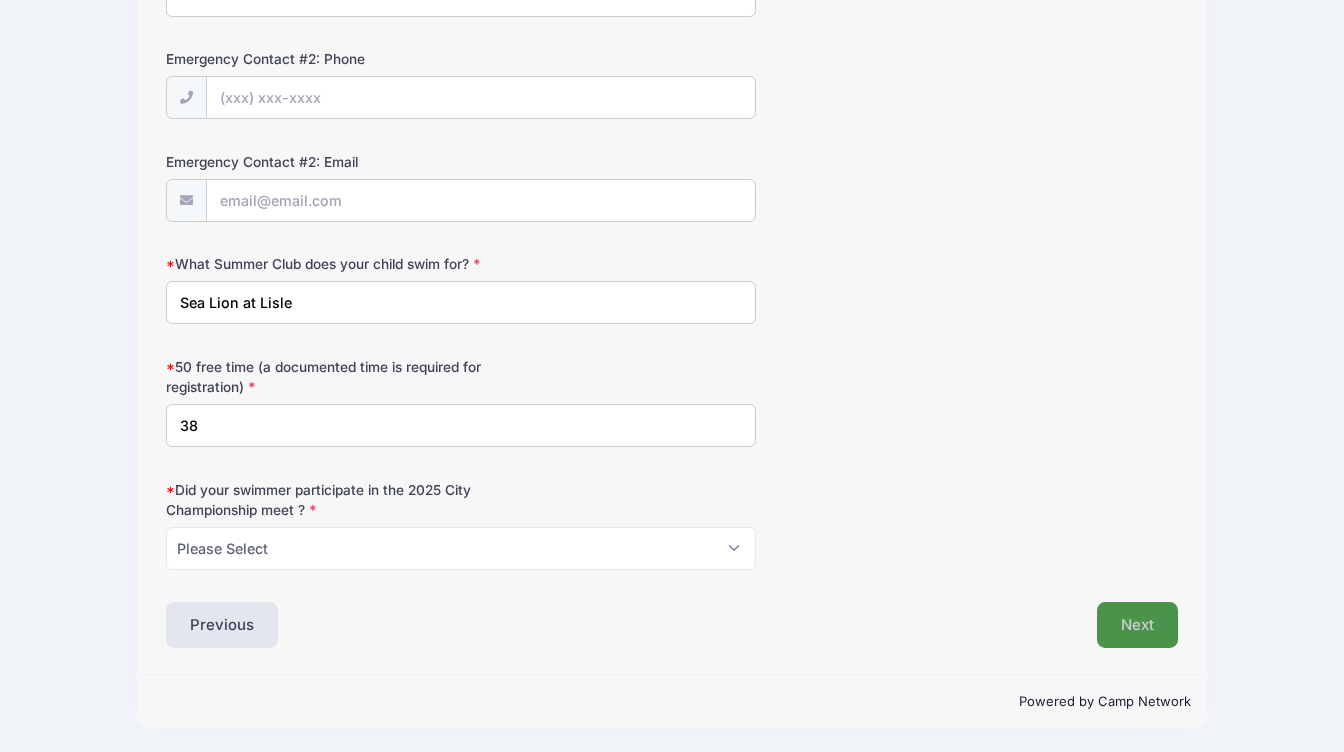 click on "Next" at bounding box center [1137, 625] 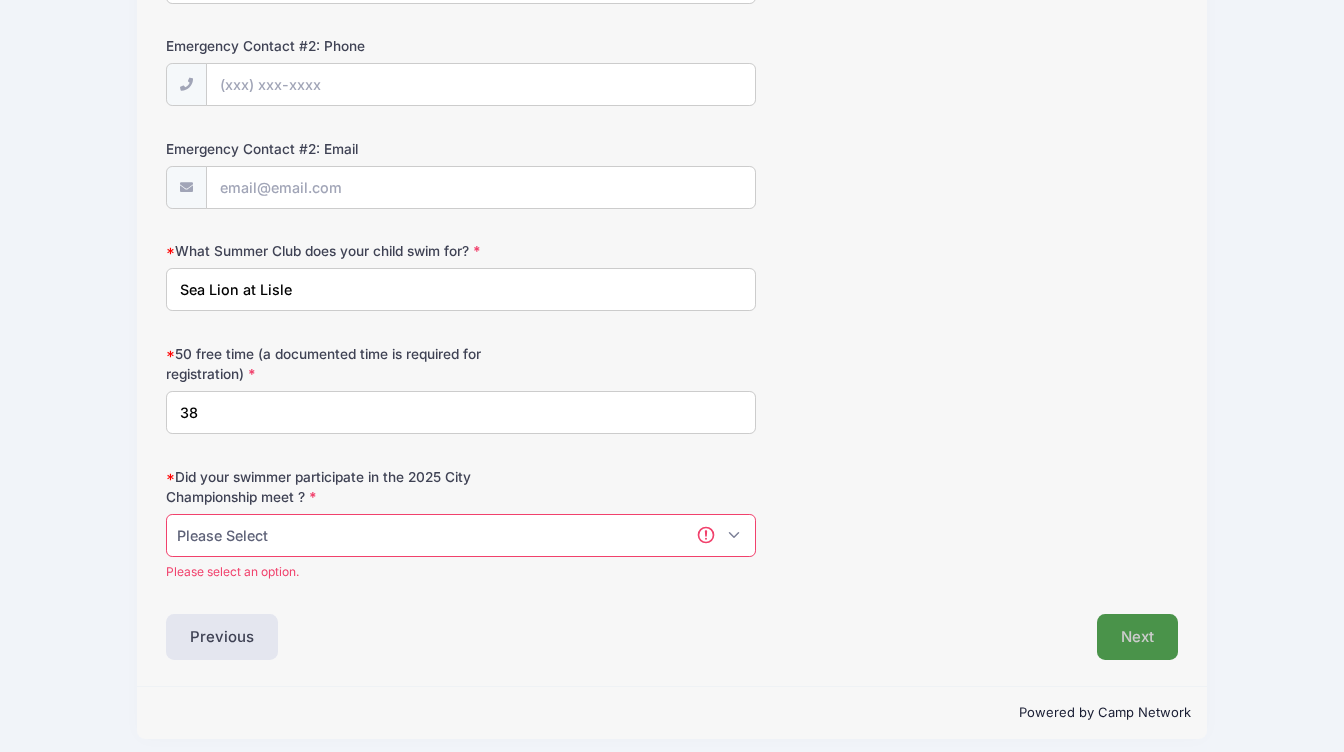 scroll, scrollTop: 0, scrollLeft: 0, axis: both 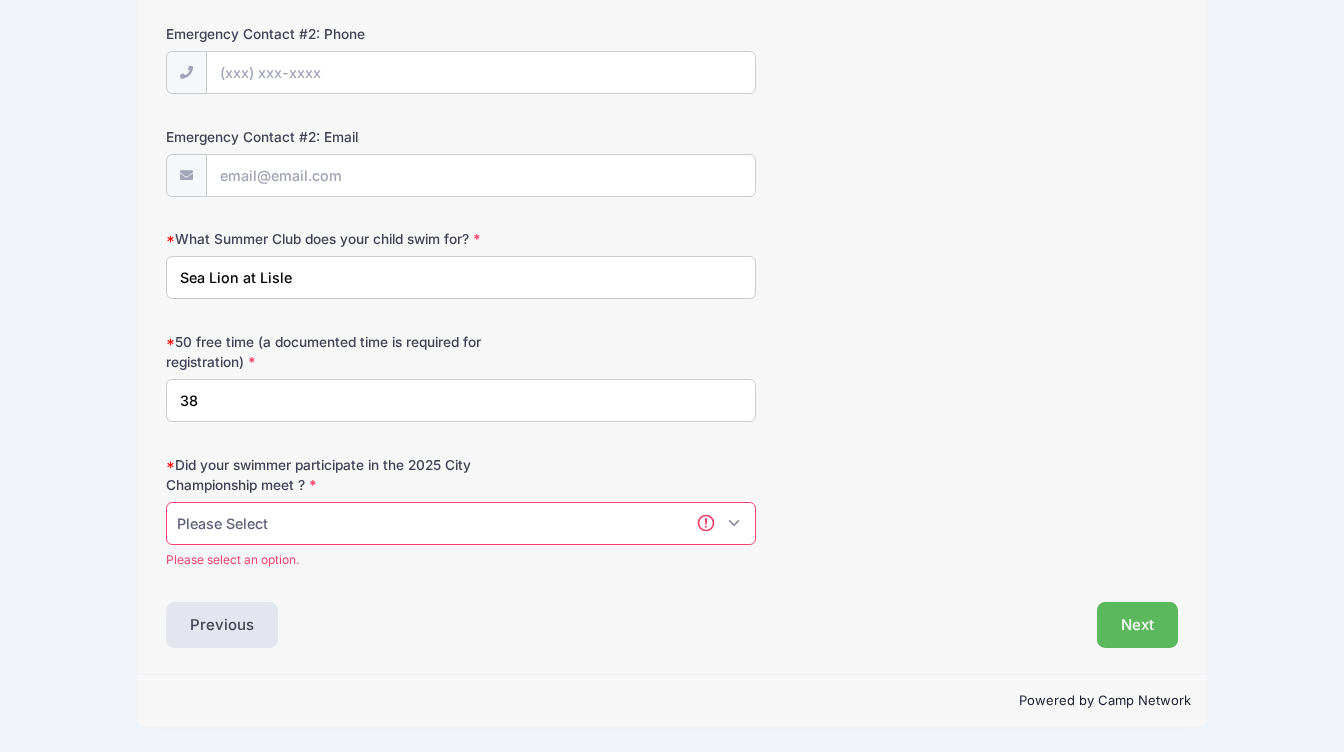 click on "Please Select" at bounding box center (461, 523) 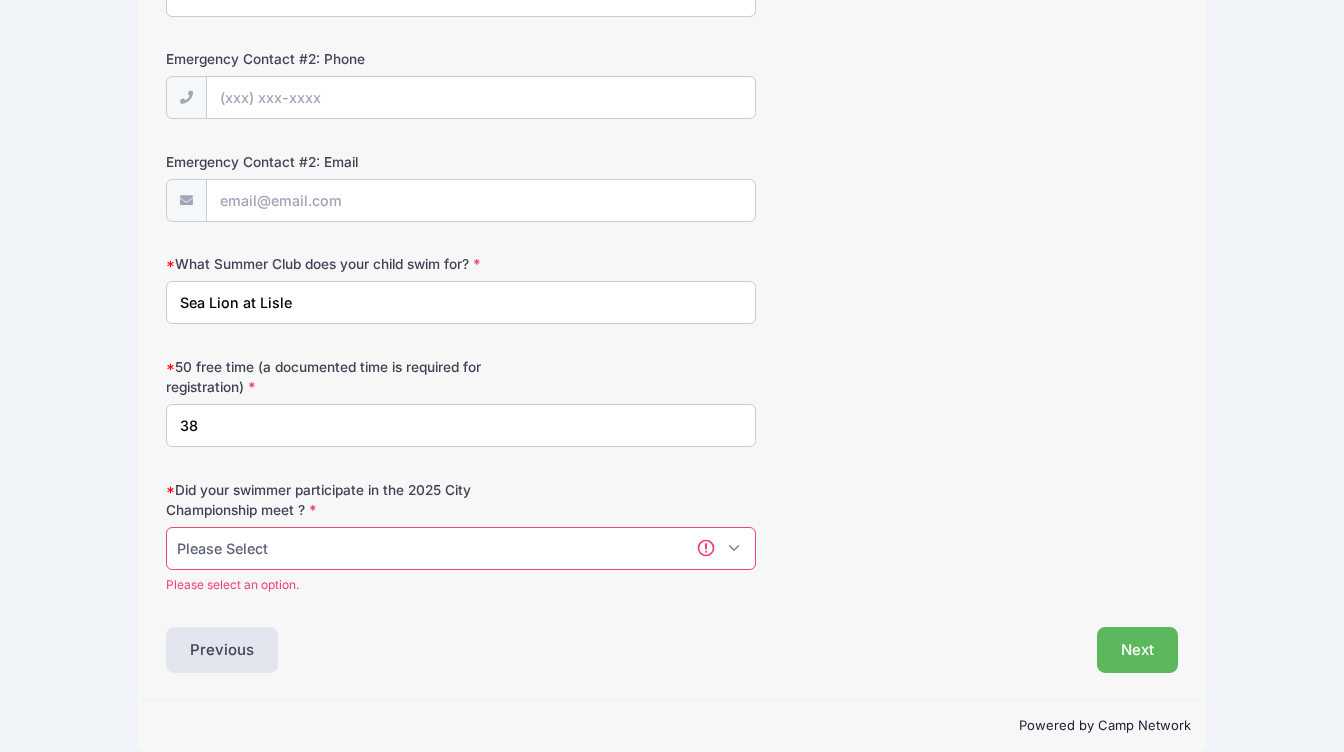 click on "Previous" at bounding box center [415, 650] 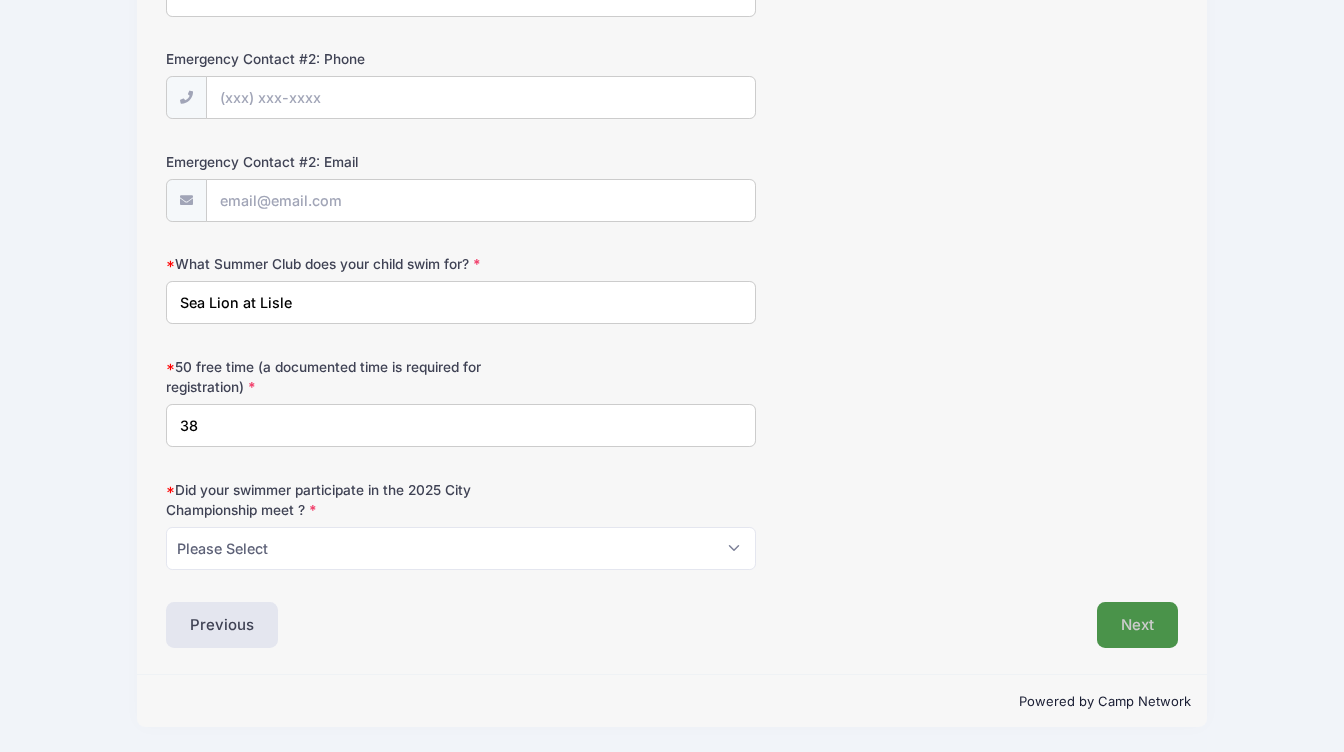 click on "Next" at bounding box center (1137, 625) 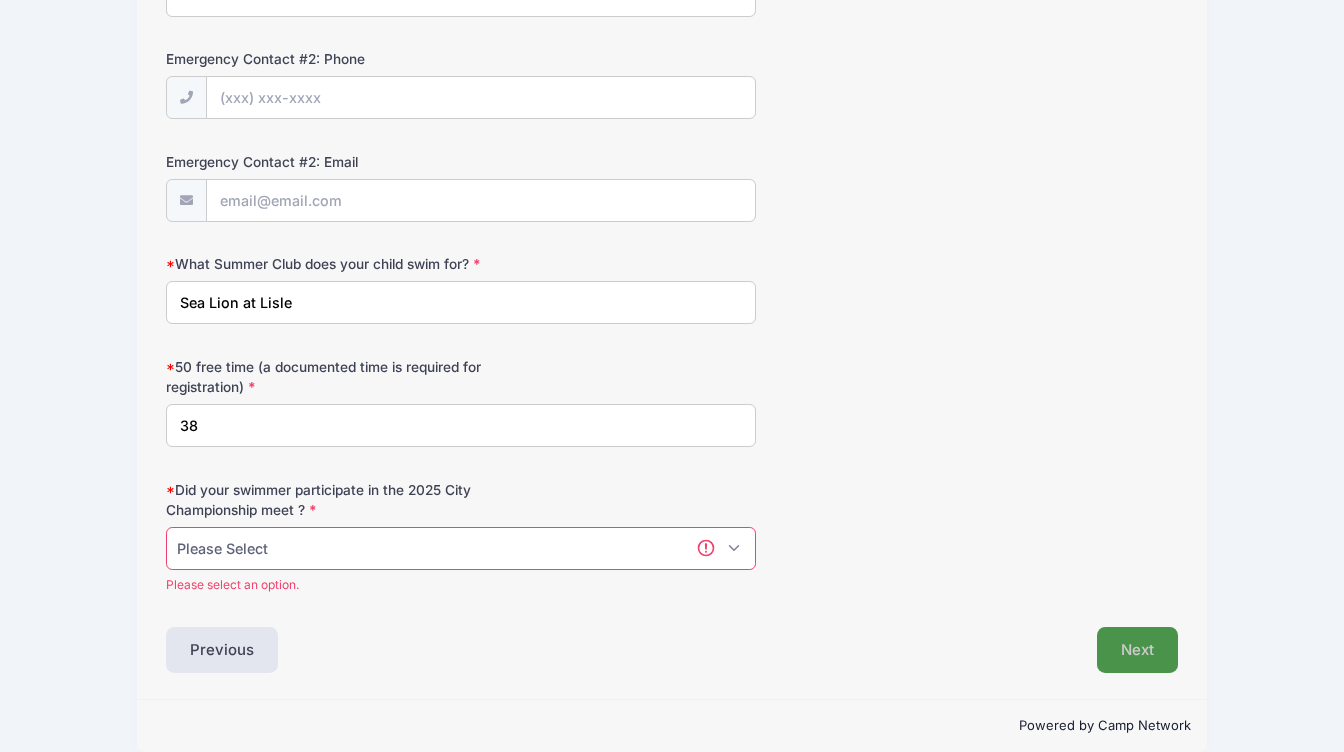 scroll, scrollTop: 966, scrollLeft: 0, axis: vertical 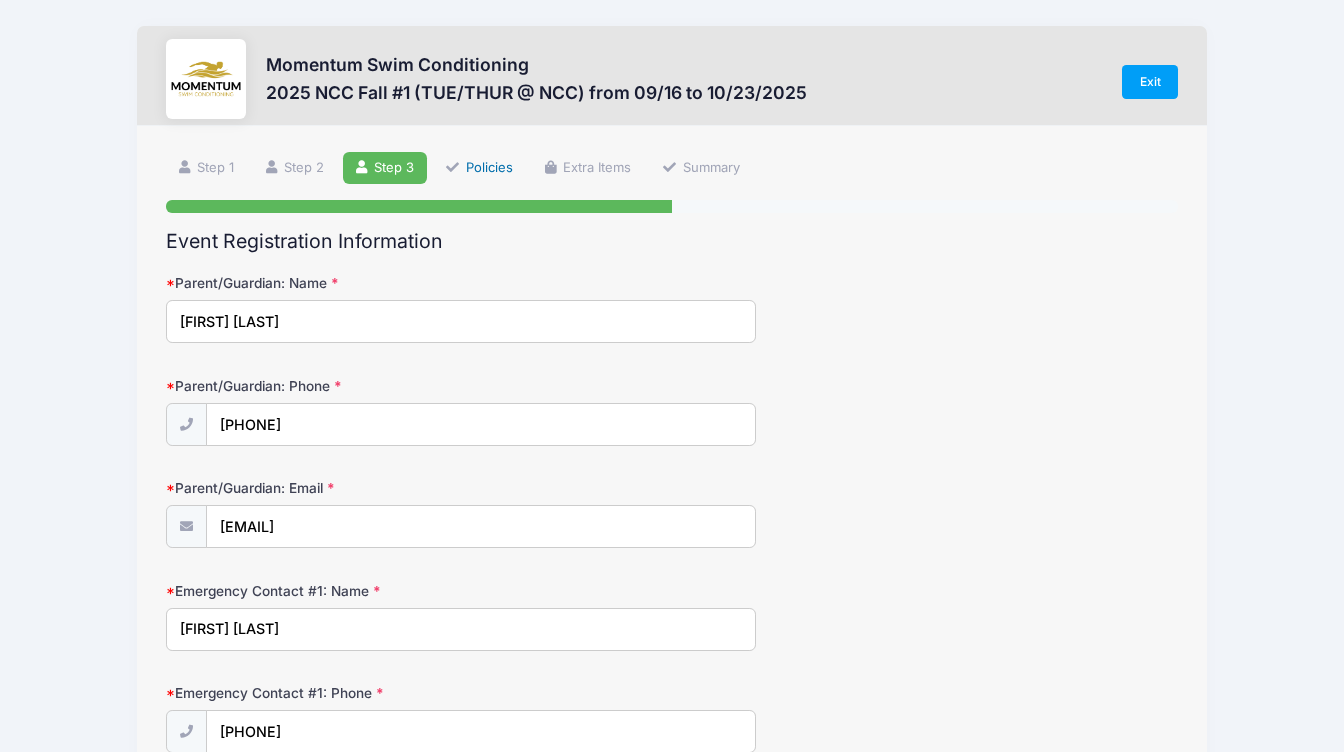 click on "Policies" at bounding box center [479, 168] 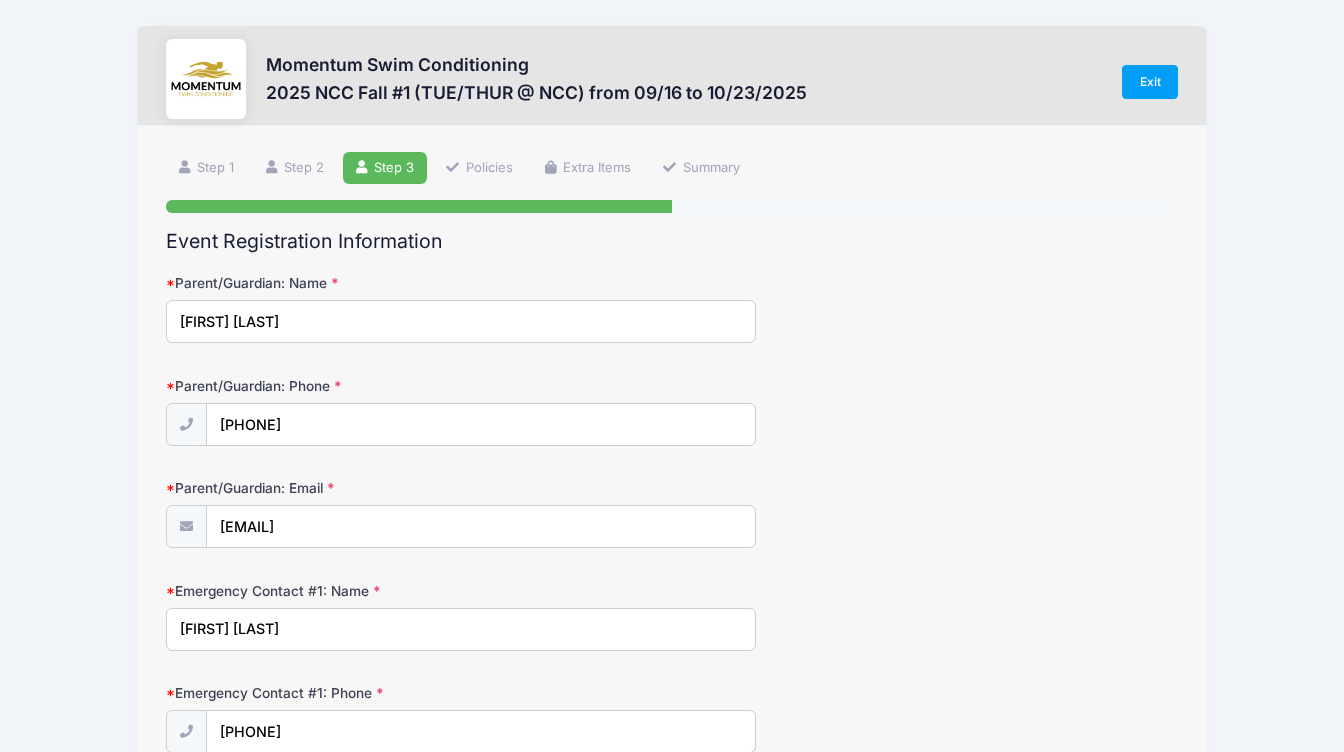 scroll, scrollTop: 0, scrollLeft: 0, axis: both 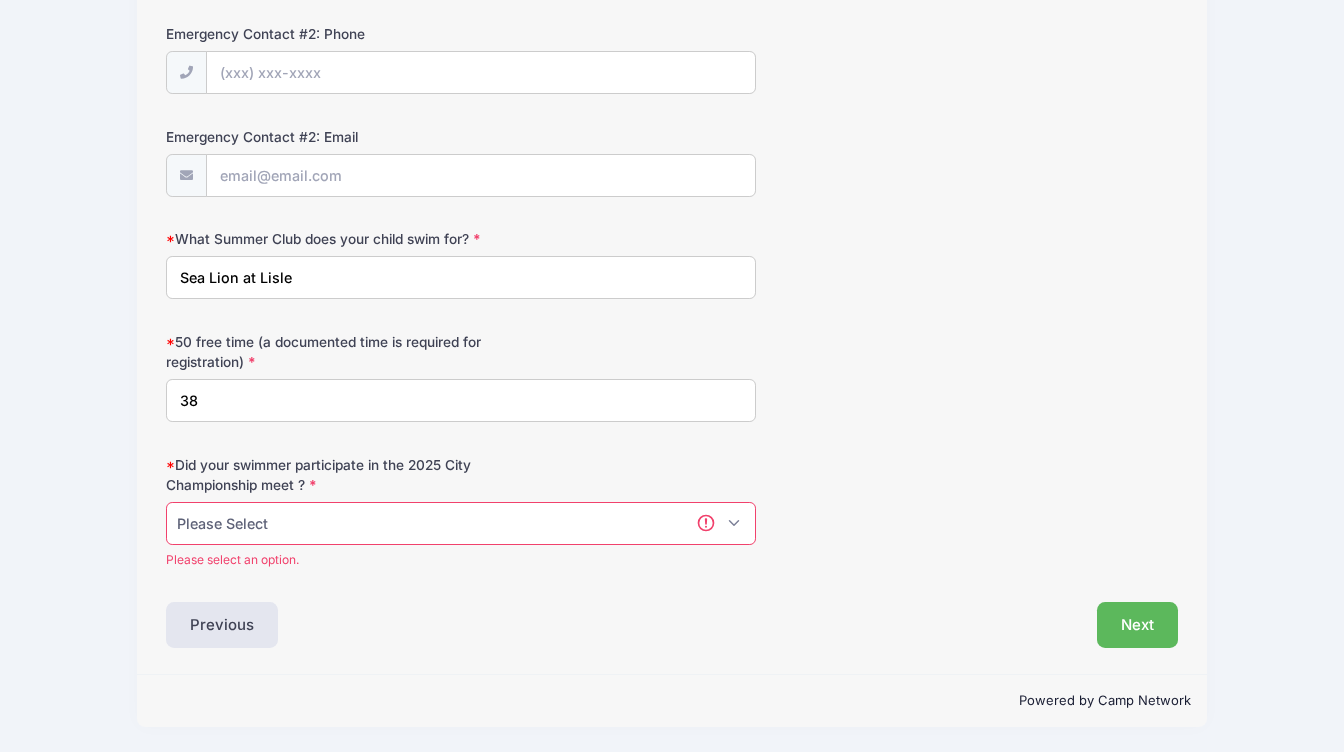 click on "Please Select" at bounding box center [461, 523] 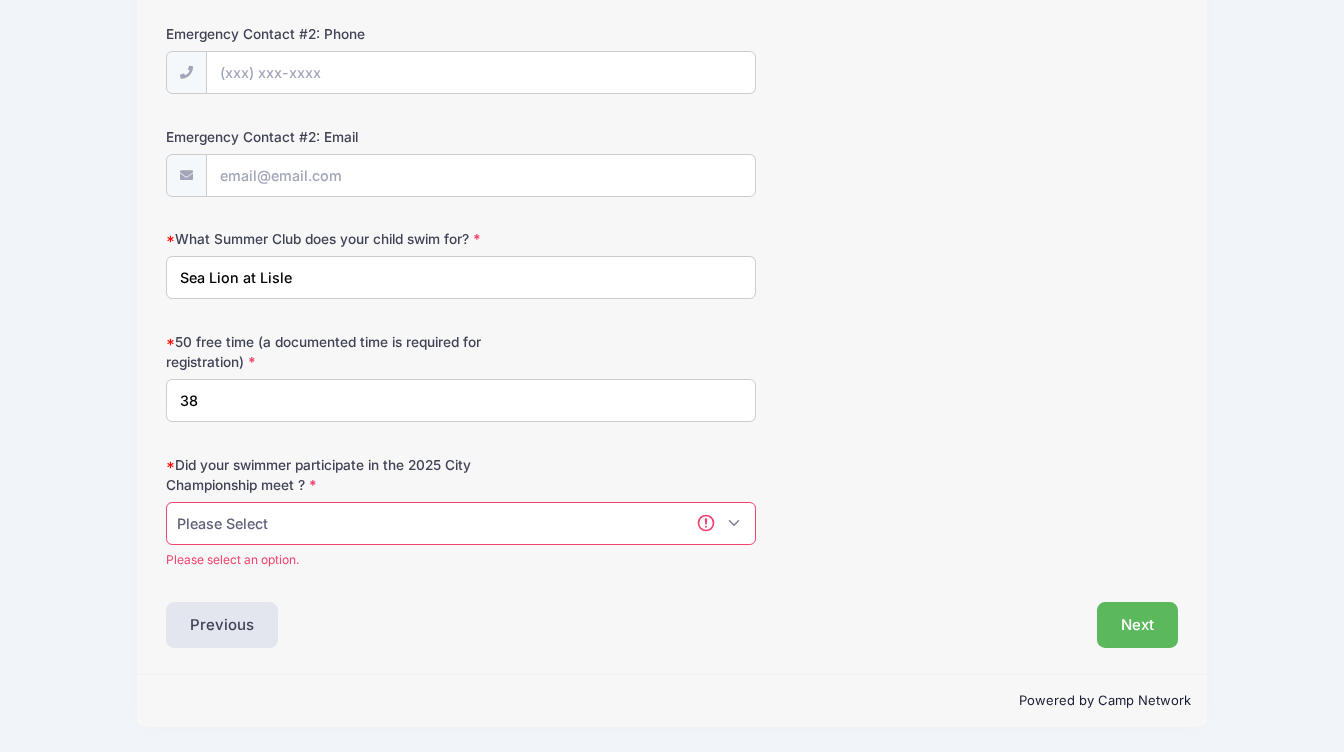 click on "Please Select" at bounding box center [461, 523] 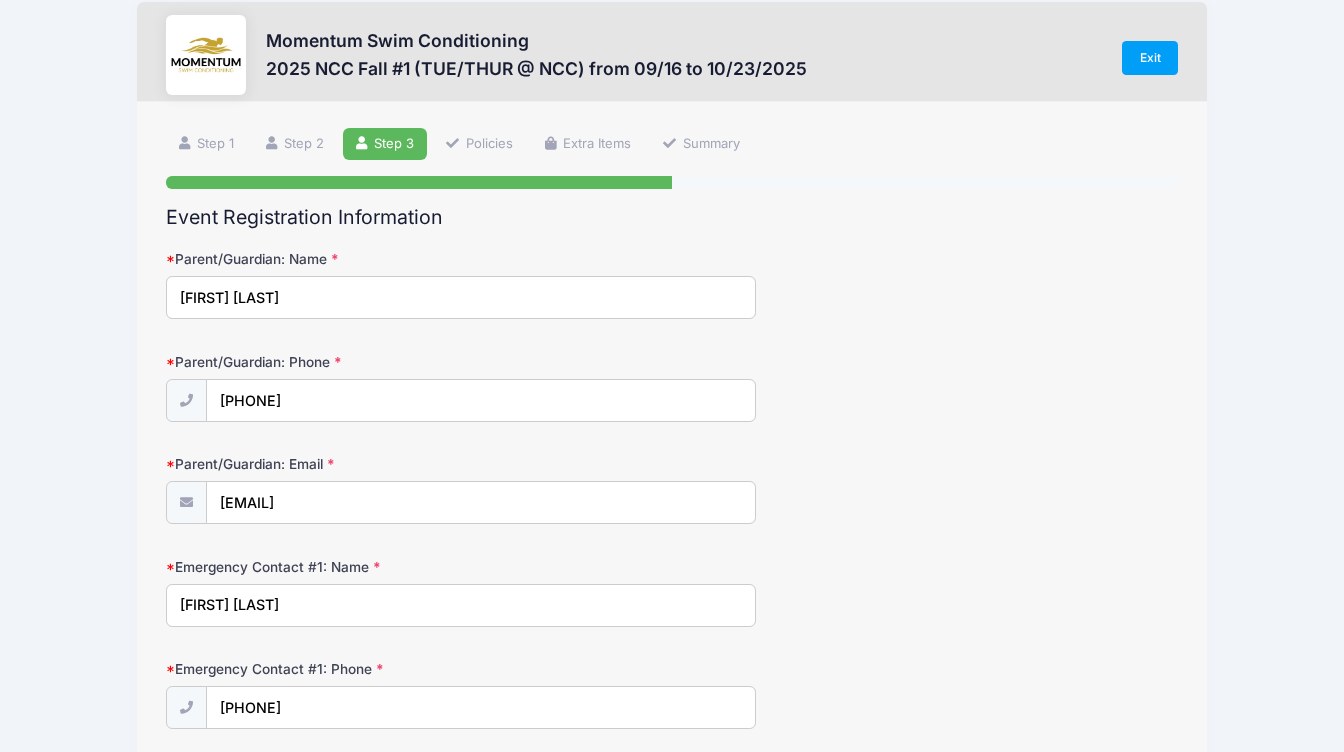 scroll, scrollTop: 0, scrollLeft: 0, axis: both 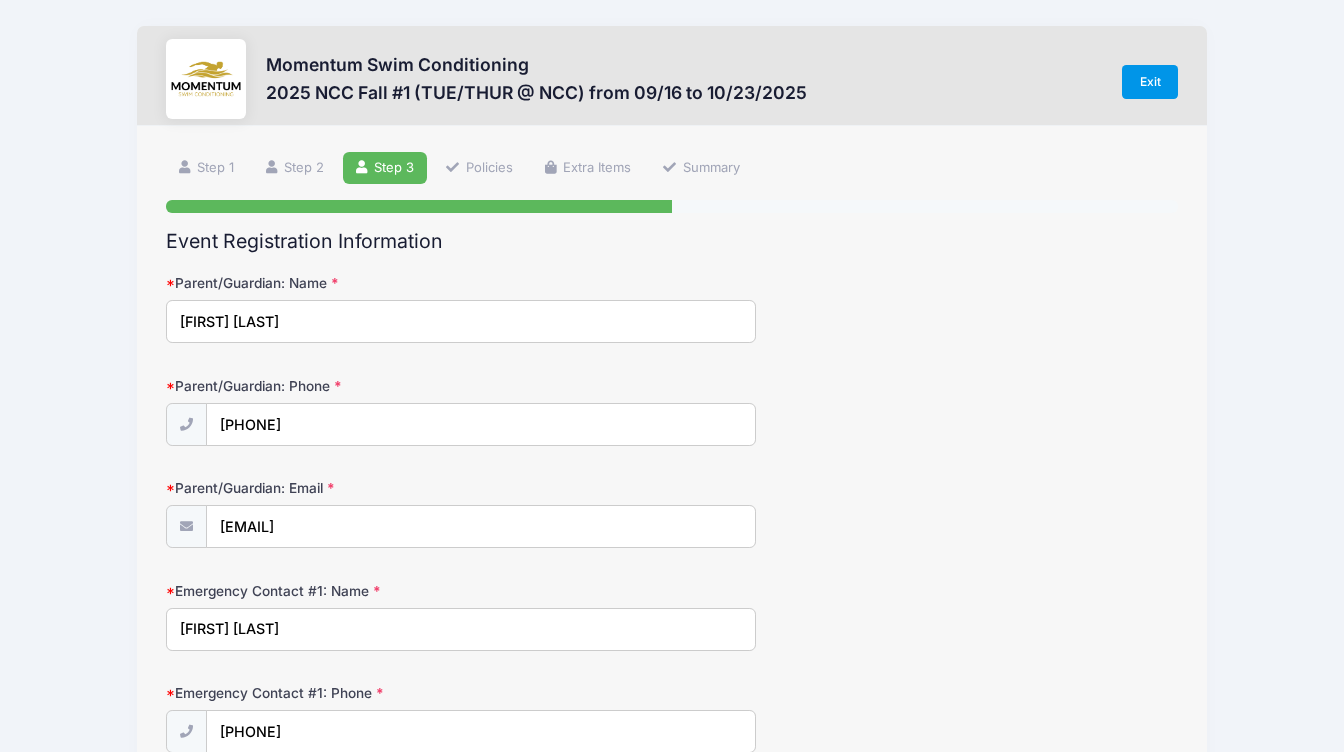click on "Exit" at bounding box center (1150, 82) 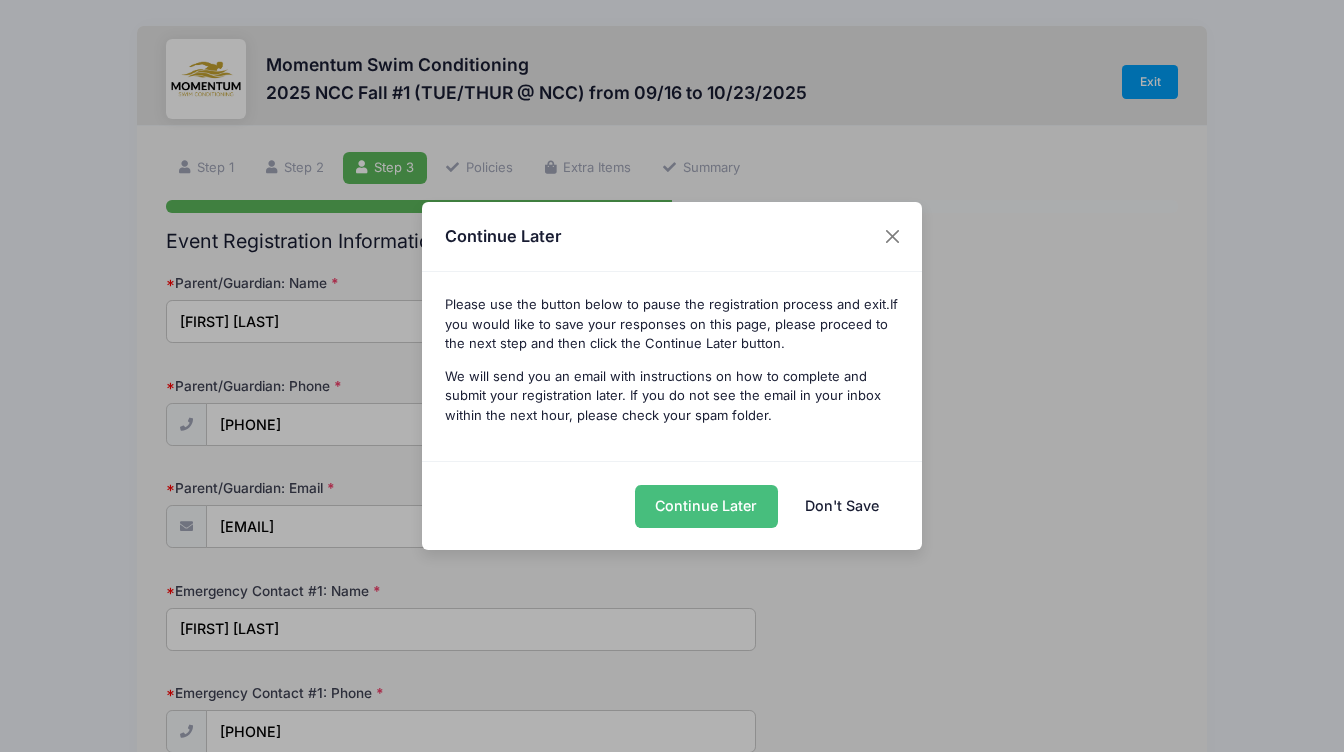 click on "Continue Later" at bounding box center (706, 506) 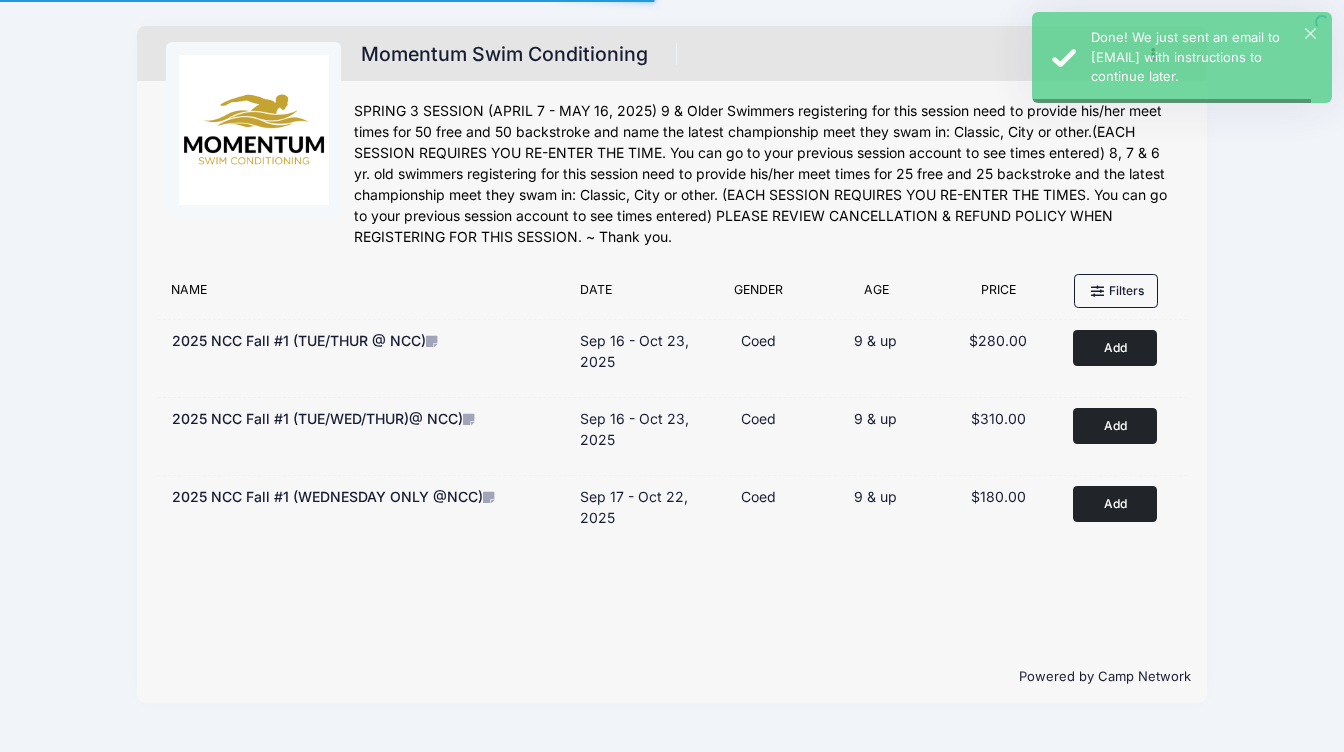 scroll, scrollTop: 0, scrollLeft: 0, axis: both 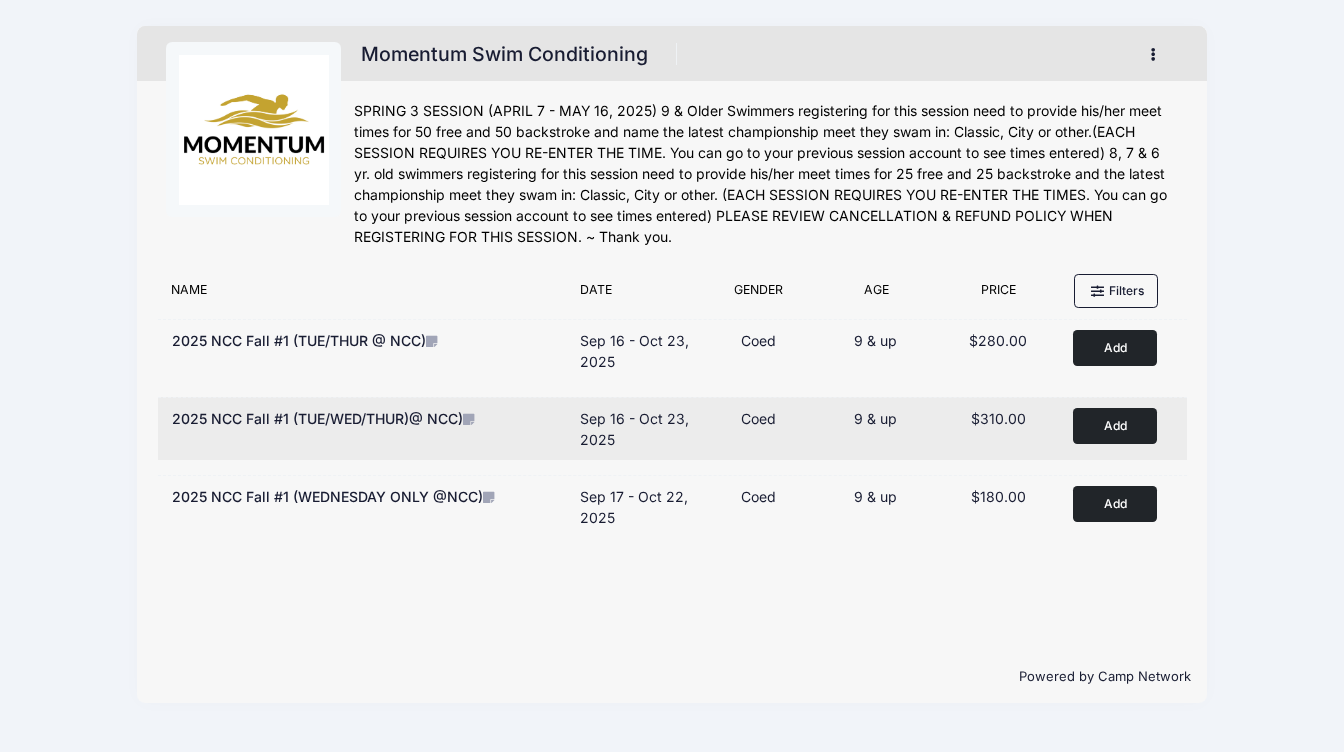 click on "Add" at bounding box center (1115, 425) 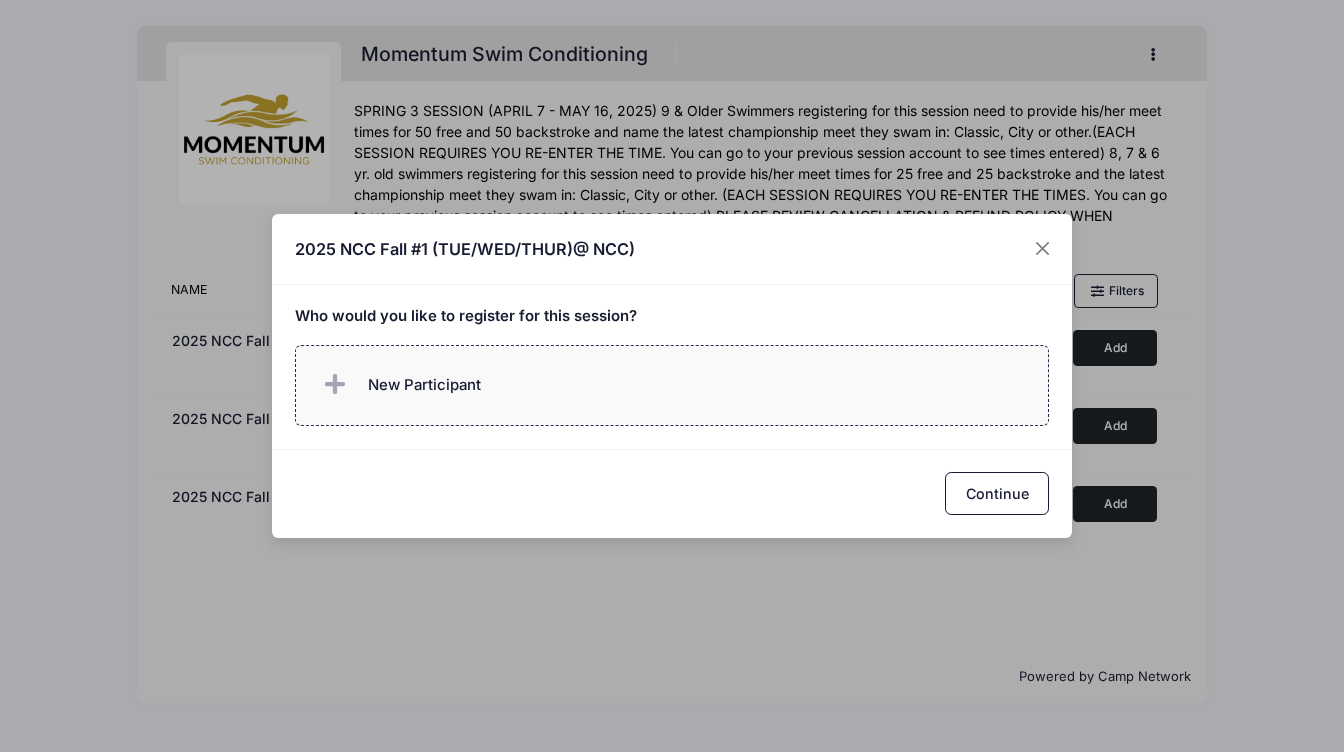 click on "New Participant" at bounding box center [424, 385] 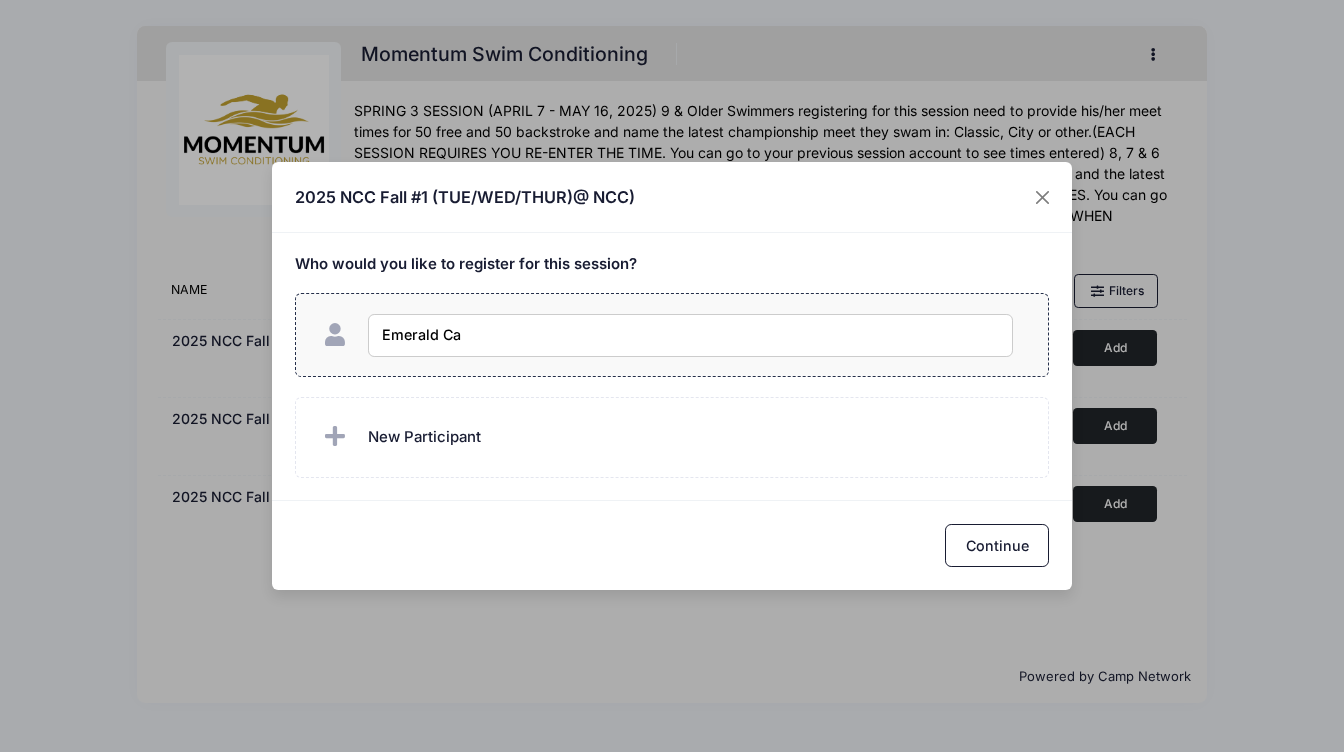 type on "[FIRST] [LAST]" 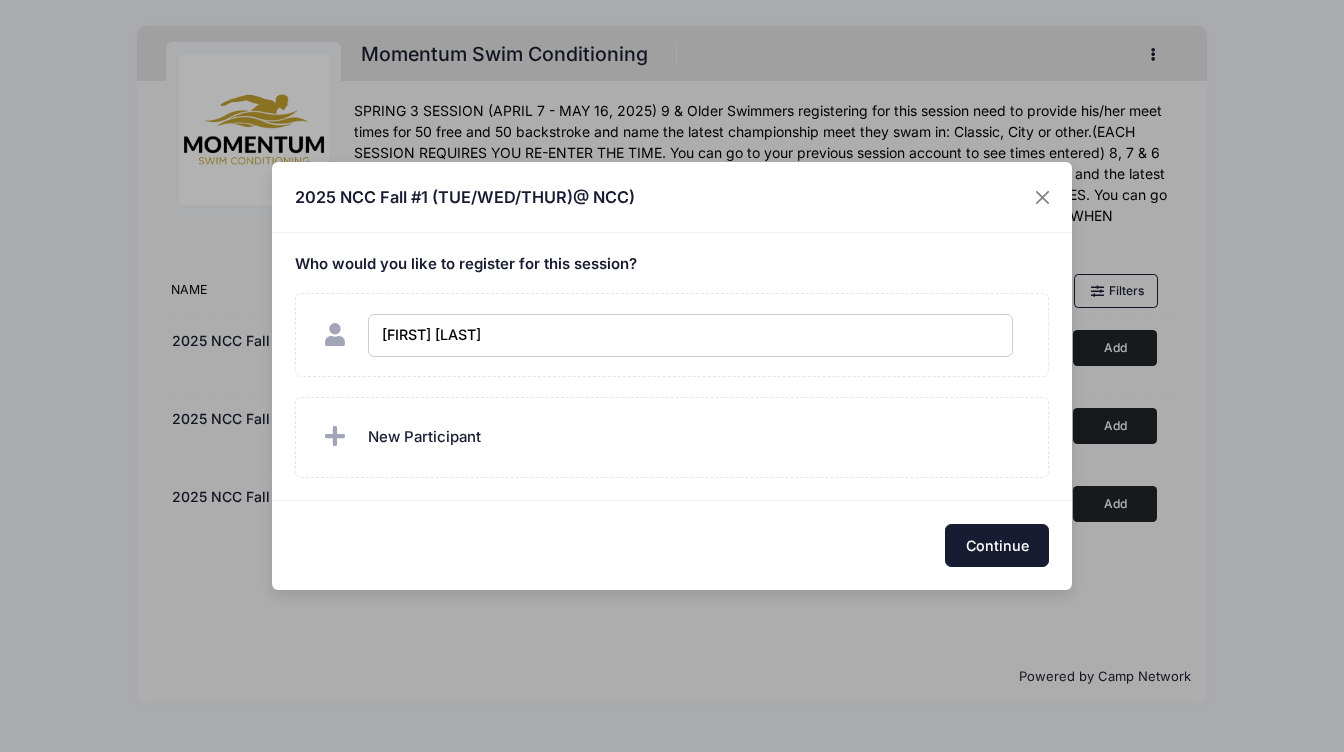 checkbox on "true" 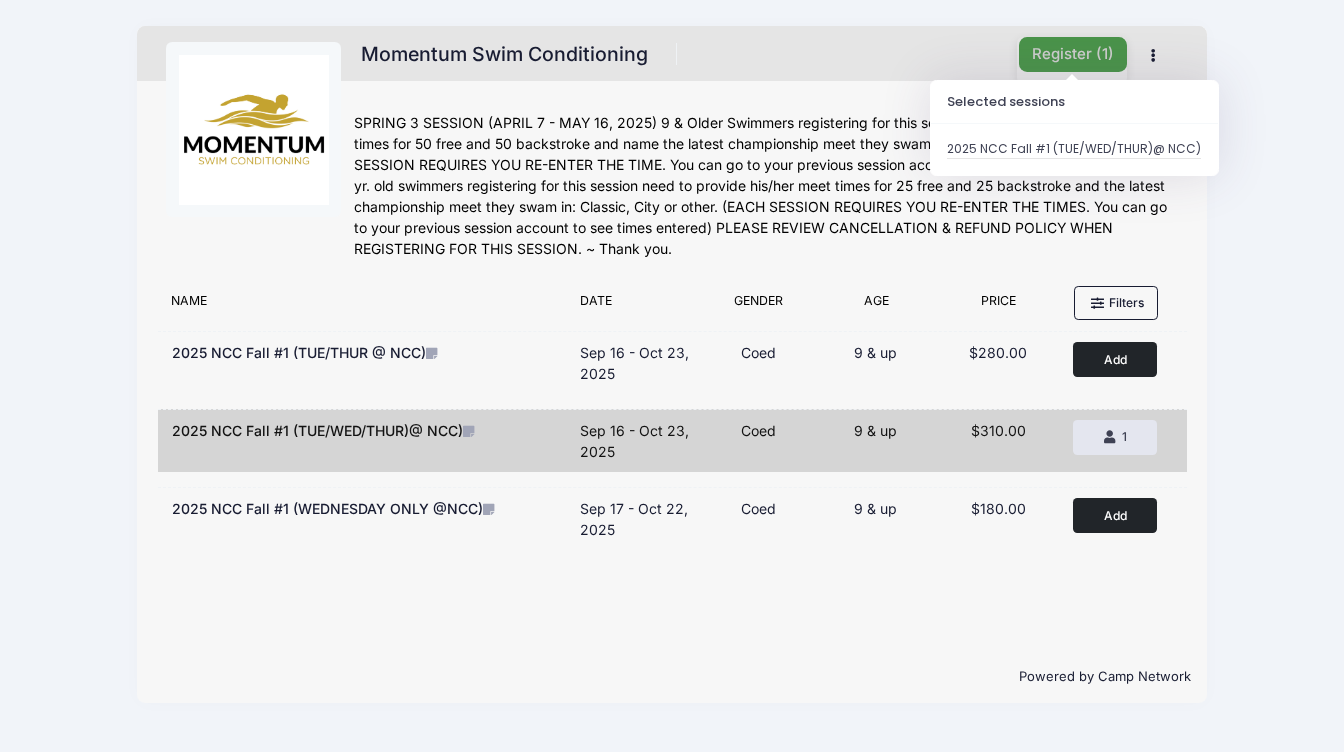click on "Register ( 1 )" at bounding box center (1073, 54) 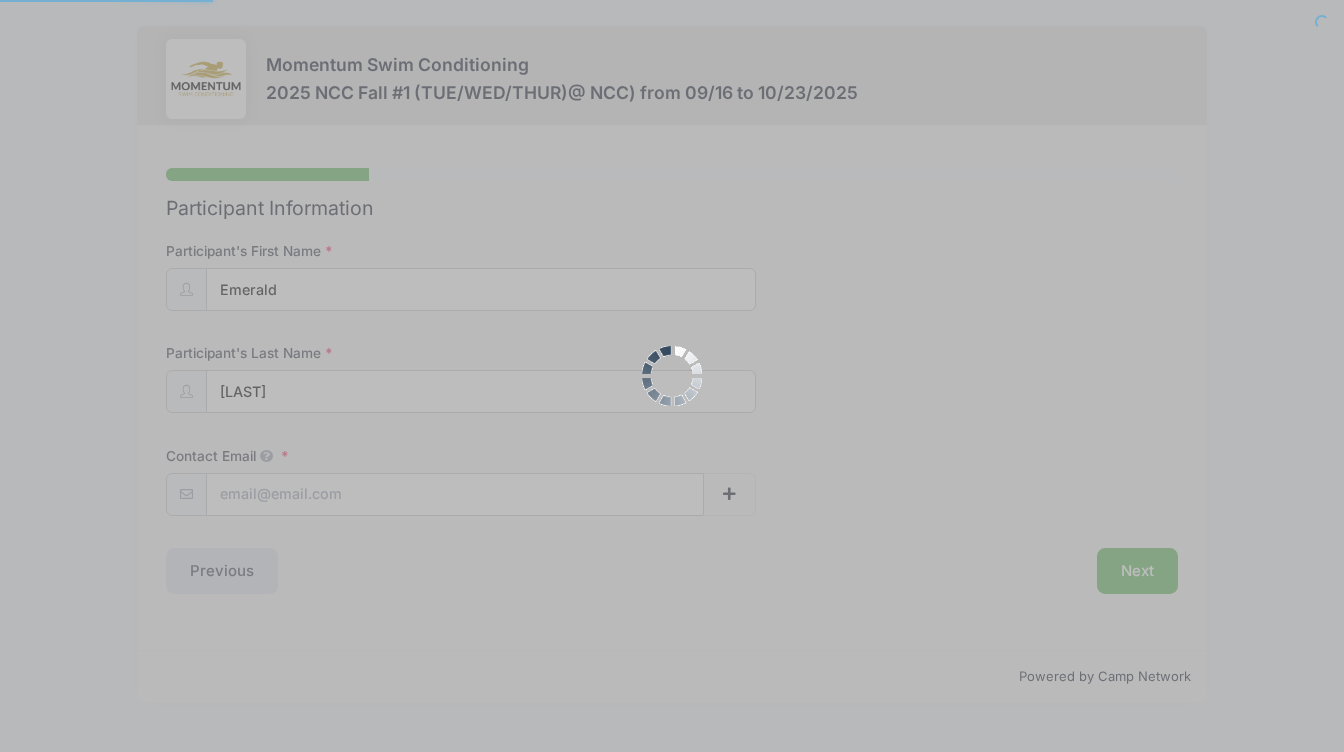 scroll, scrollTop: 0, scrollLeft: 0, axis: both 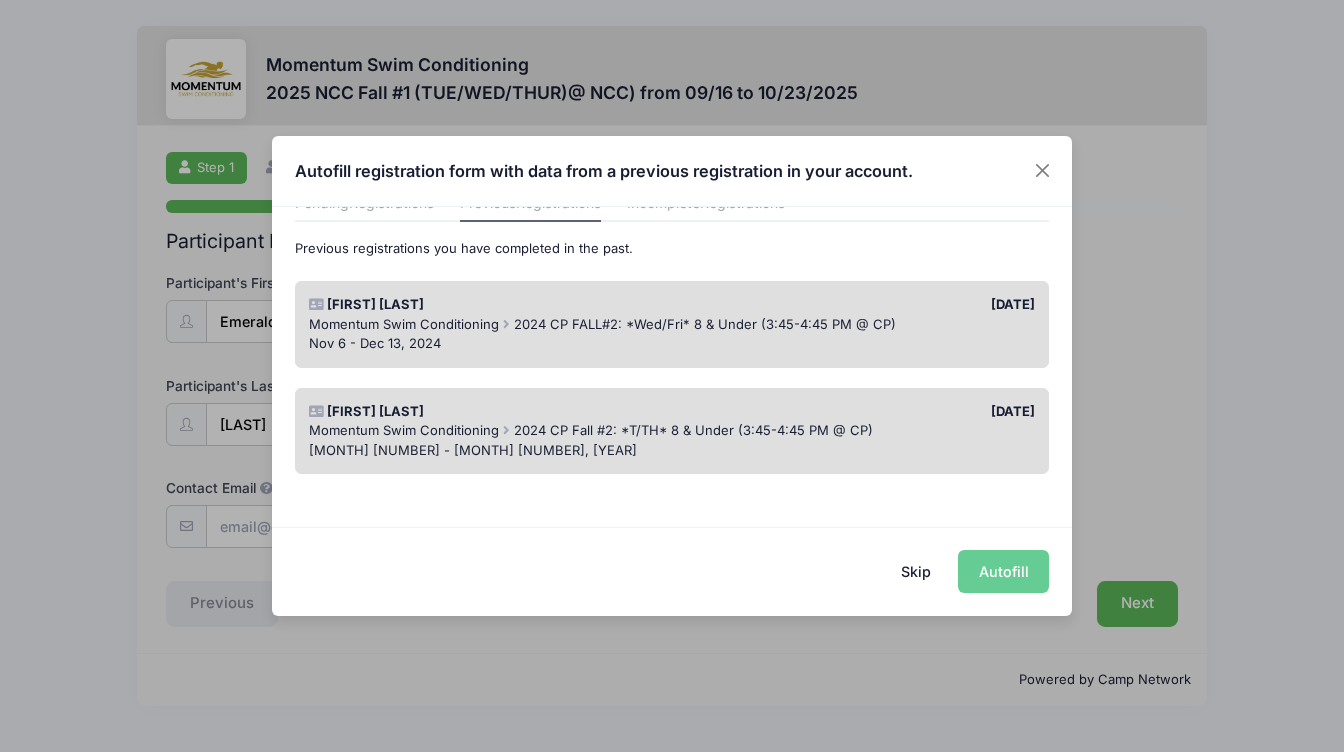 click on "Skip
Autofill" at bounding box center [672, 571] 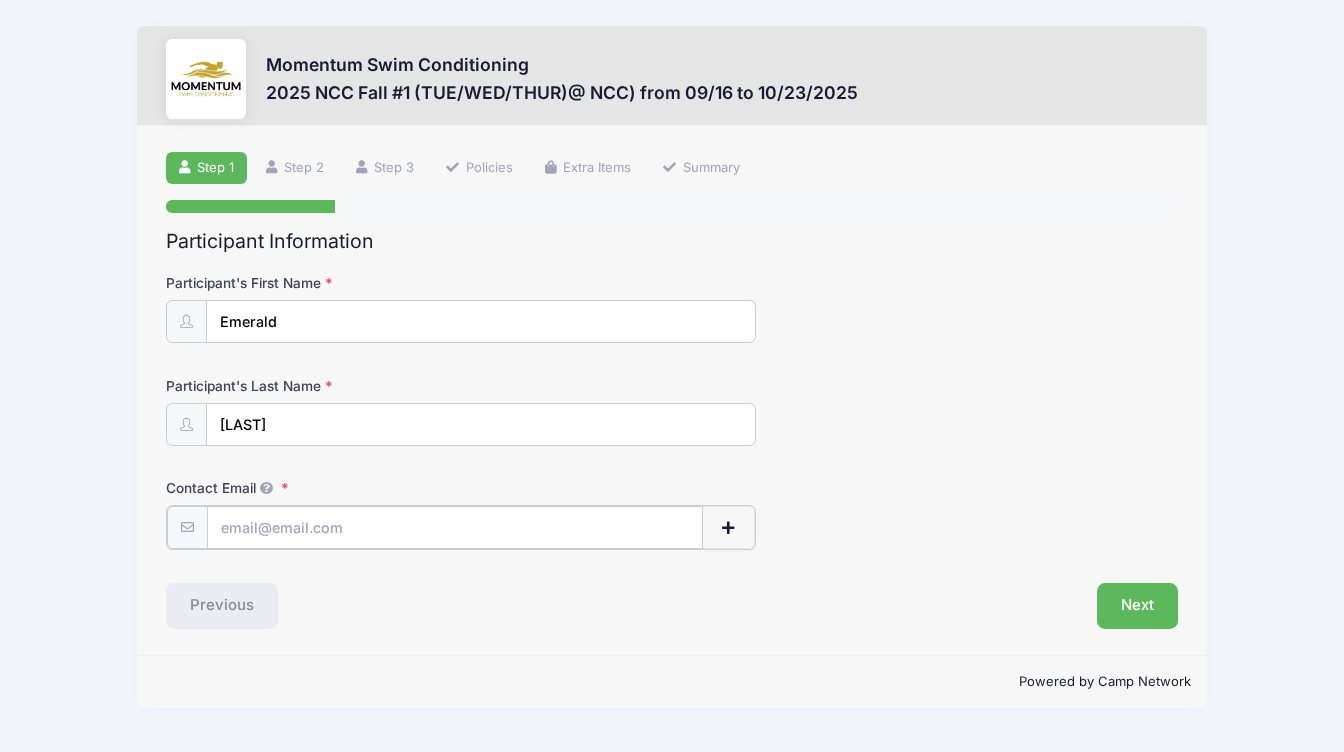 click on "Contact Email" at bounding box center (455, 527) 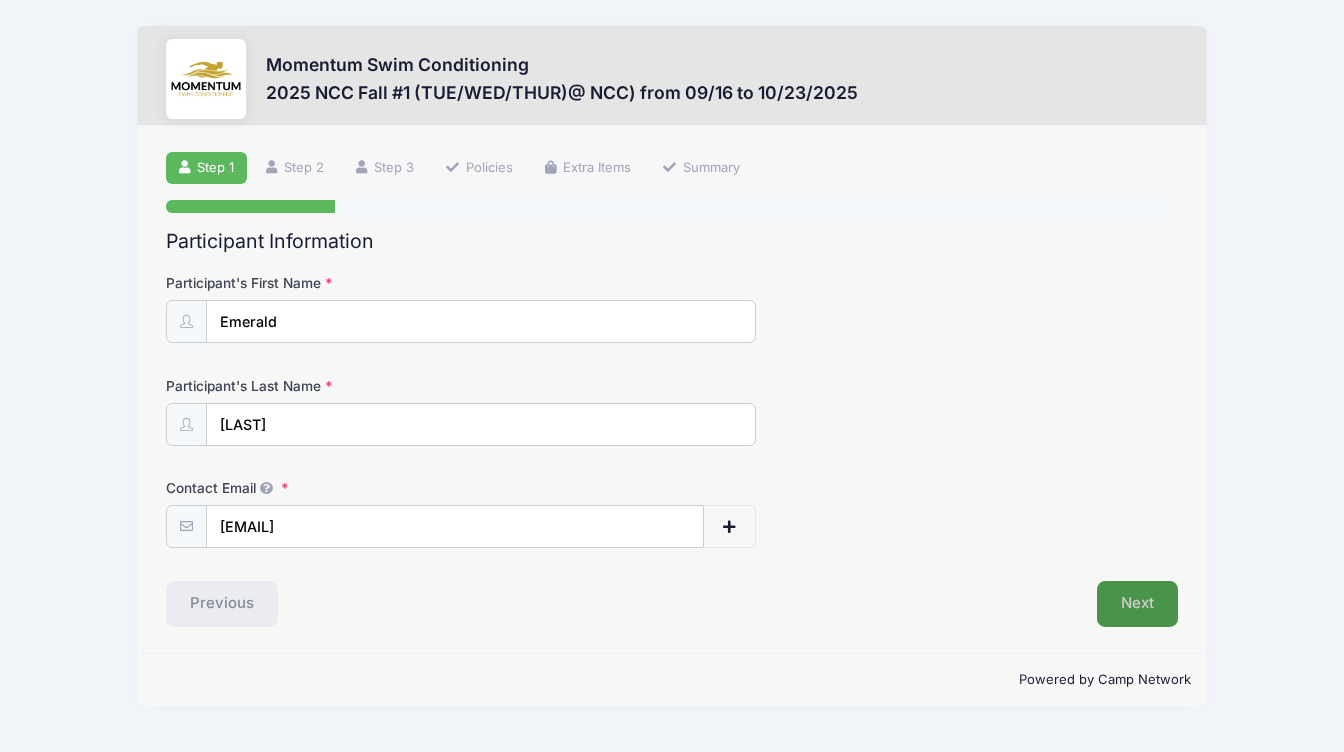 click on "Next" at bounding box center [1137, 604] 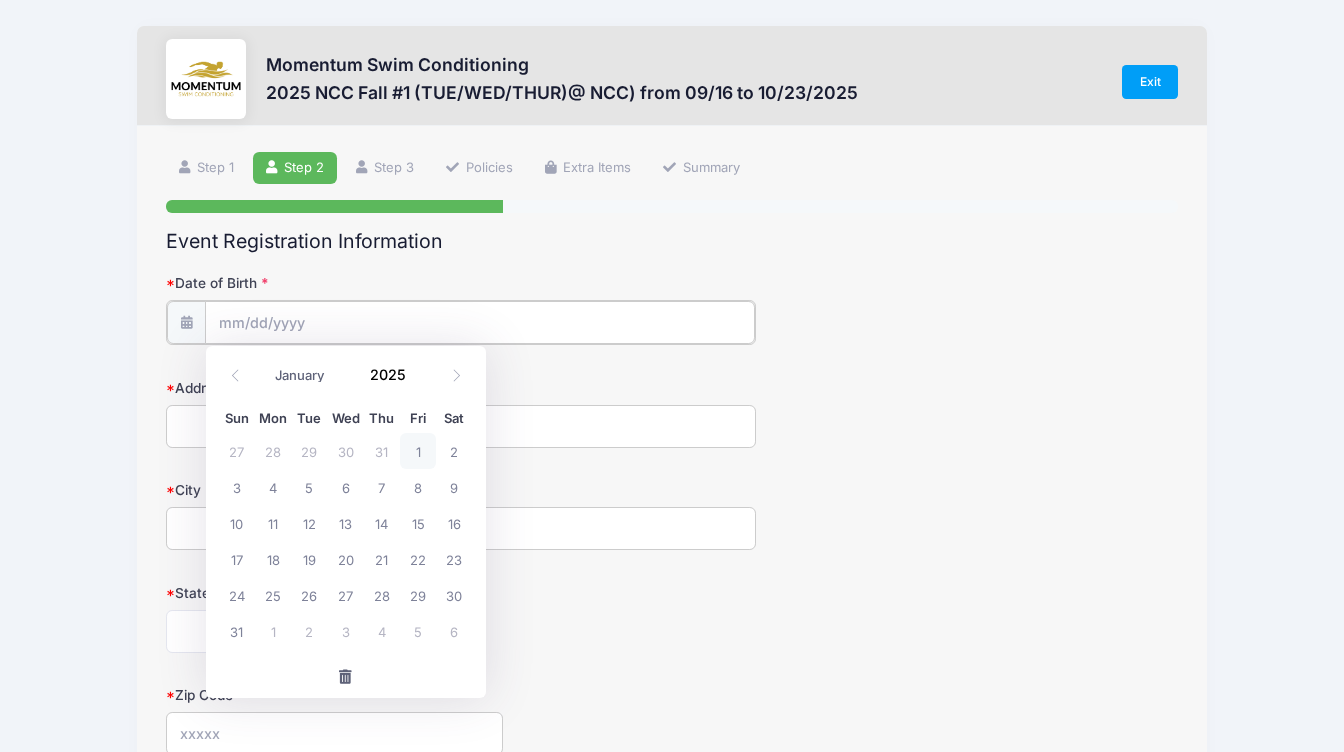 click on "Date of Birth" at bounding box center [480, 322] 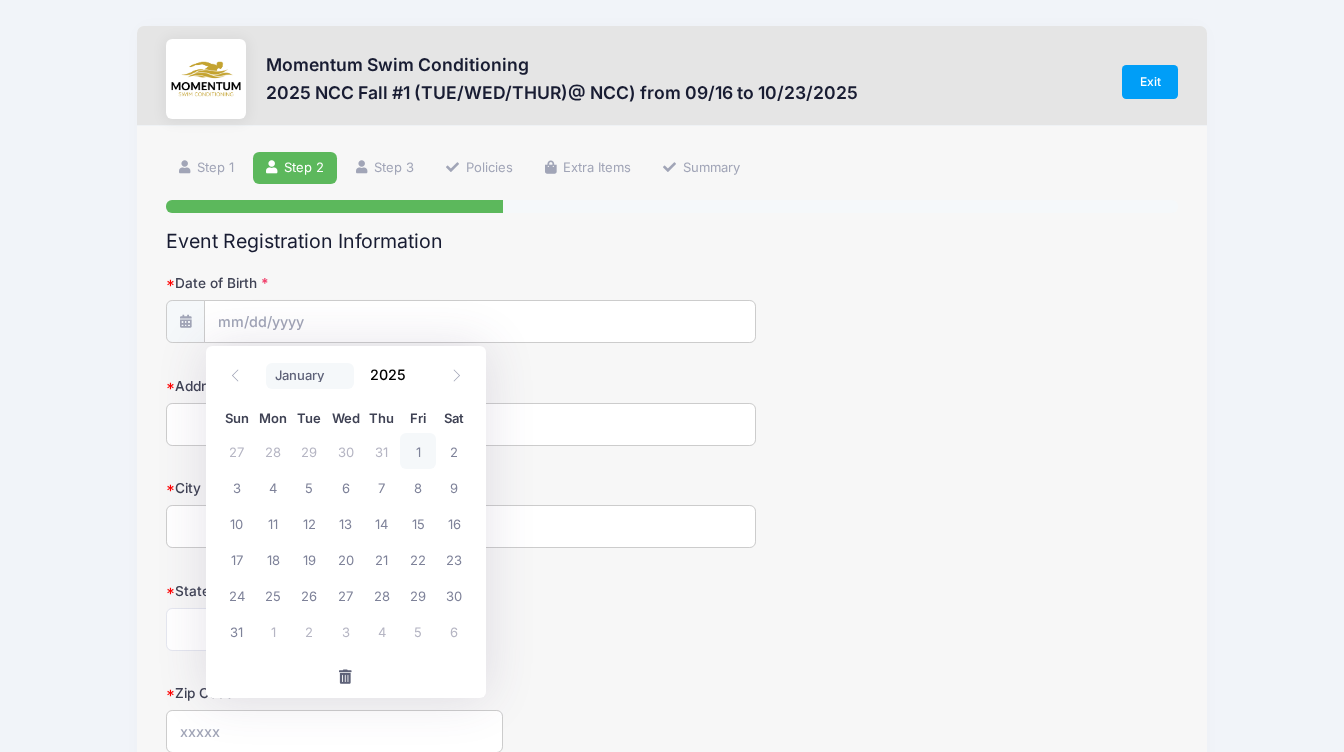 click on "January February March April May June July August September October November December" at bounding box center [310, 376] 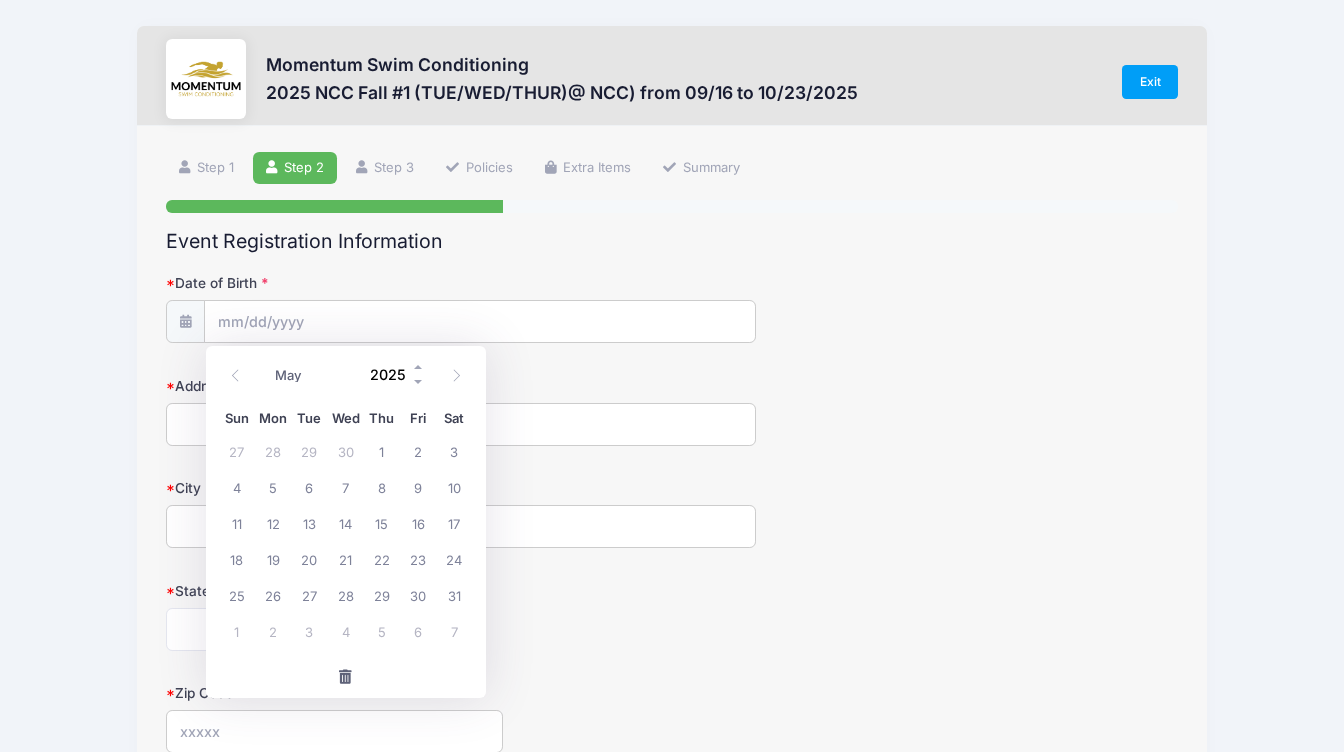 click on "2025" at bounding box center (393, 375) 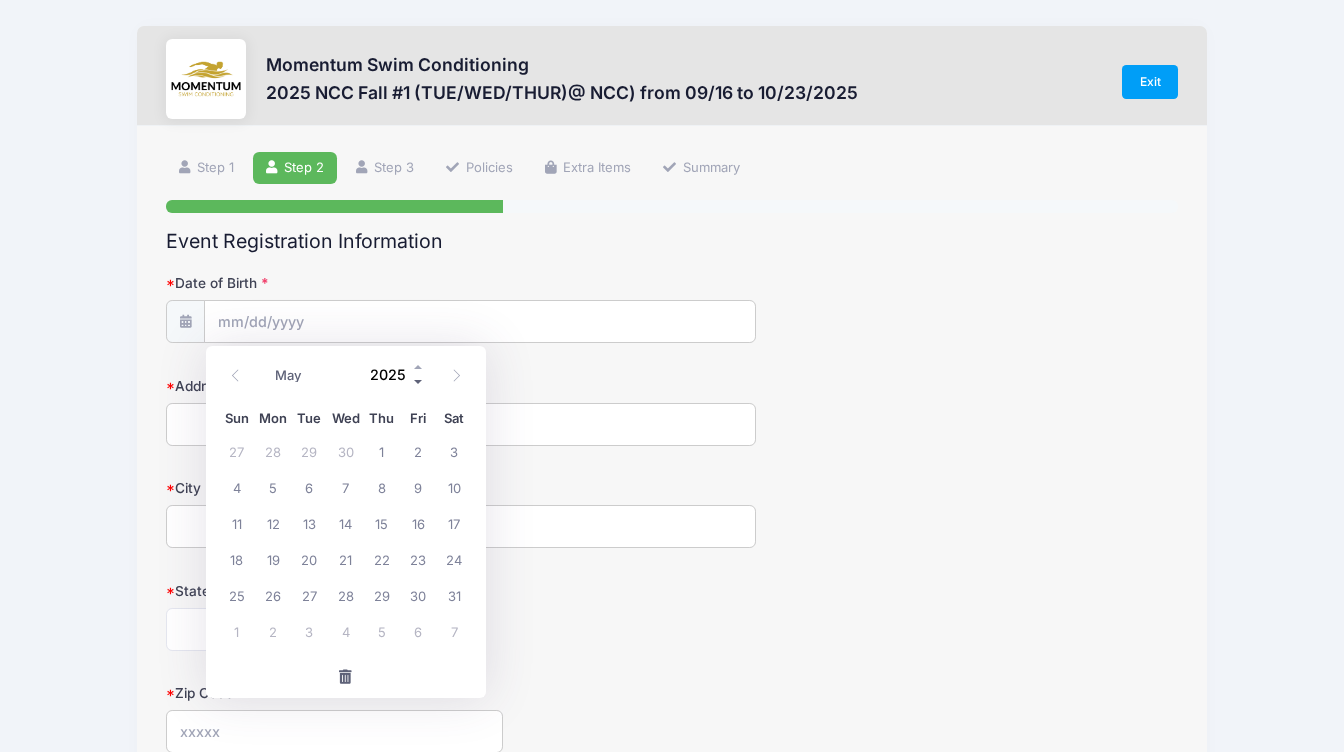 click at bounding box center [419, 382] 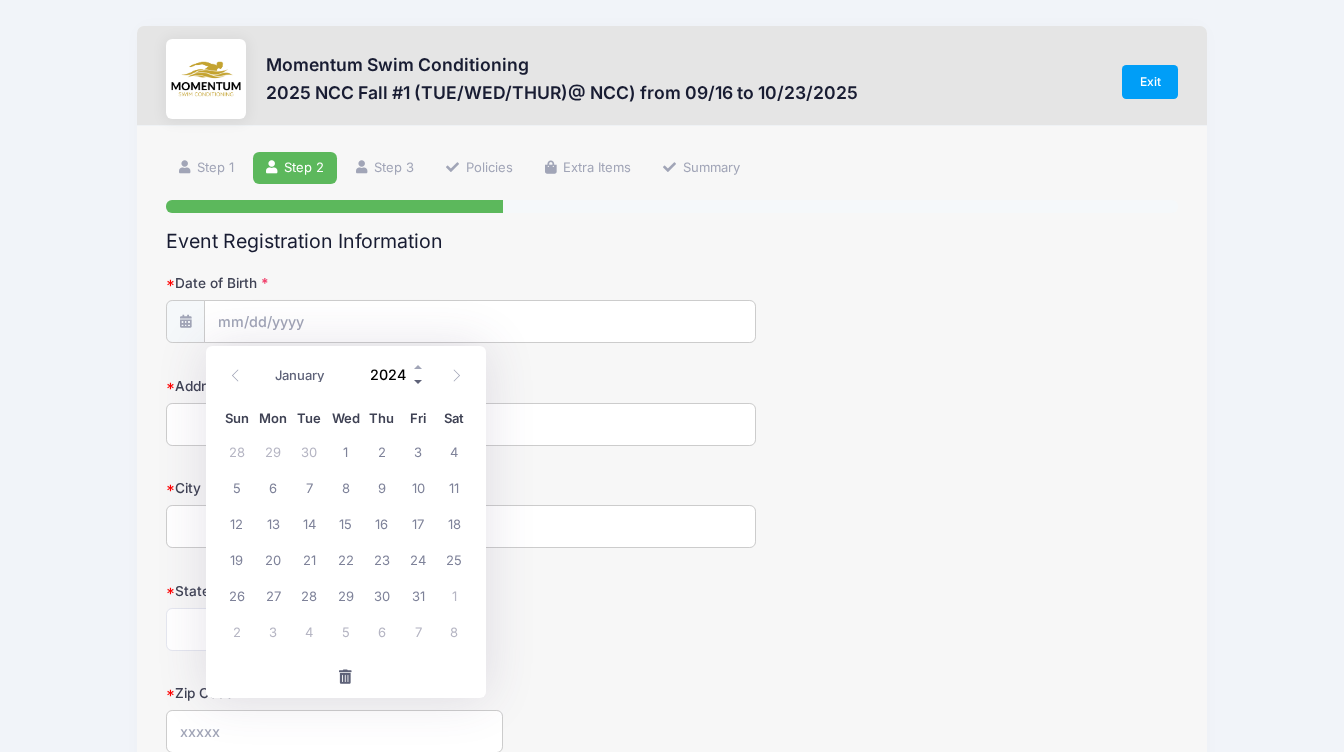 click at bounding box center [419, 382] 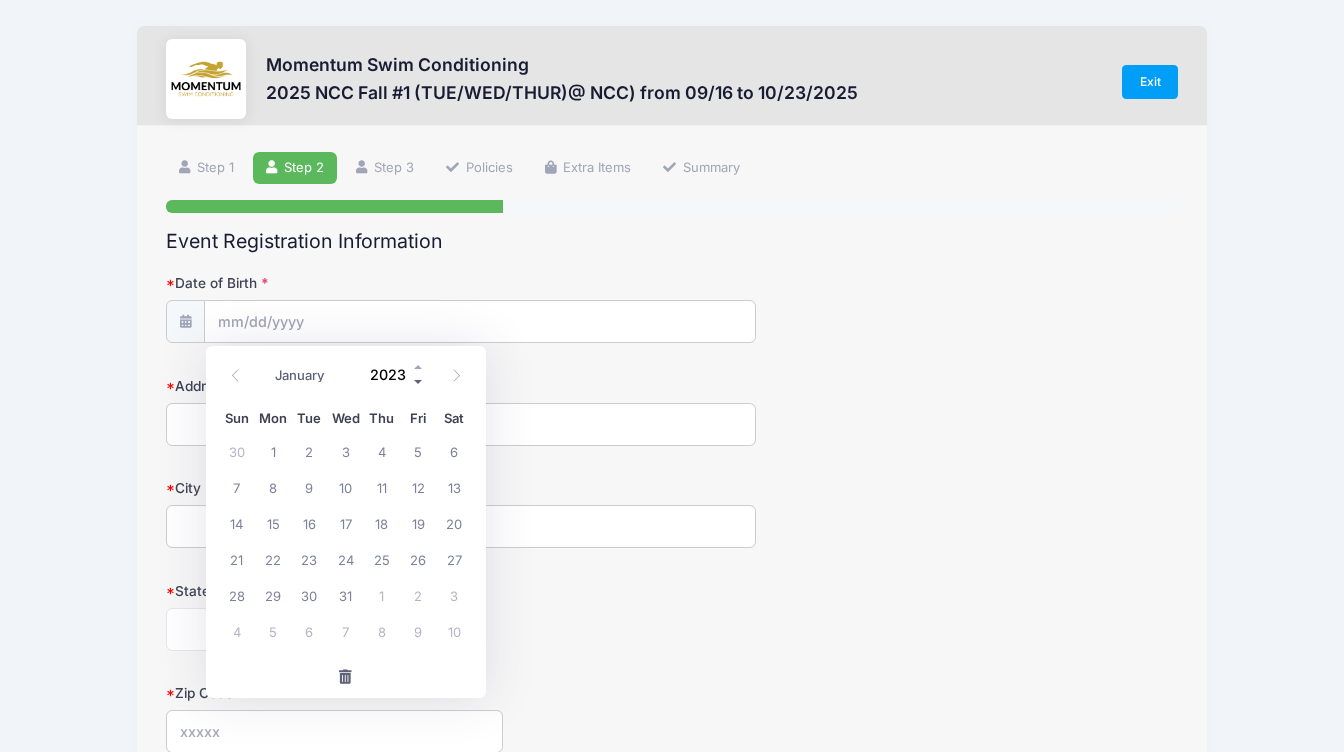 click at bounding box center [419, 382] 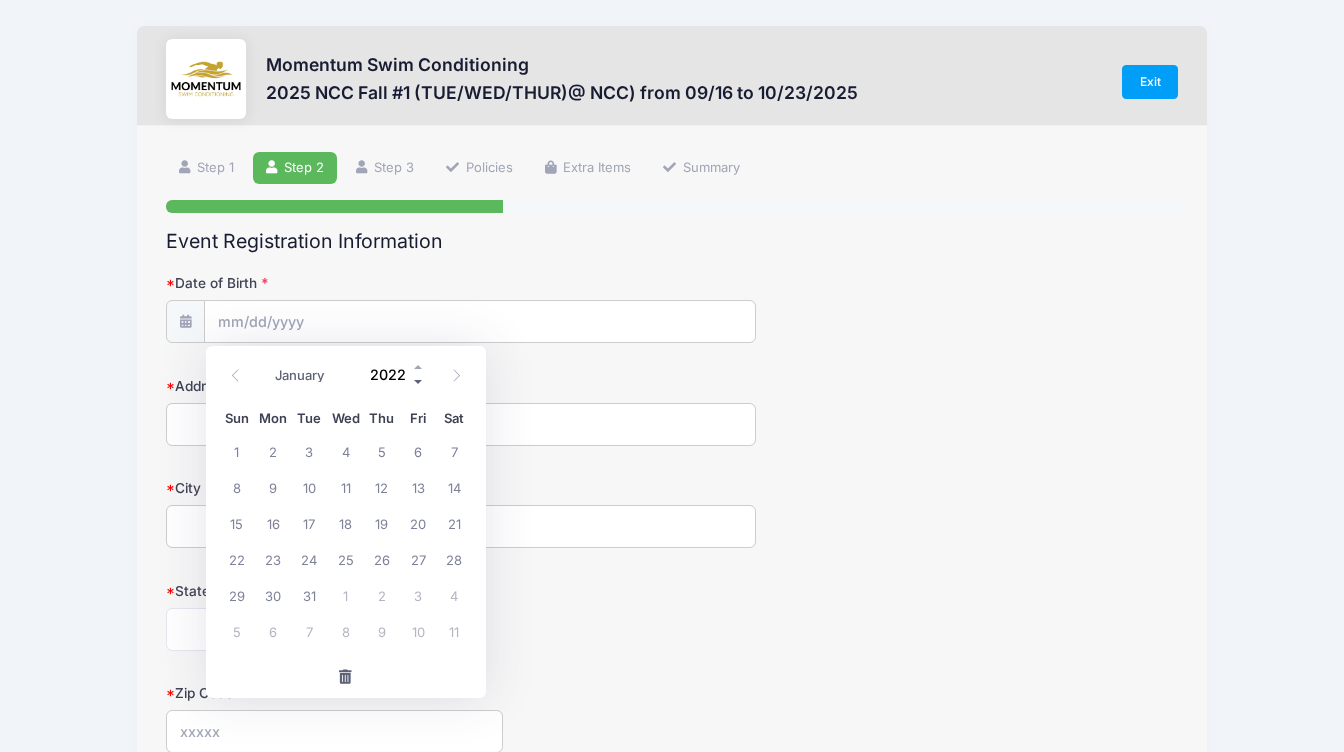 click at bounding box center (419, 382) 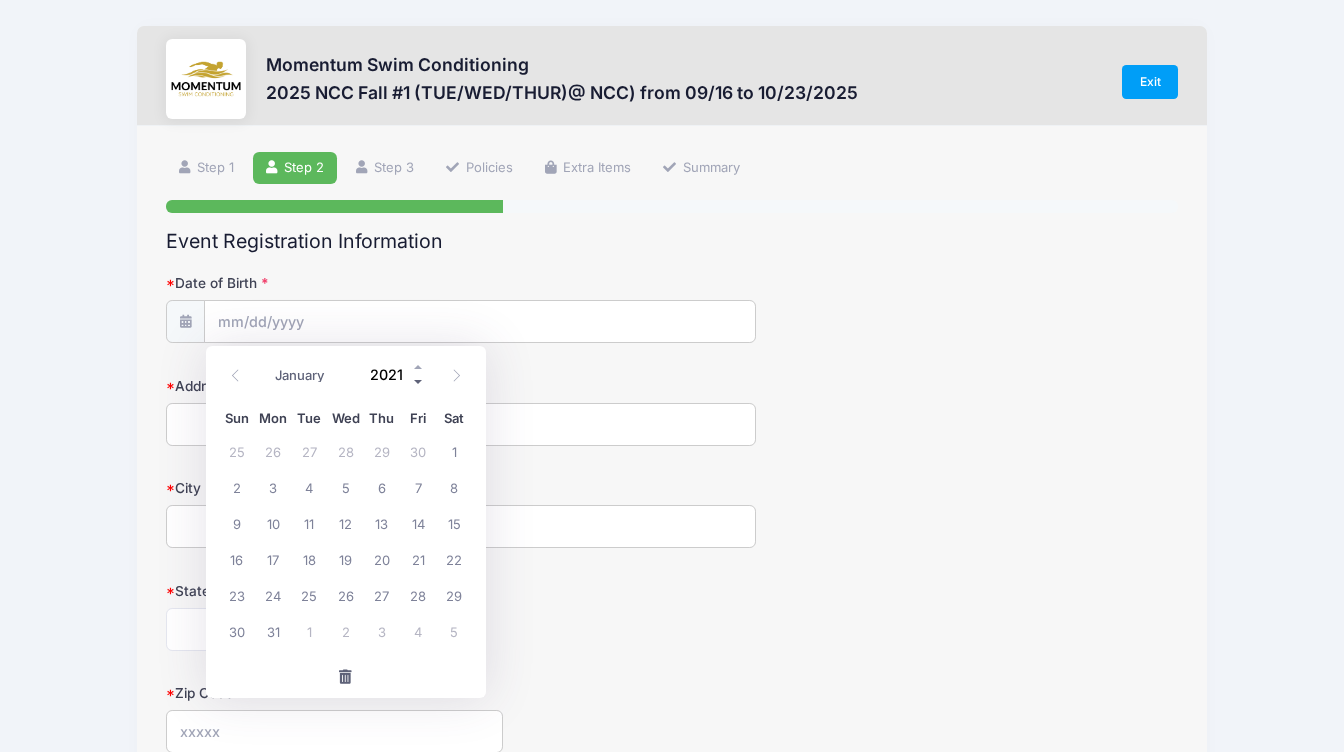 click at bounding box center (419, 382) 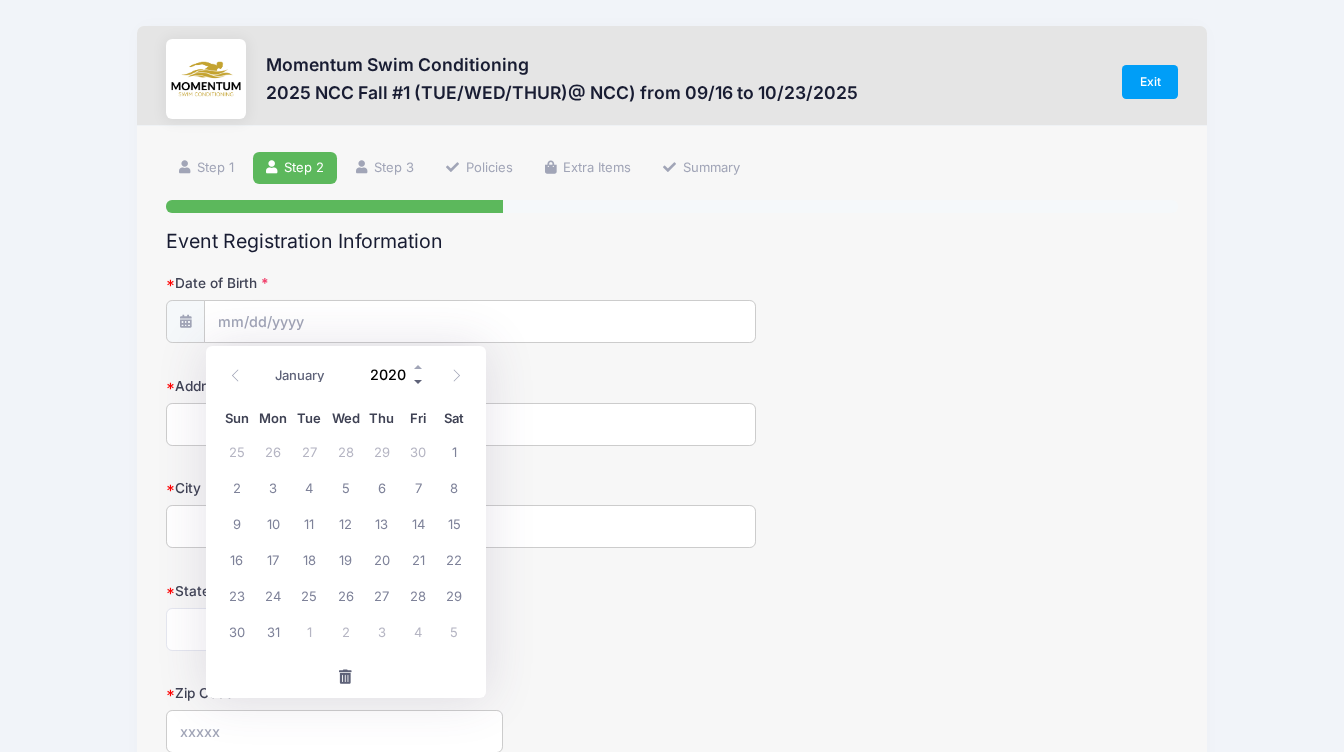 click at bounding box center (419, 382) 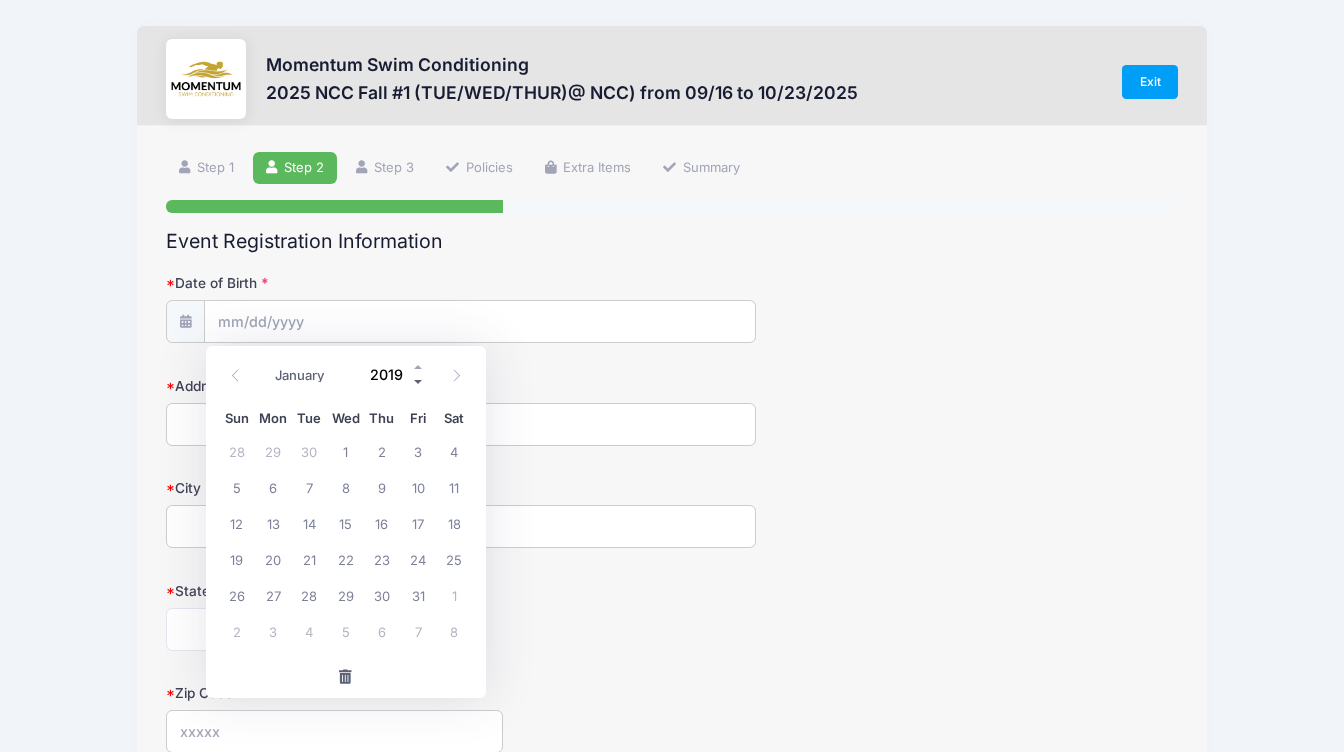 click at bounding box center [419, 382] 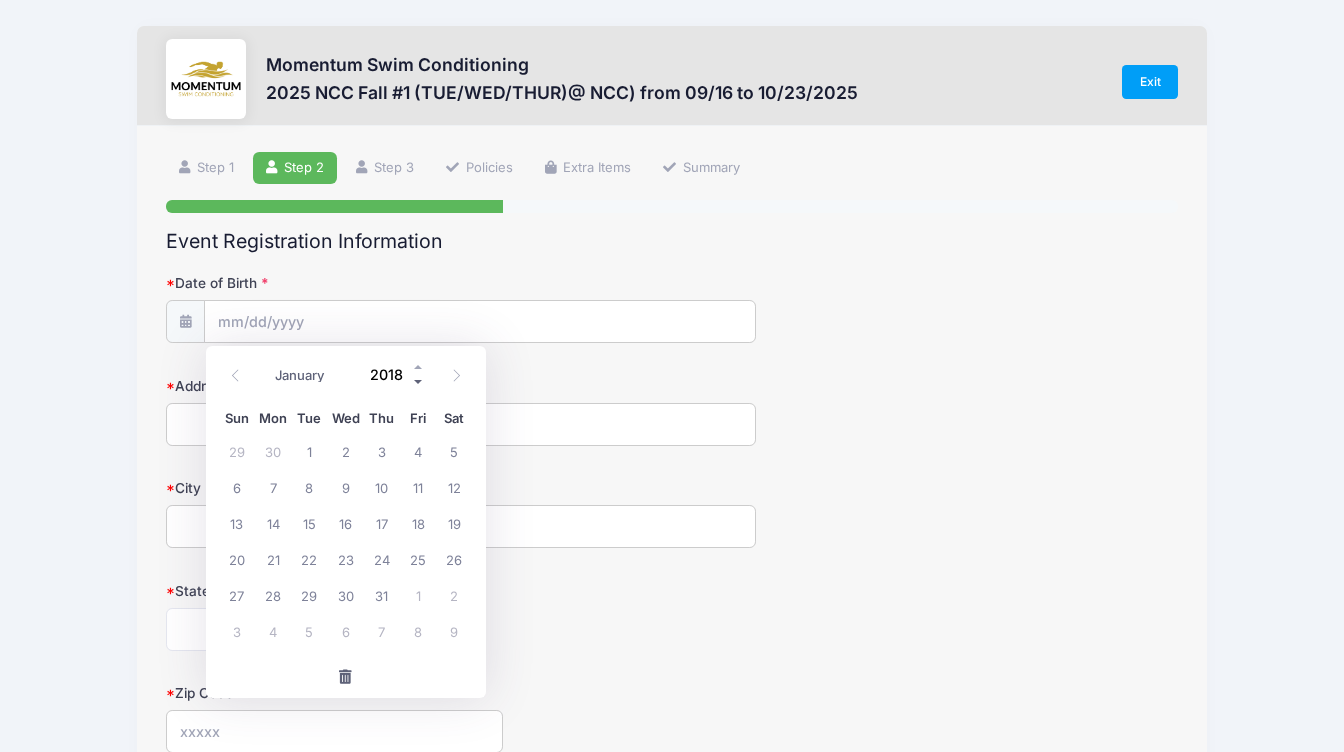click at bounding box center (419, 382) 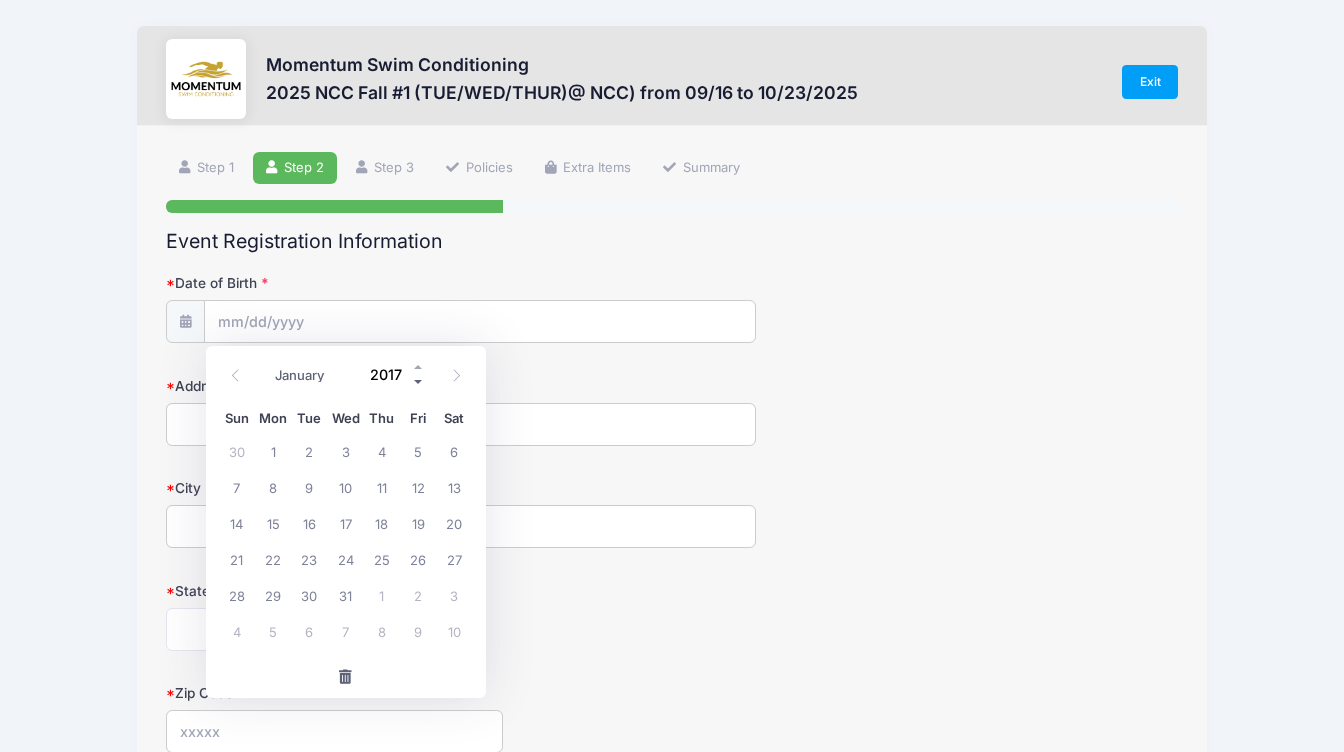 click at bounding box center (419, 382) 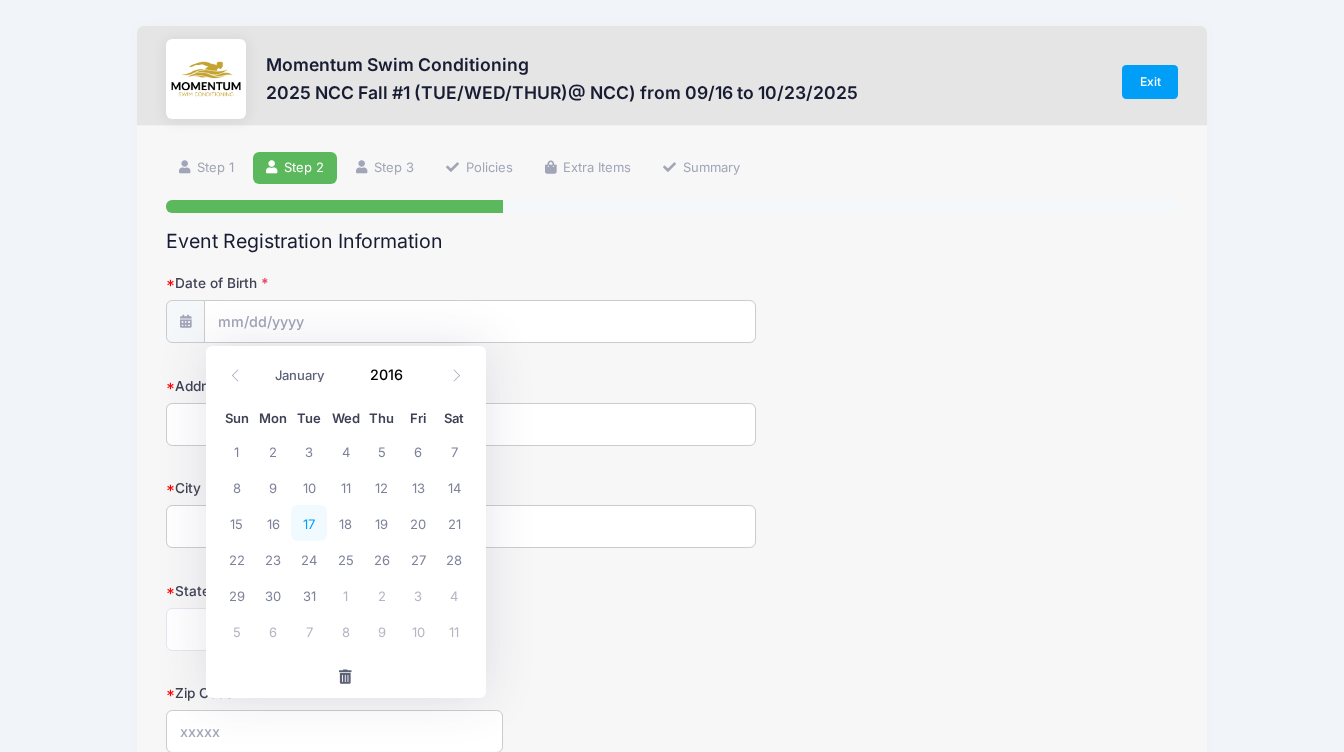 click on "17" at bounding box center (309, 523) 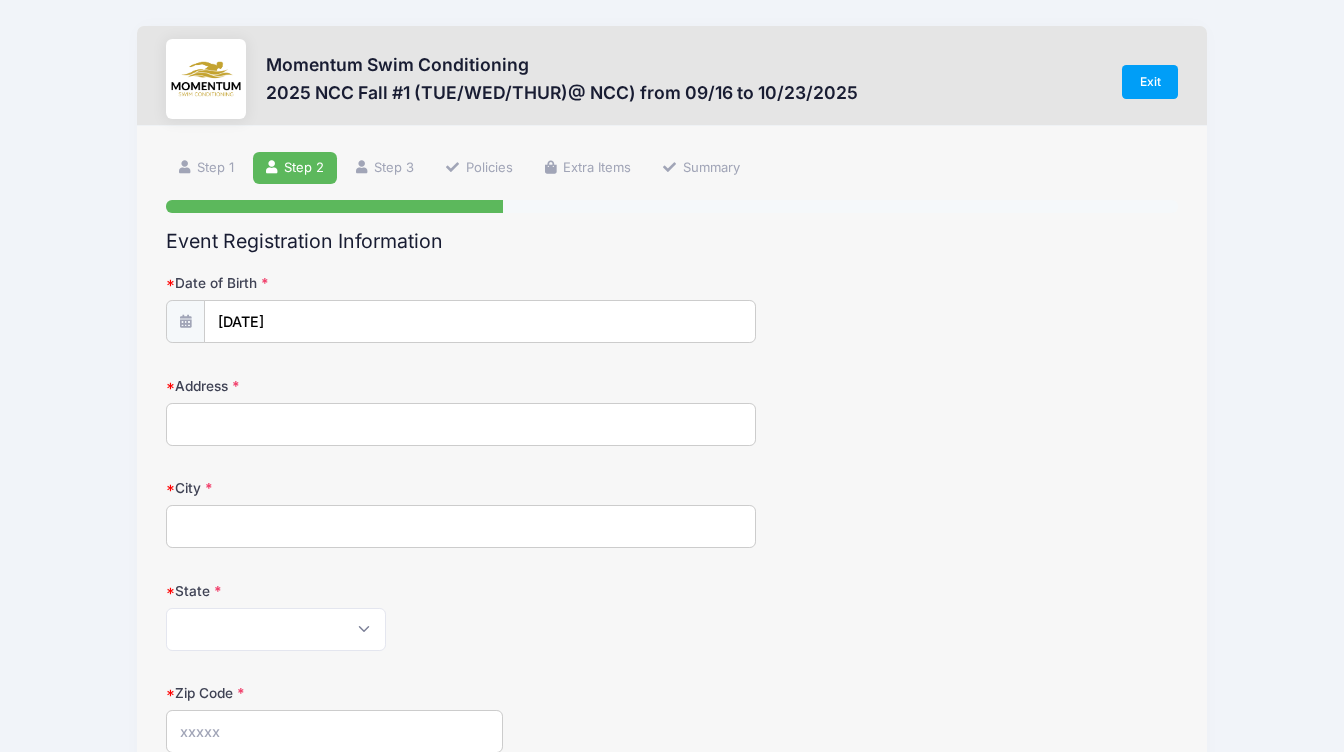 click on "Address" at bounding box center [461, 424] 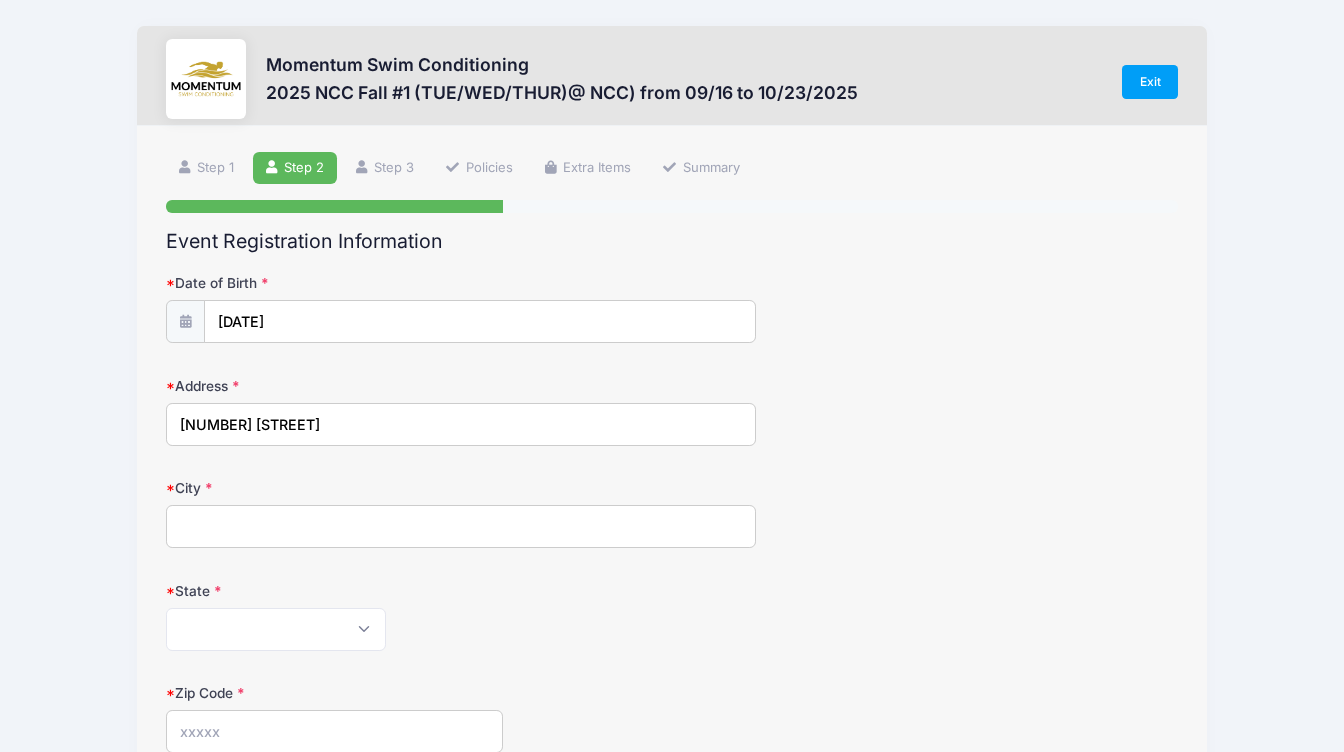 type on "[CITY]" 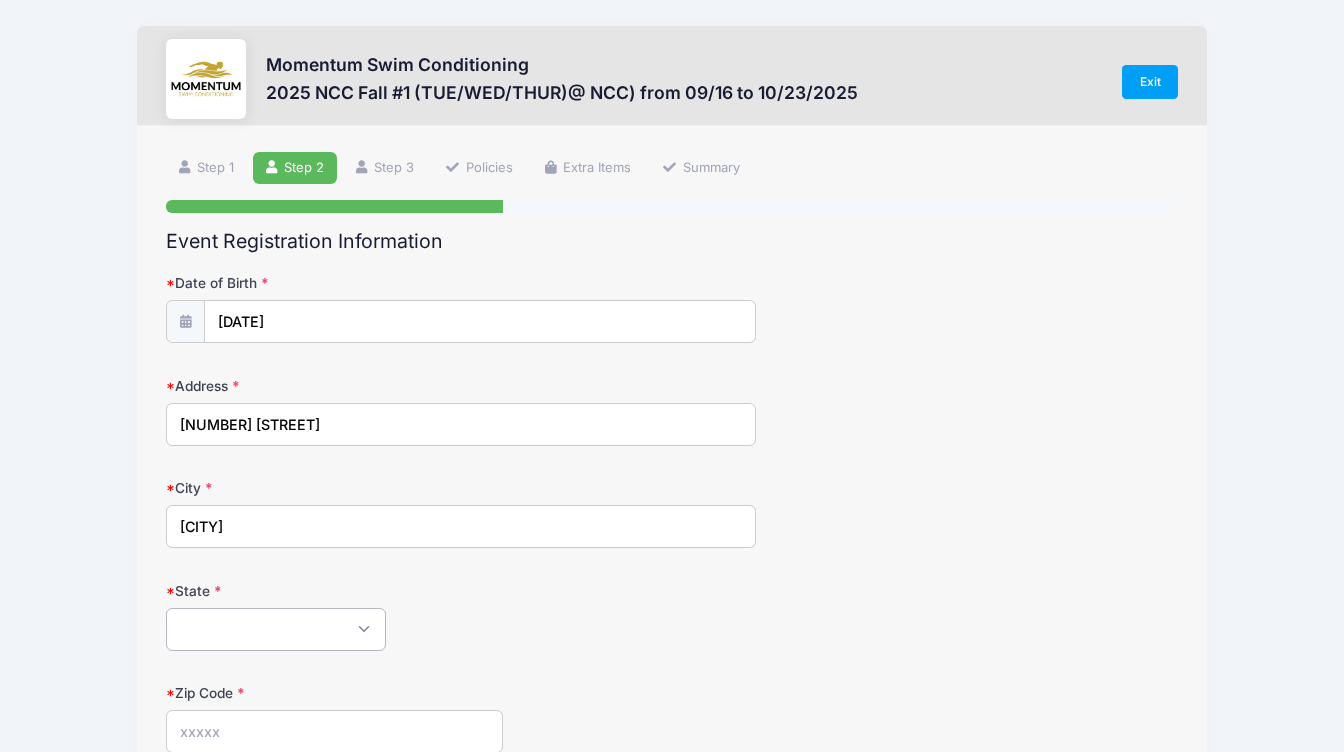select on "IL" 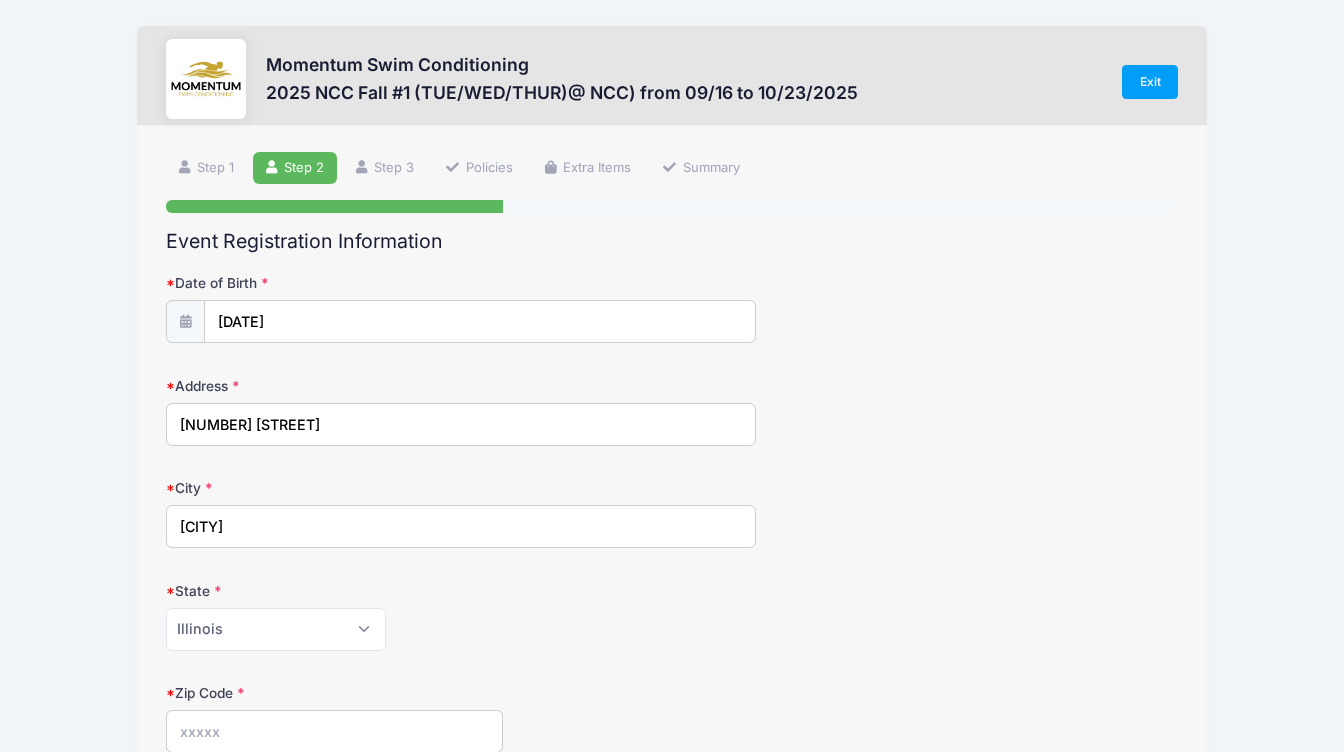 type on "60532" 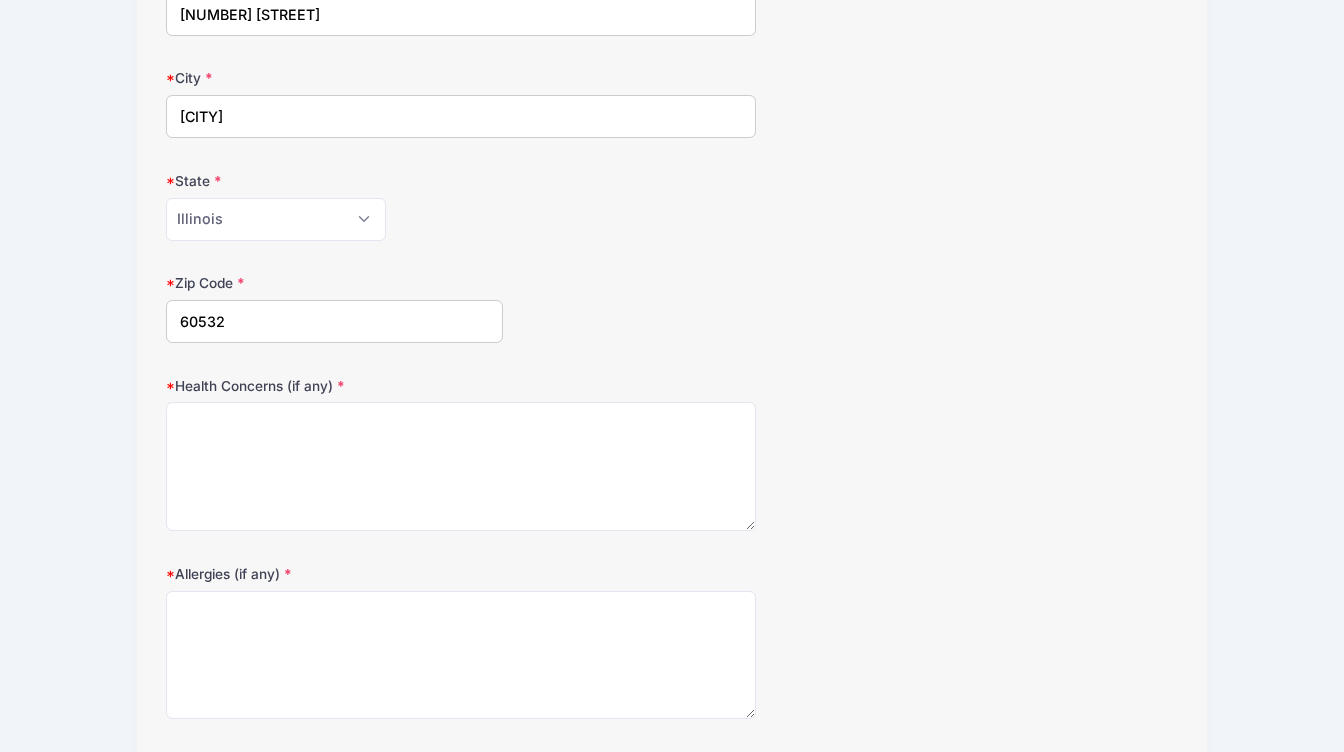 scroll, scrollTop: 470, scrollLeft: 0, axis: vertical 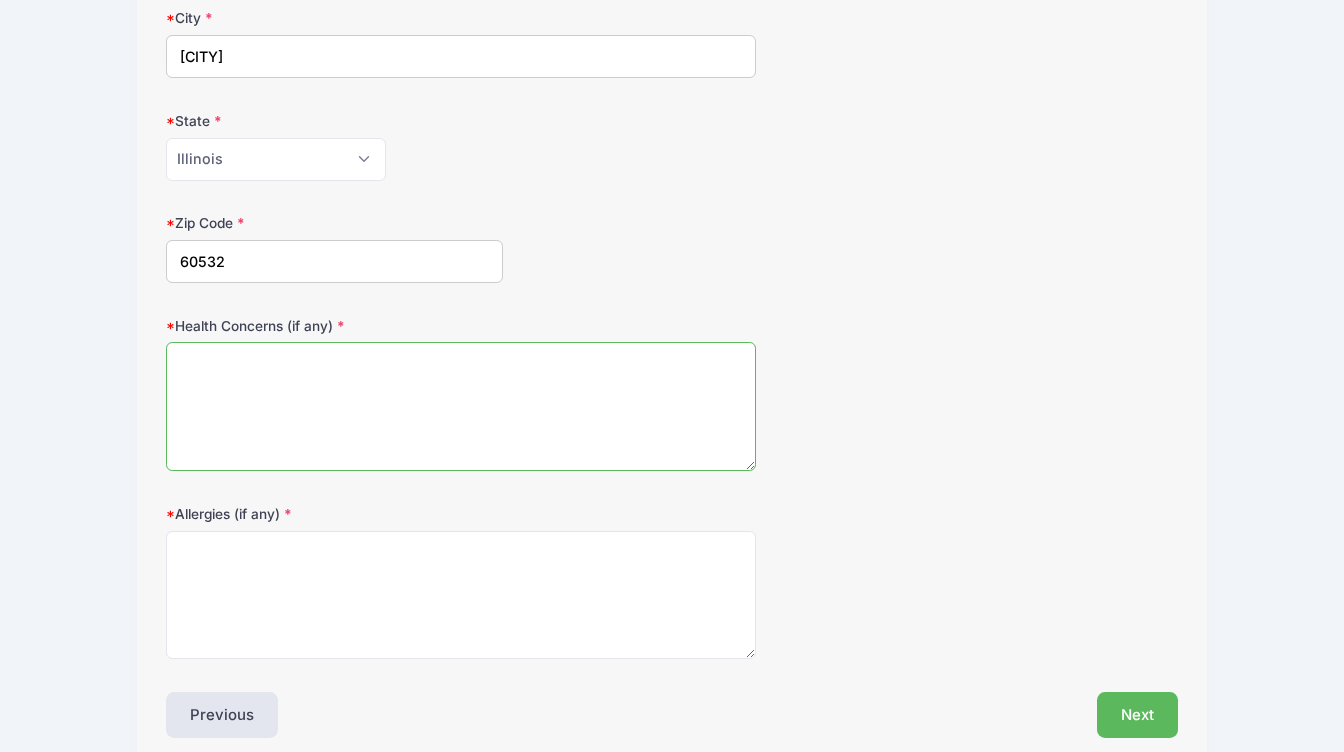 click on "Health Concerns (if any)" at bounding box center (461, 406) 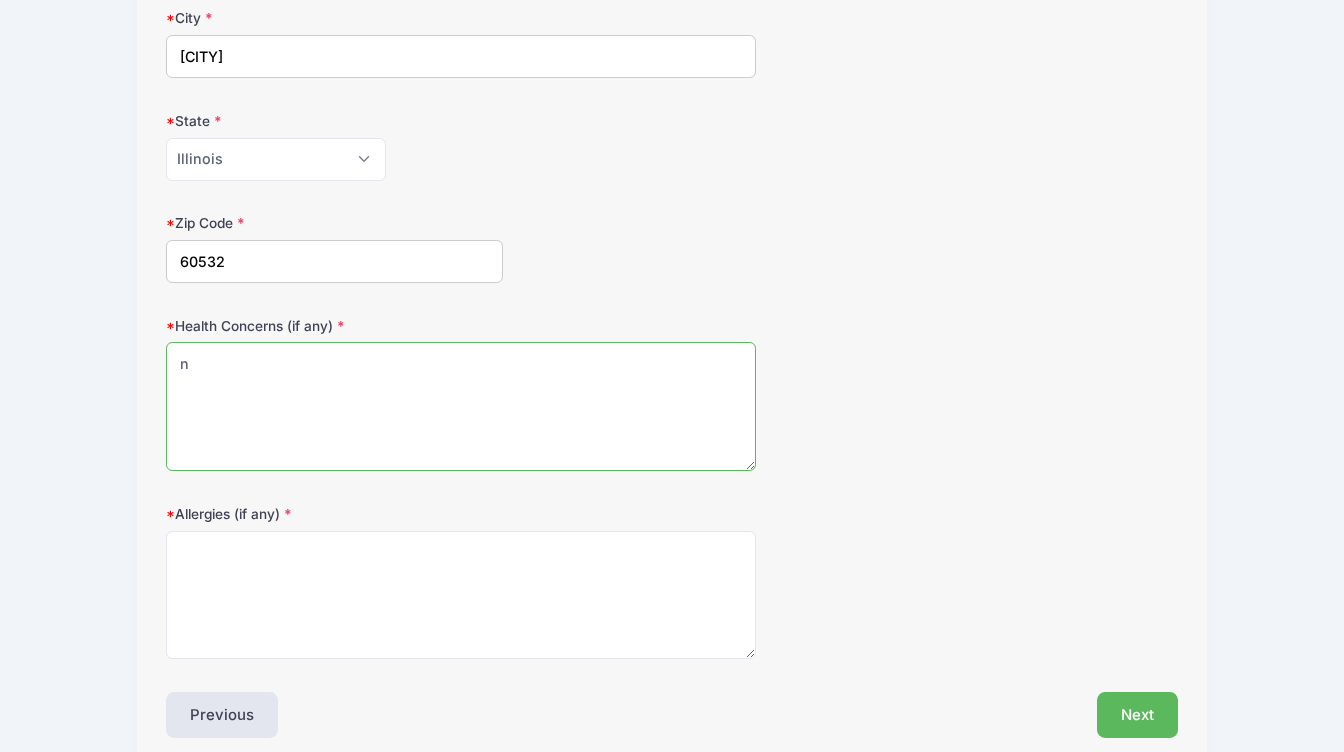 type on "n" 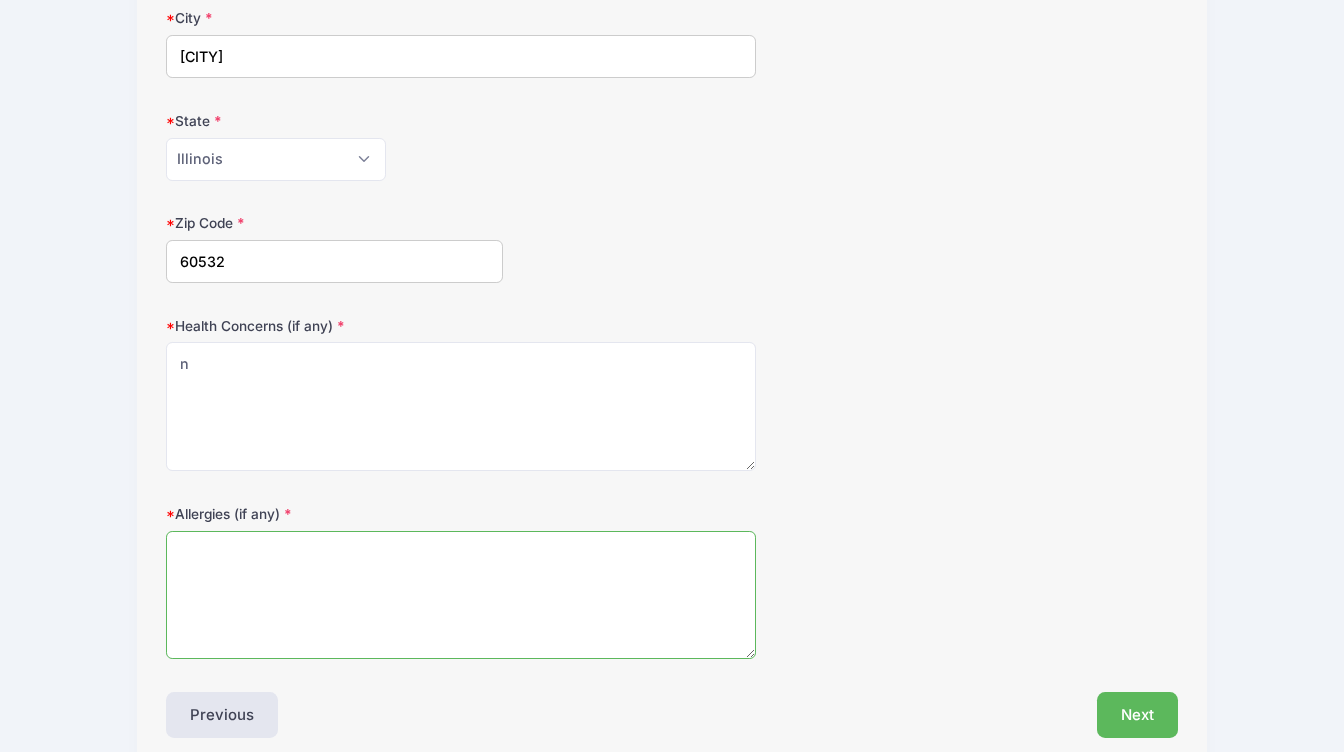 click on "Allergies (if any)" at bounding box center (461, 595) 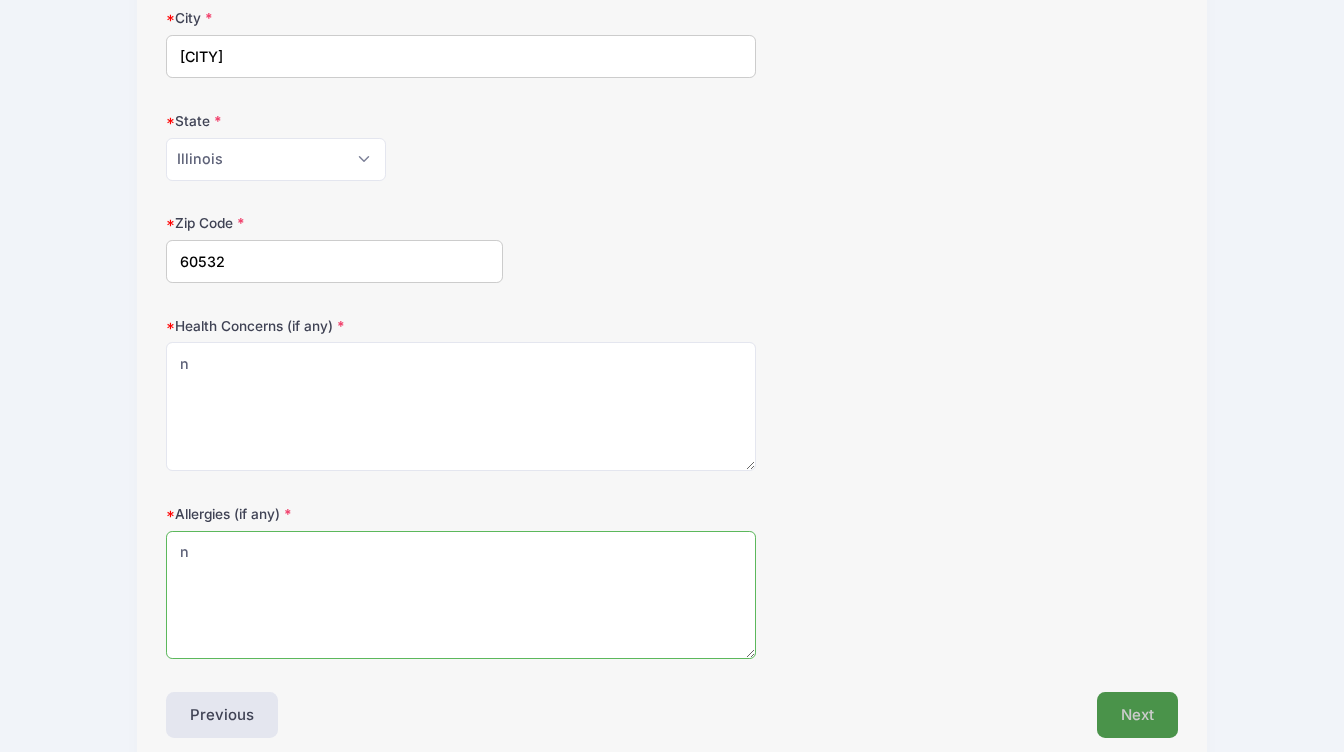 type on "n" 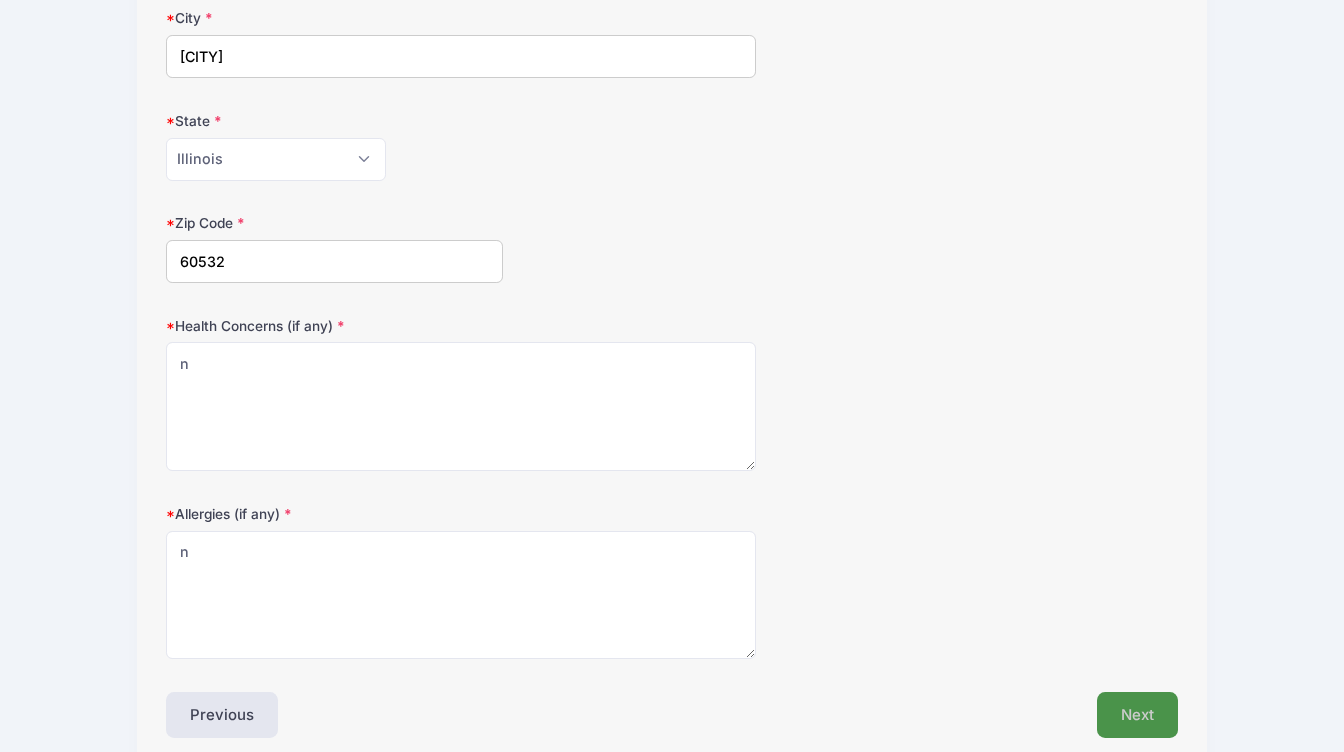 click on "Next" at bounding box center (1137, 715) 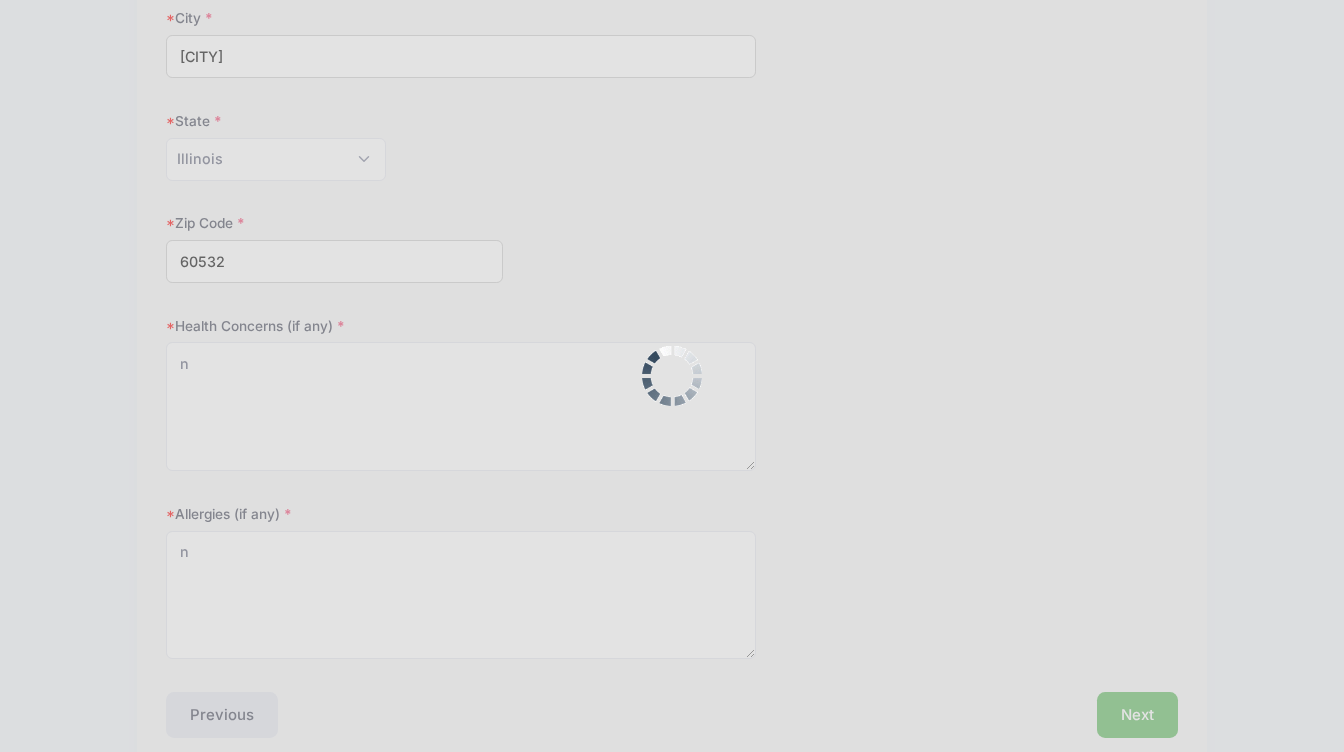 scroll, scrollTop: 0, scrollLeft: 0, axis: both 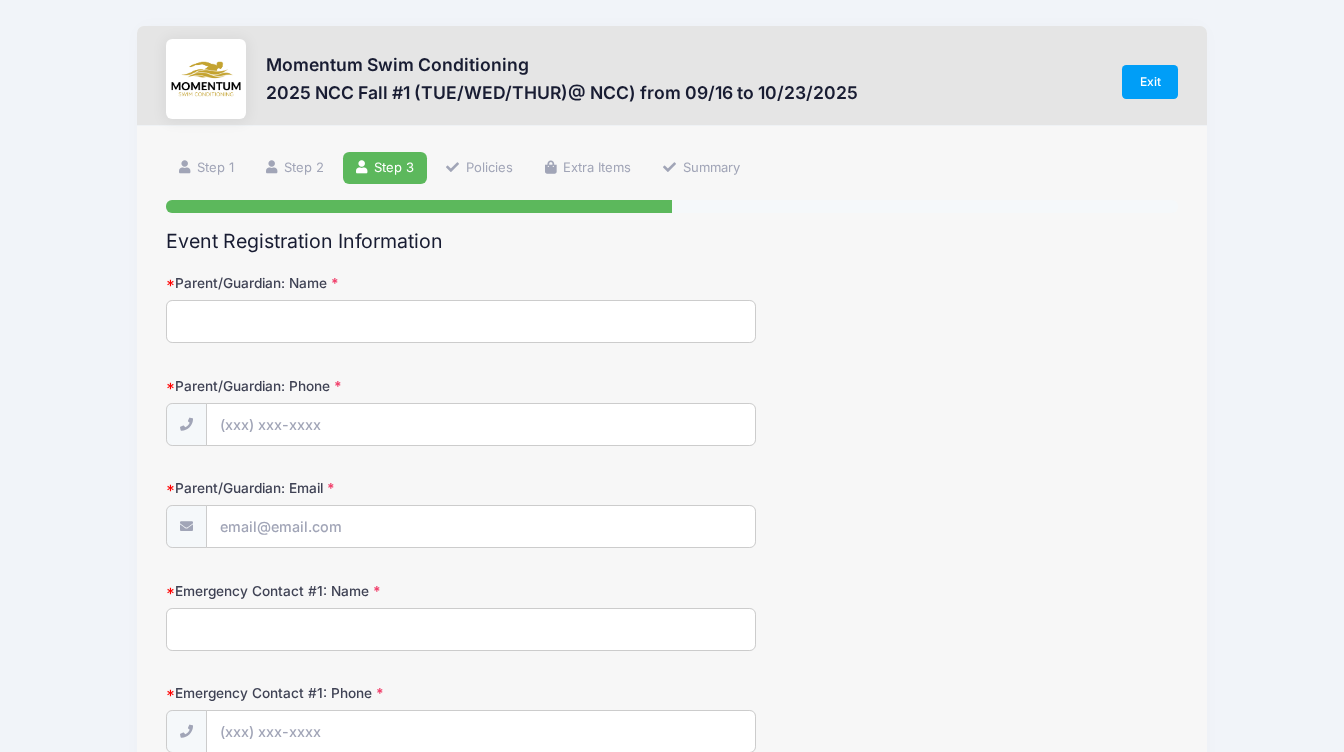 click on "Parent/Guardian: Name" at bounding box center (461, 321) 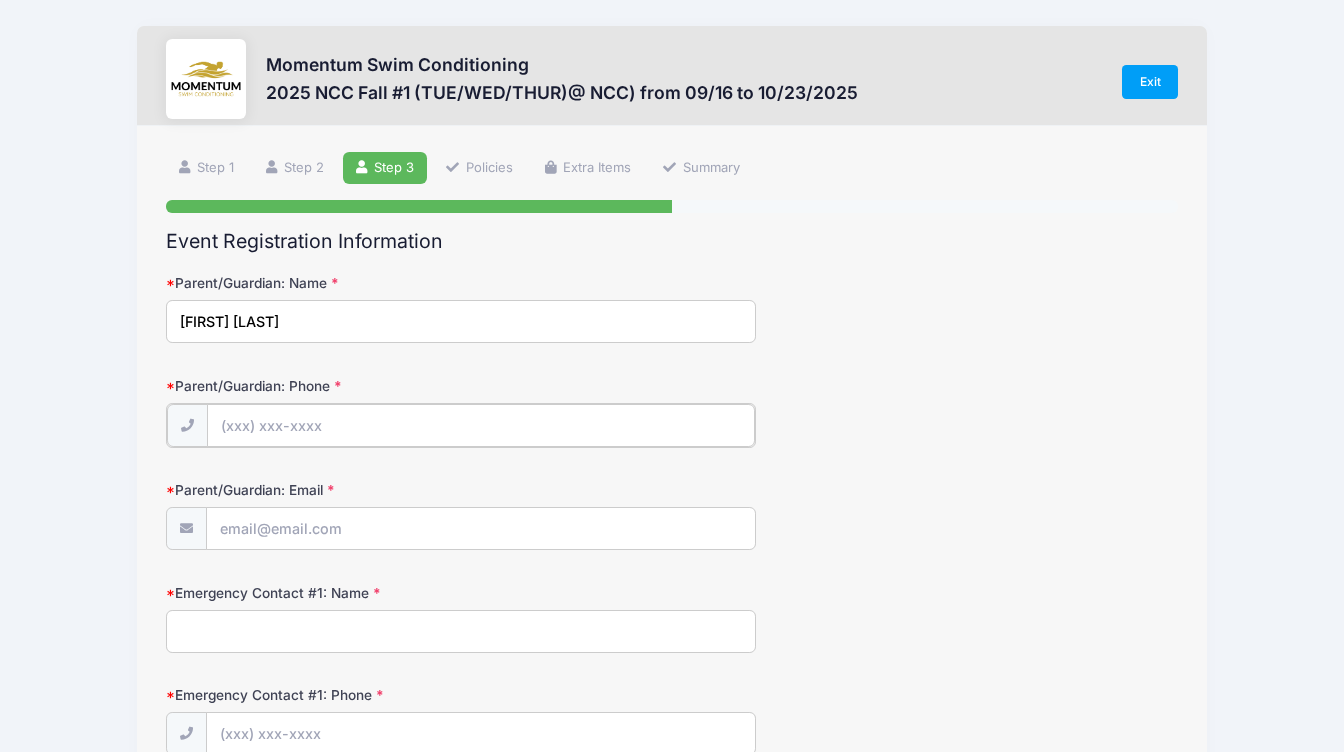 click on "Parent/Guardian: Phone" at bounding box center [481, 425] 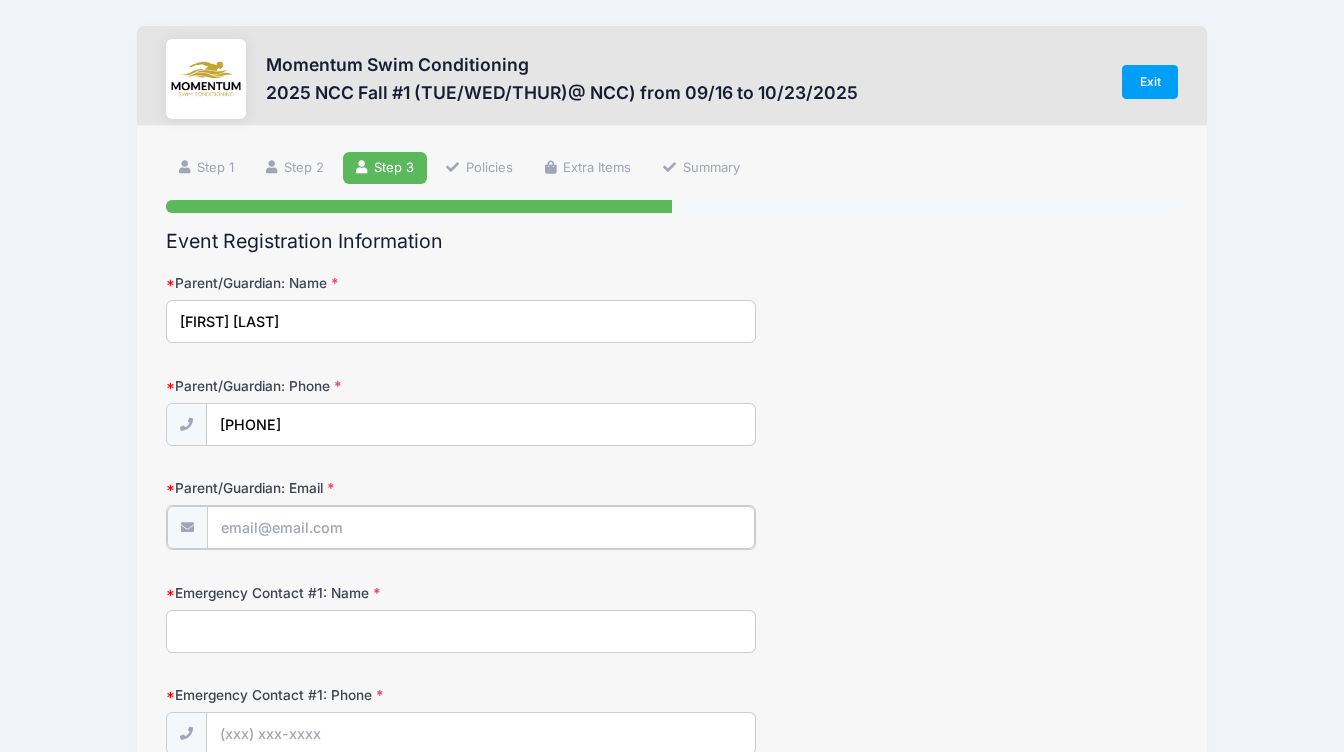 type on "[EMAIL]" 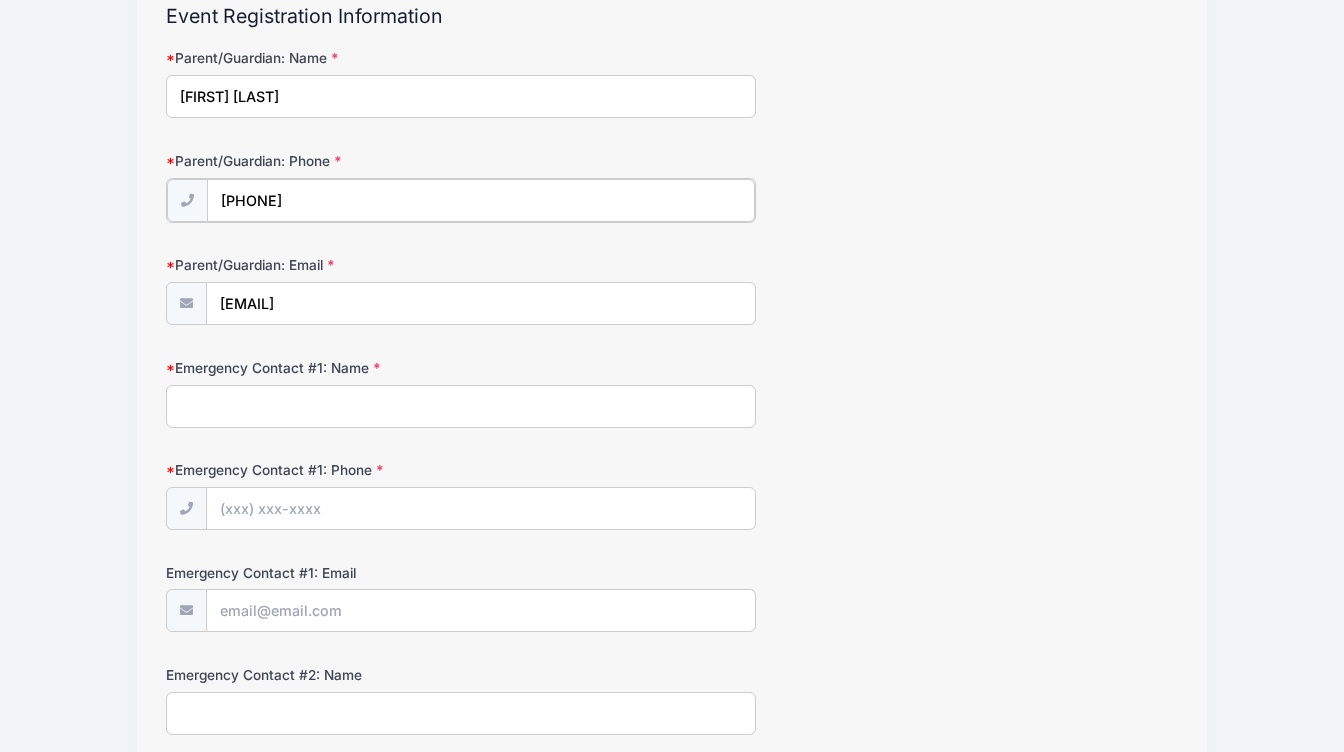 scroll, scrollTop: 339, scrollLeft: 0, axis: vertical 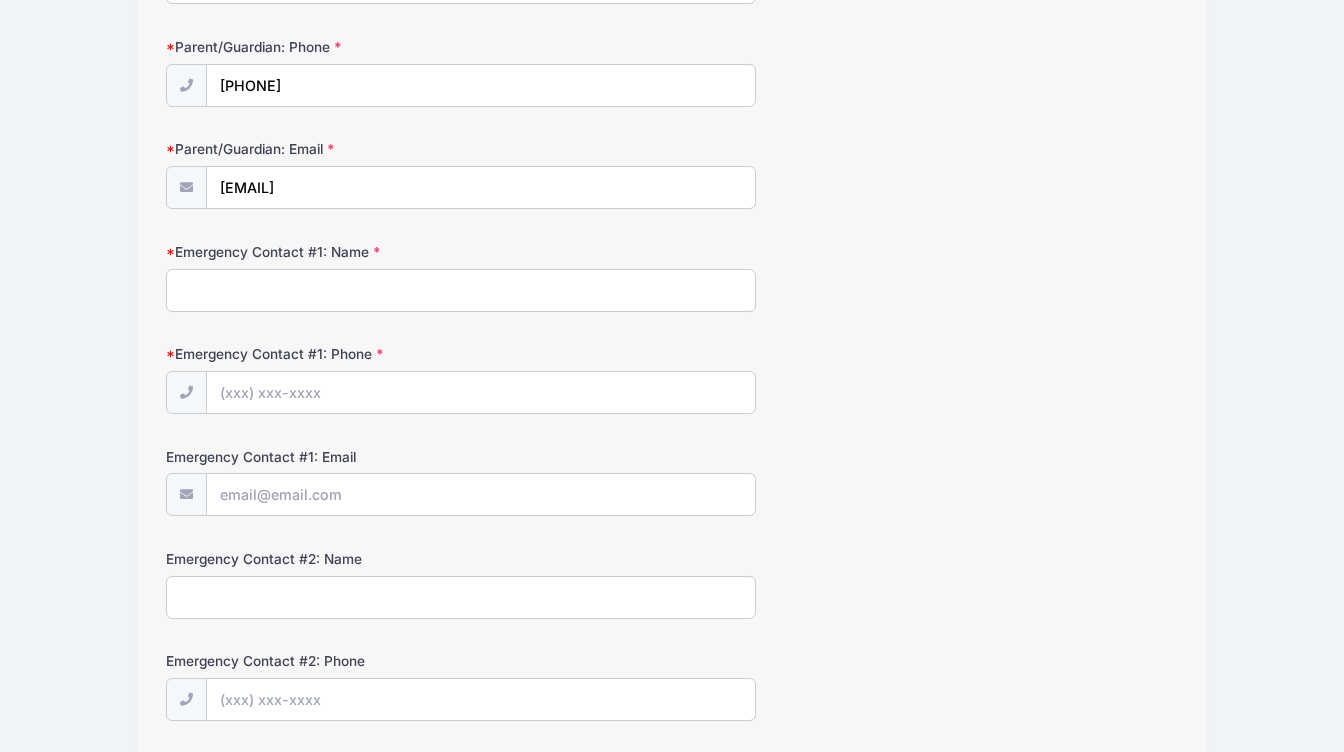 click on "Emergency Contact #1: Name" at bounding box center (461, 290) 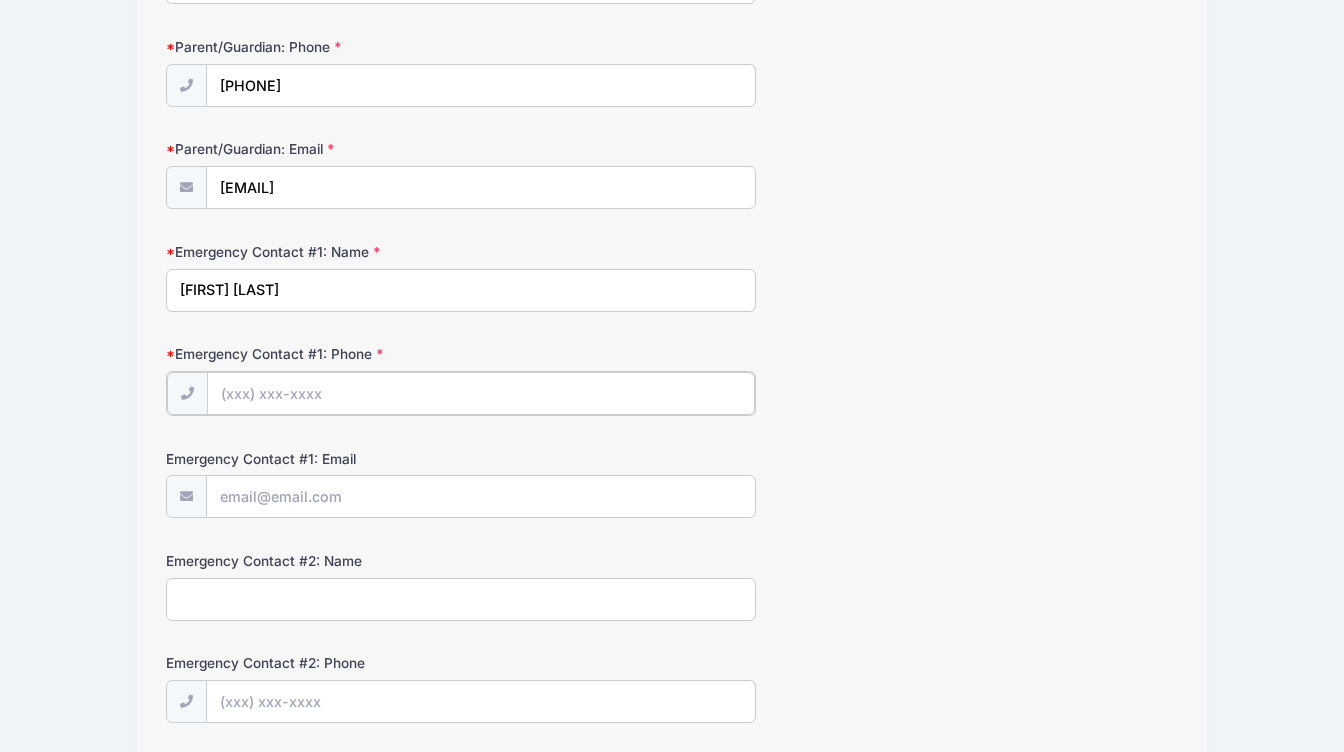 click on "Emergency Contact #1: Phone" at bounding box center [481, 393] 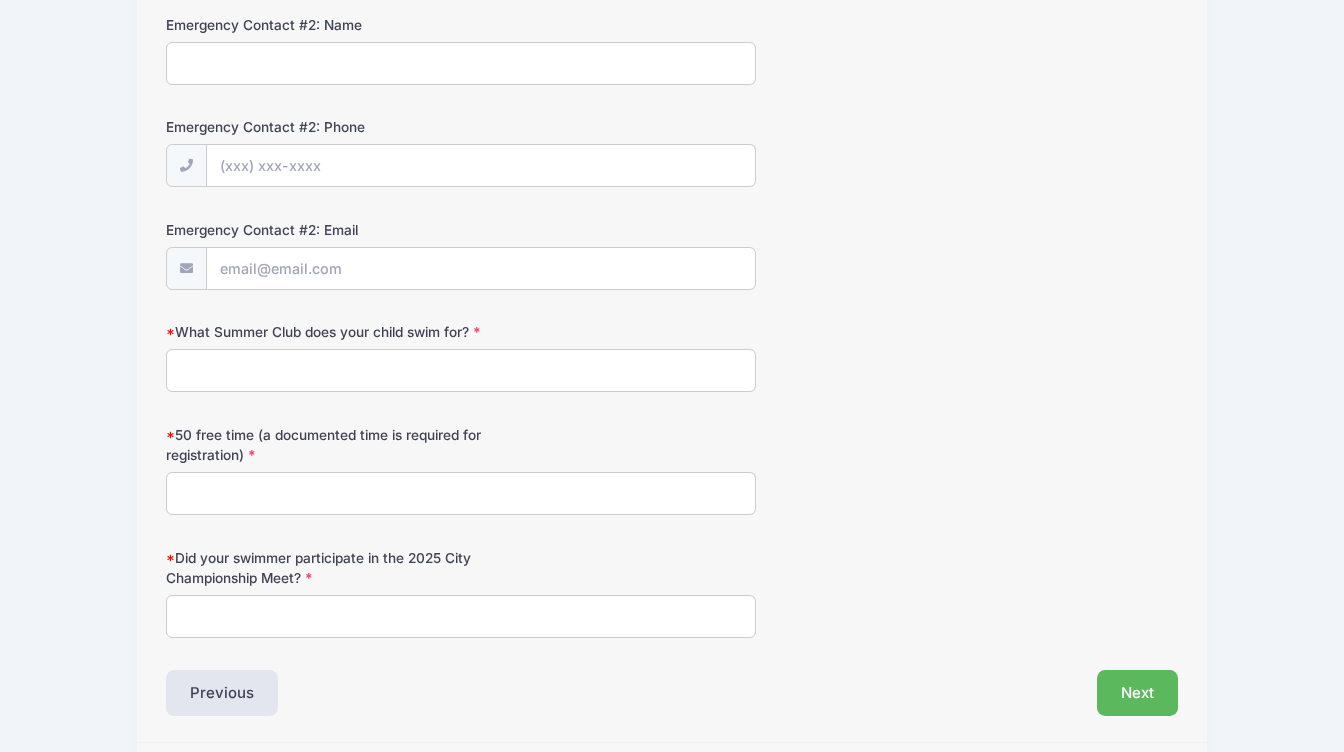 scroll, scrollTop: 883, scrollLeft: 0, axis: vertical 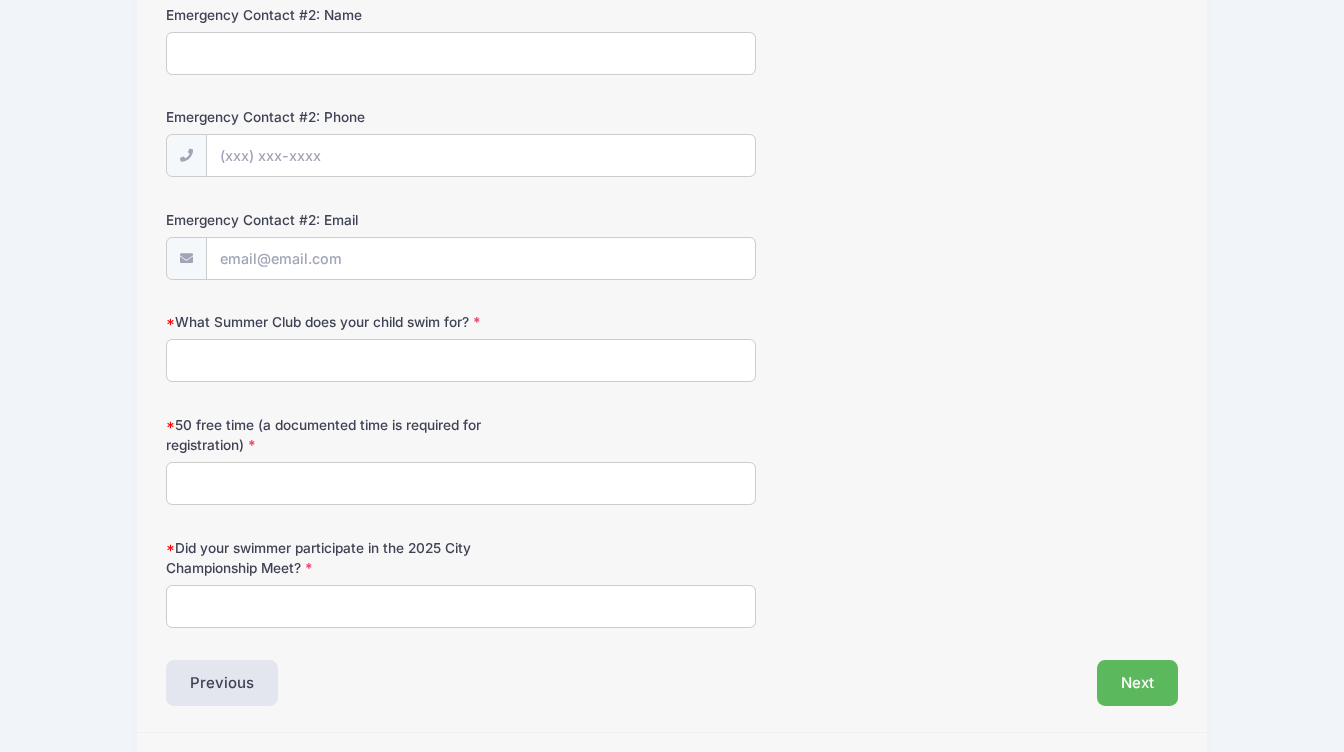 click on "What Summer Club does your child swim for?" at bounding box center (461, 360) 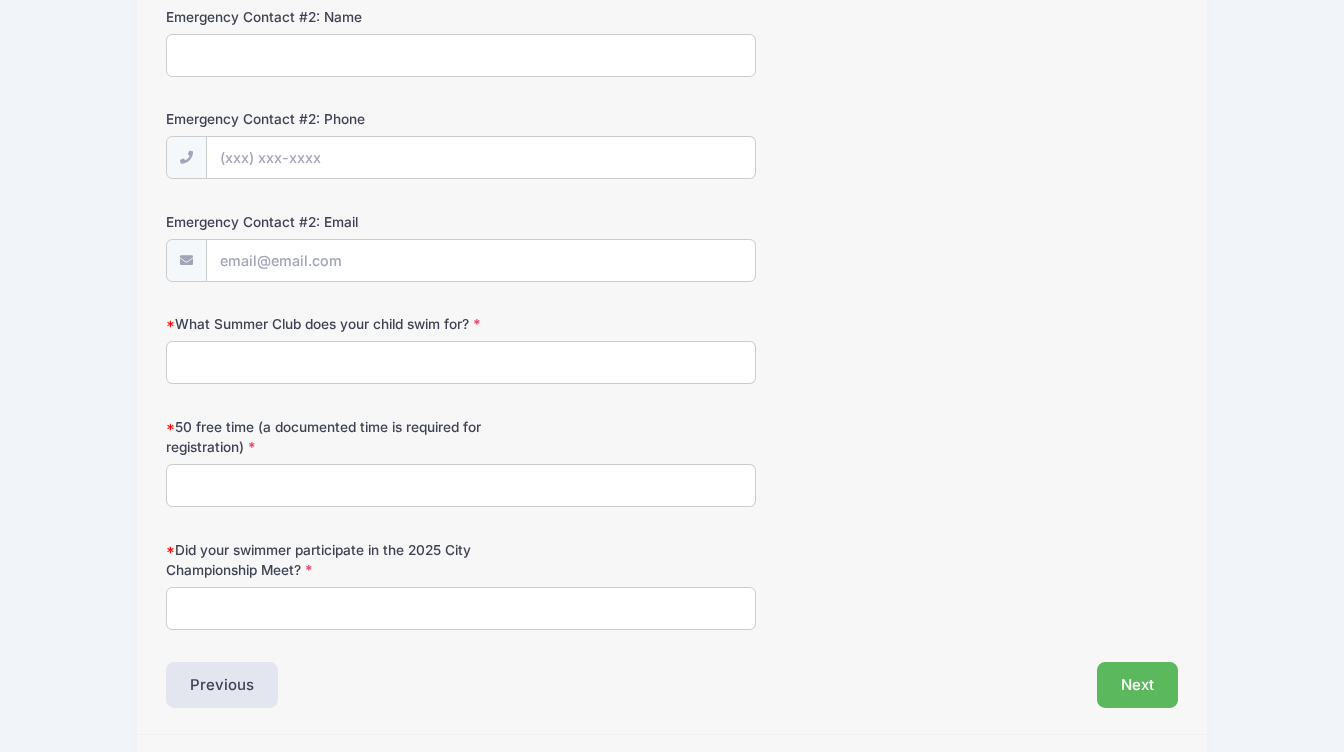 type on "Sea Lion at Lisle" 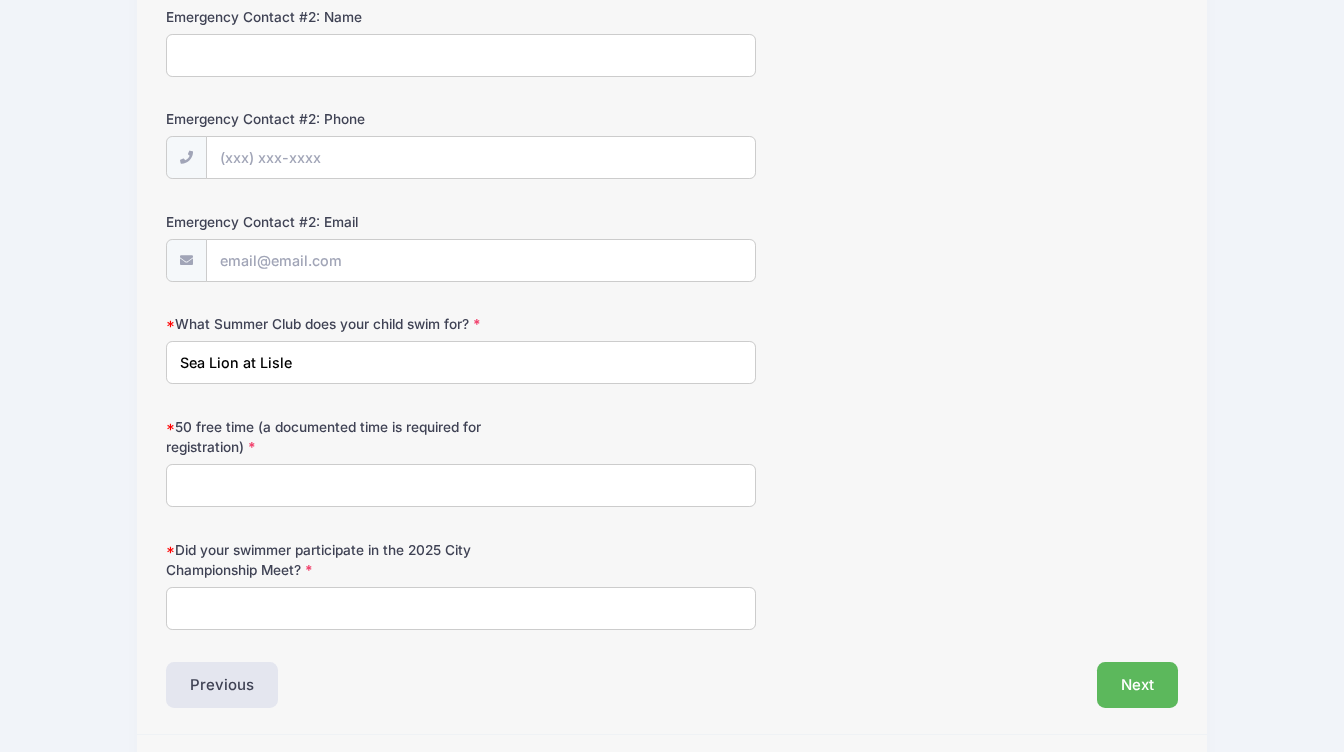 click on "50 free time (a documented time is required for registration)" at bounding box center (461, 485) 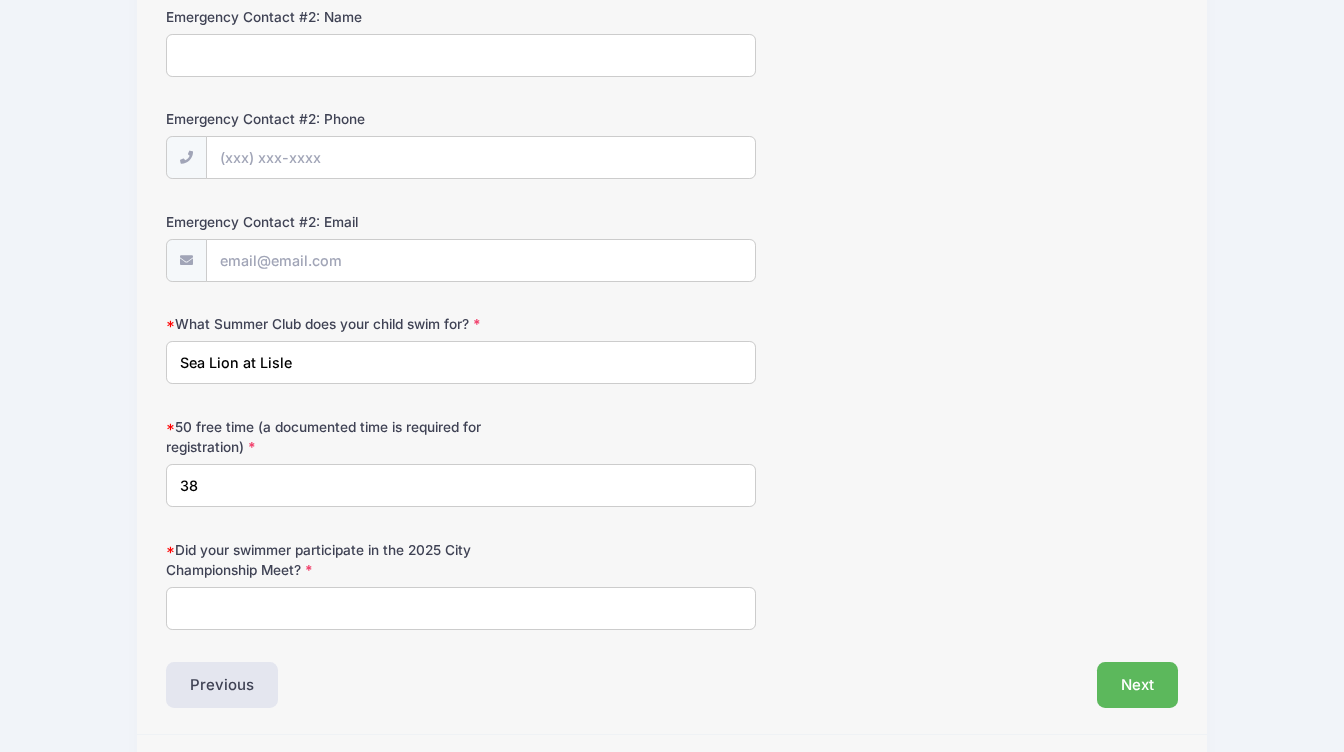 type on "38" 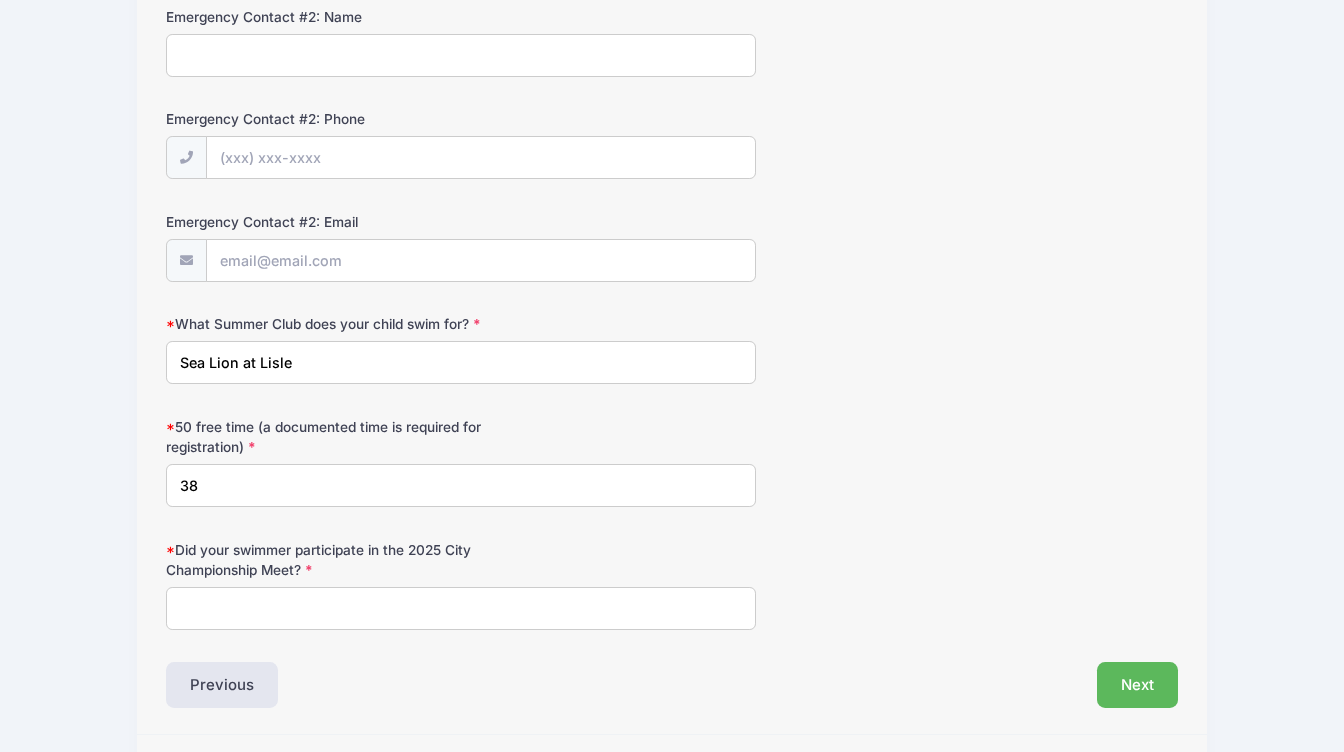 click on "Did your swimmer participate in the 2025 City Championship Meet?" at bounding box center (672, 585) 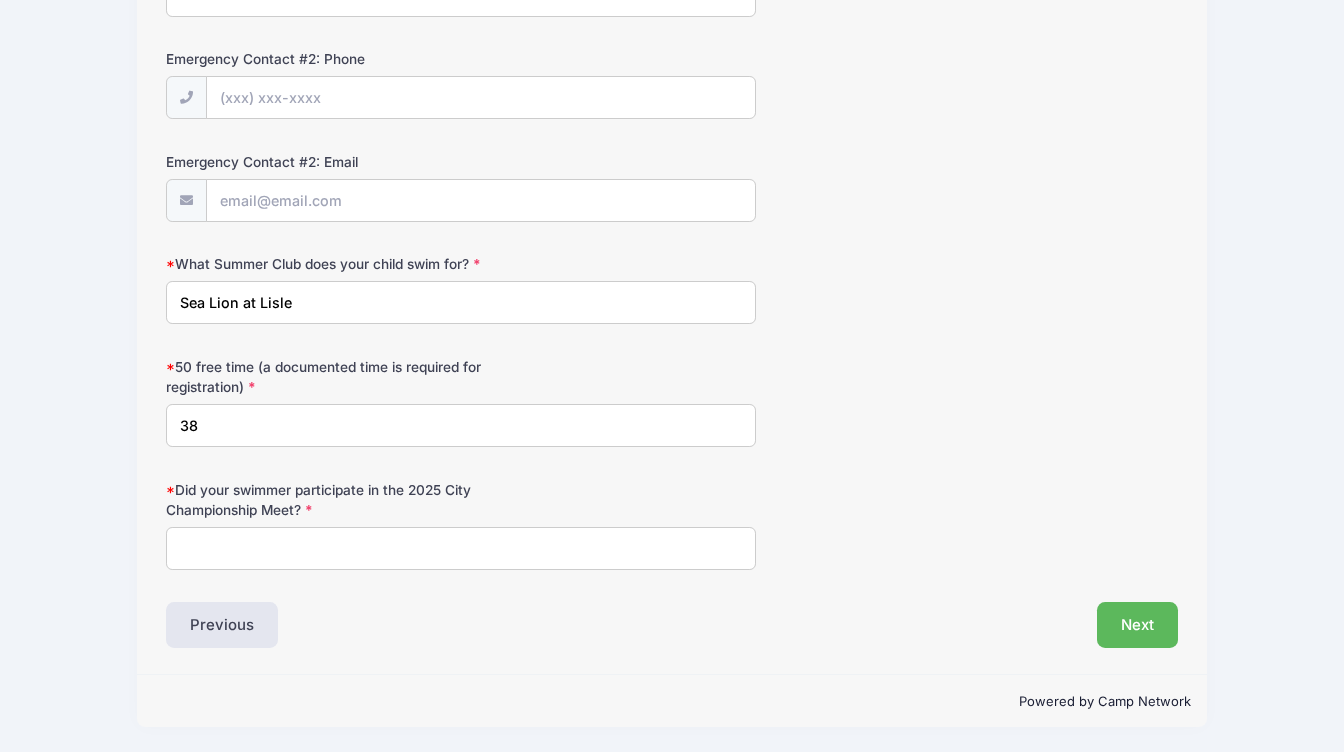 click on "Did your swimmer participate in the 2025 City Championship Meet?" at bounding box center [461, 548] 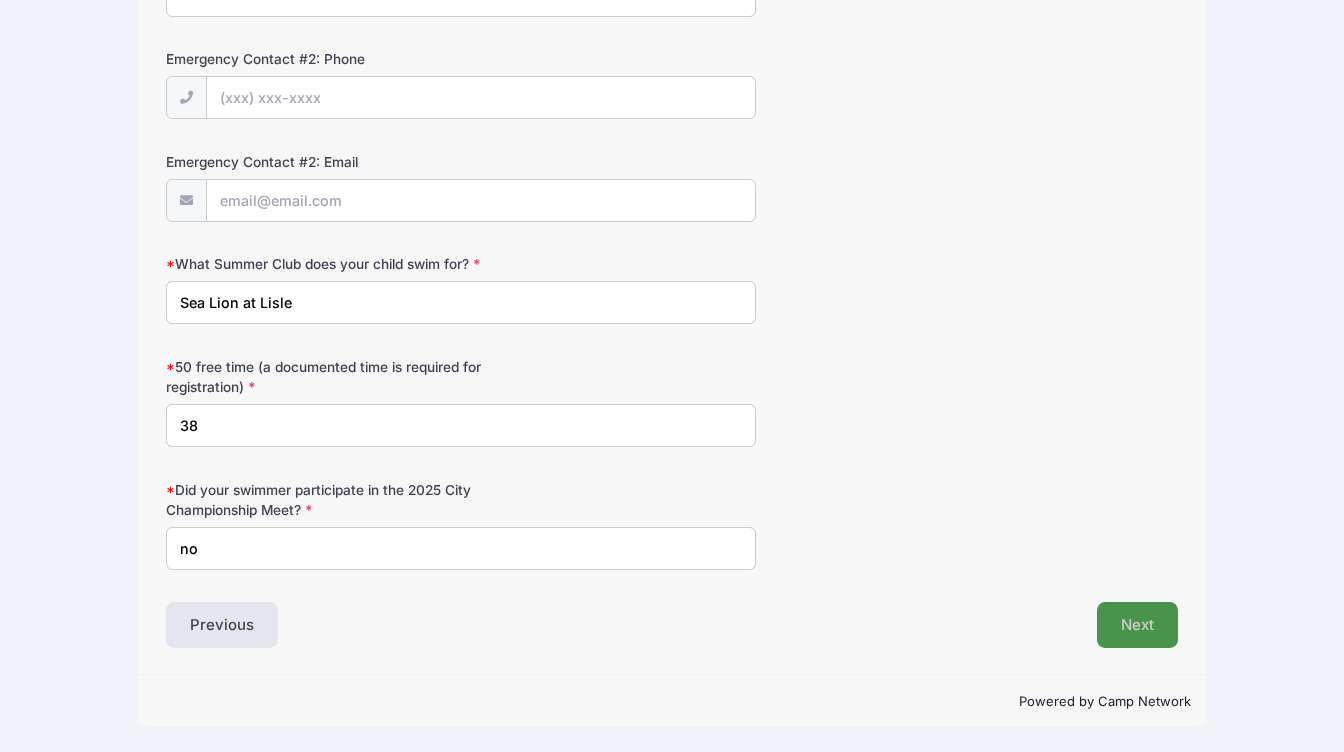 type on "no" 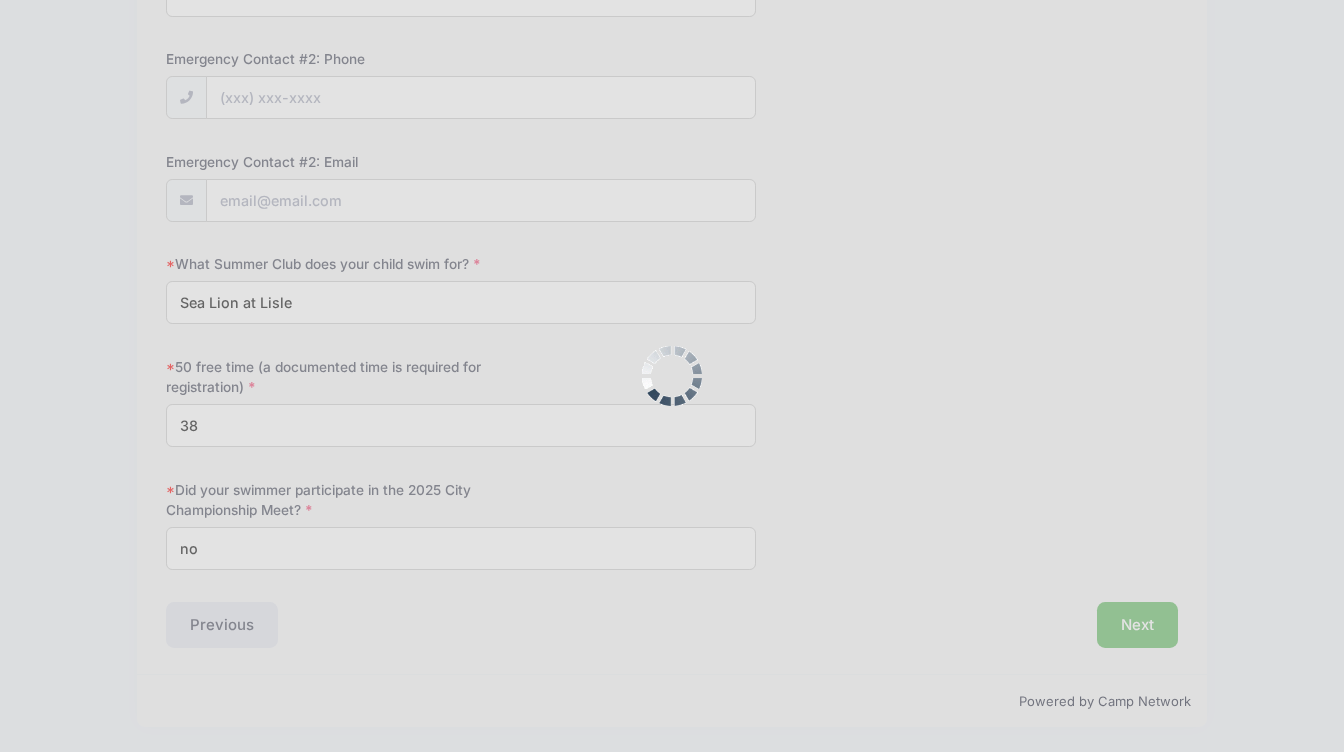scroll, scrollTop: 219, scrollLeft: 0, axis: vertical 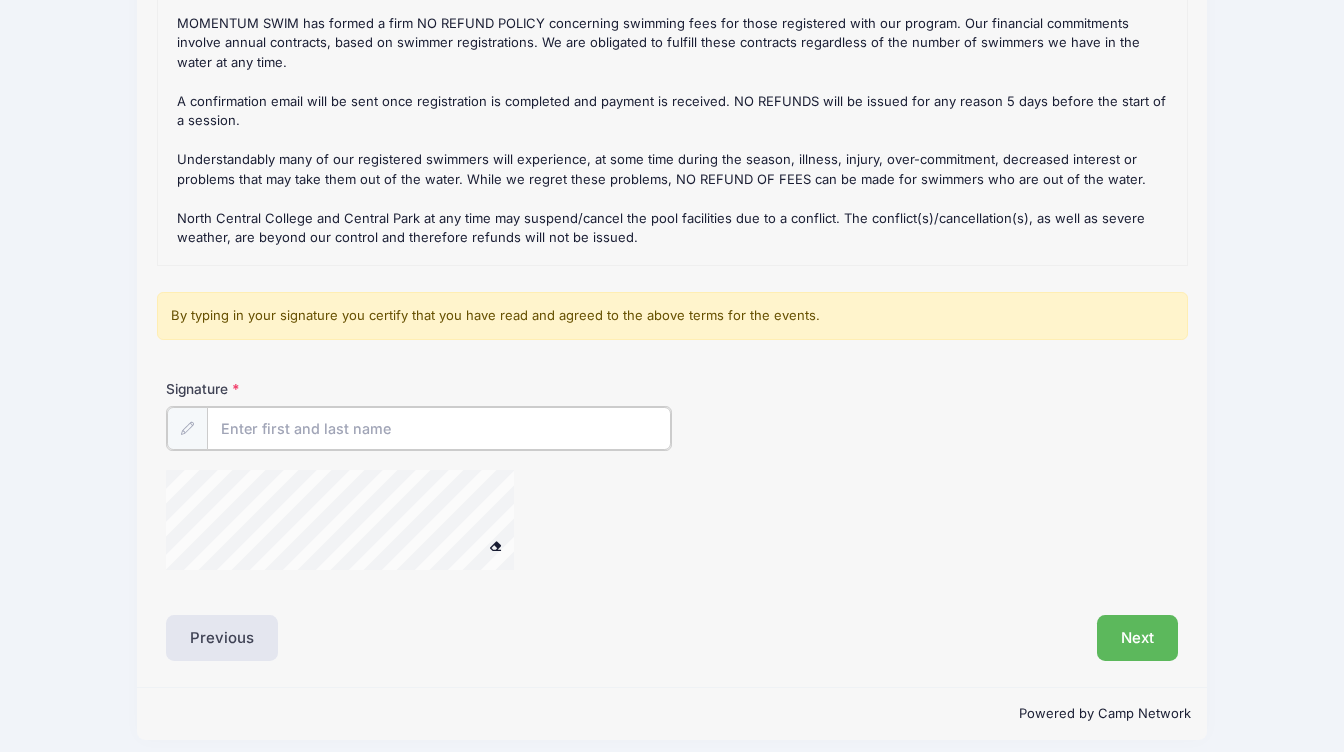 click on "Signature" at bounding box center [439, 428] 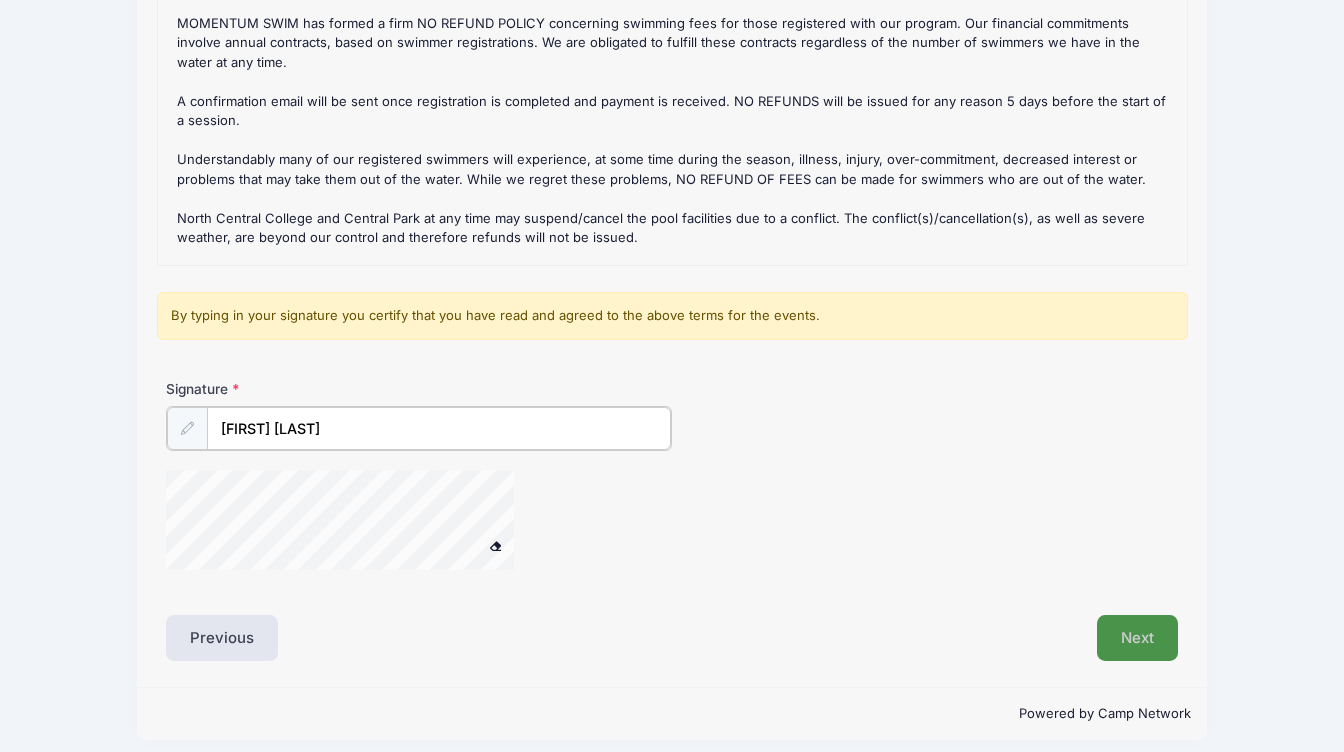 type on "Jiali Wang" 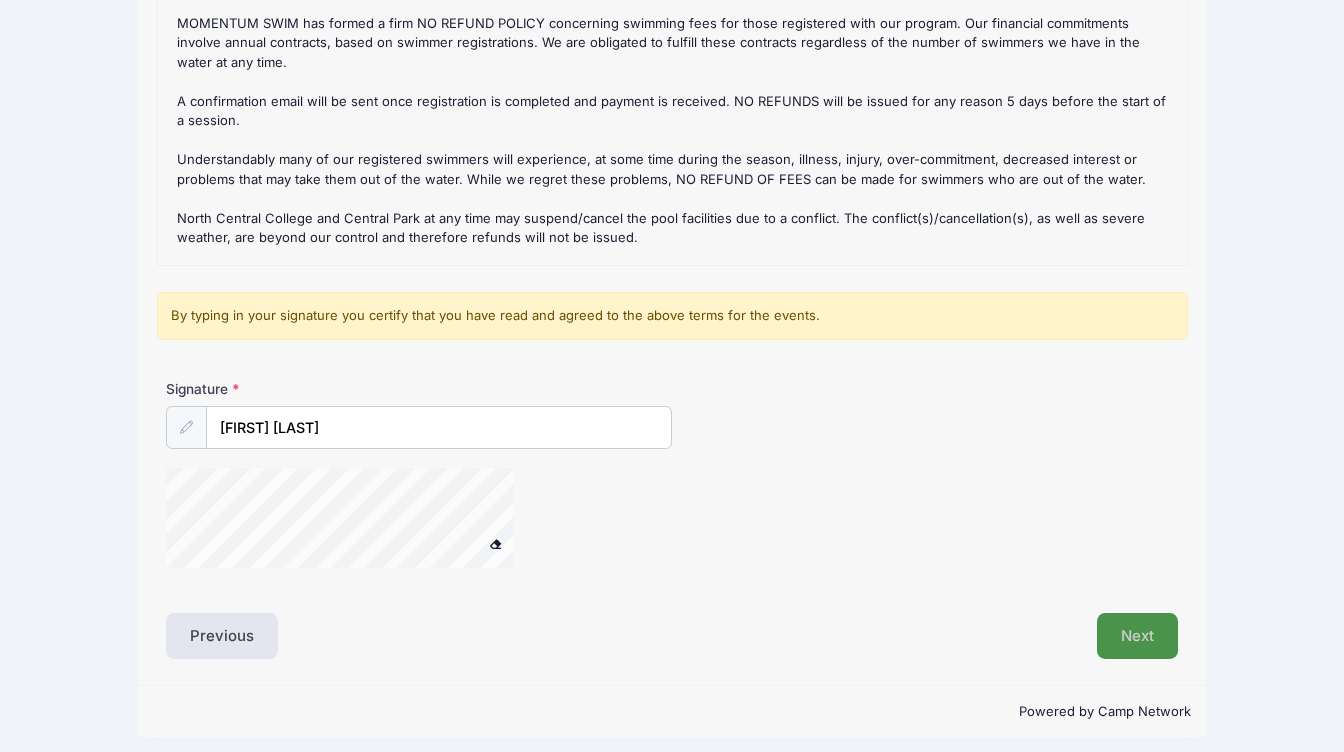 click on "Next" at bounding box center (1137, 636) 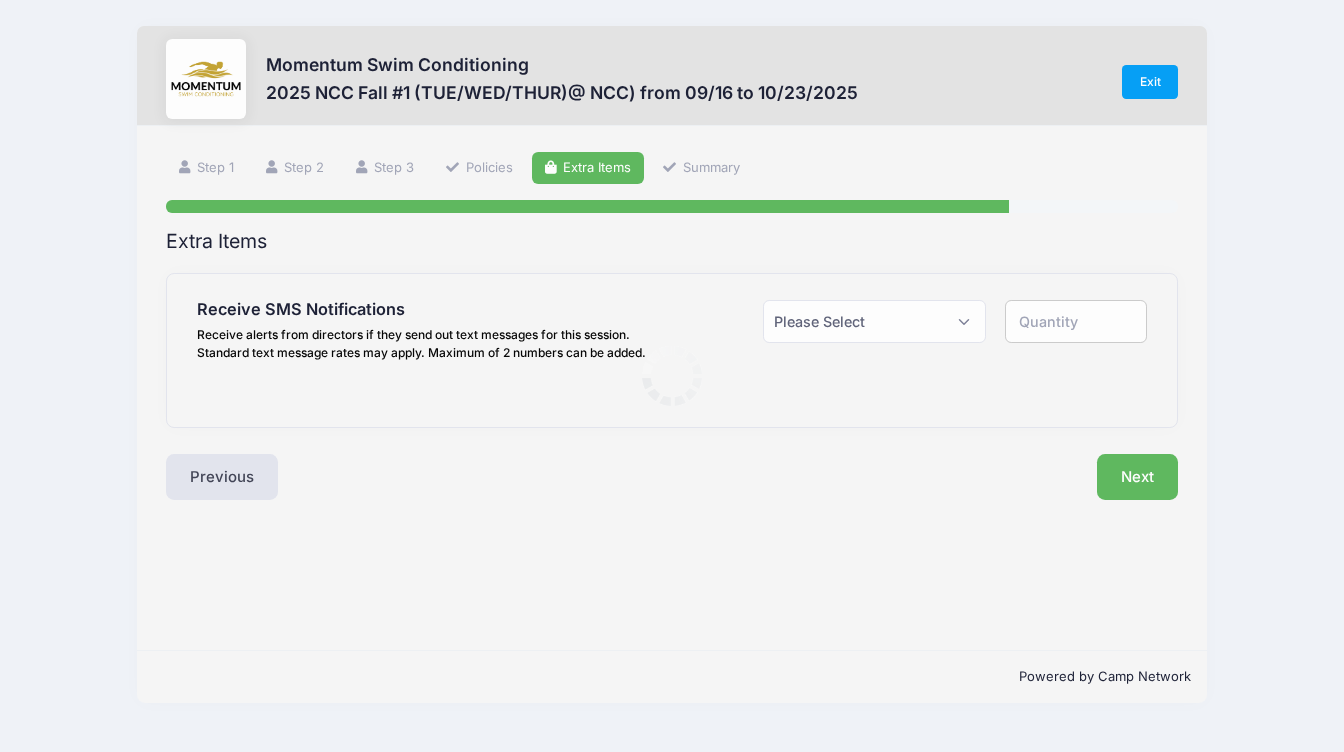 scroll, scrollTop: 0, scrollLeft: 0, axis: both 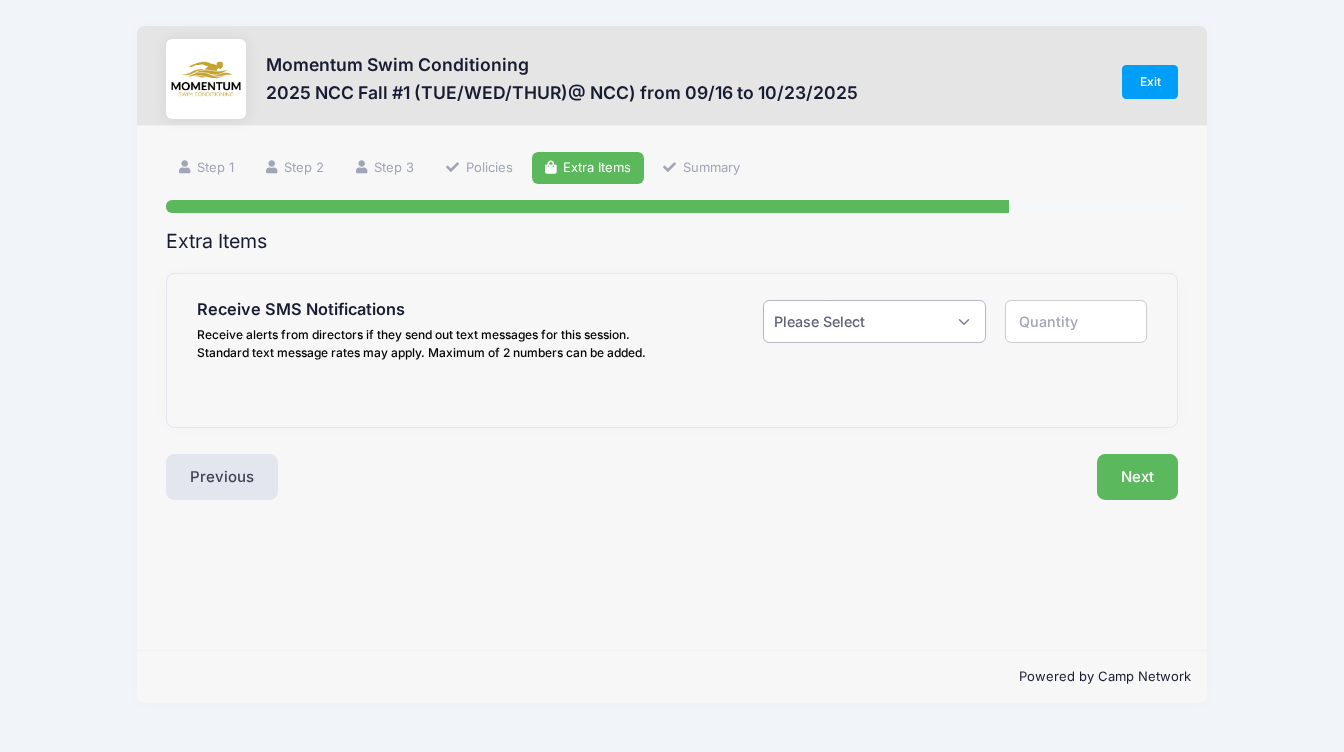 click on "Please Select Yes ($0.00)
No" at bounding box center (874, 321) 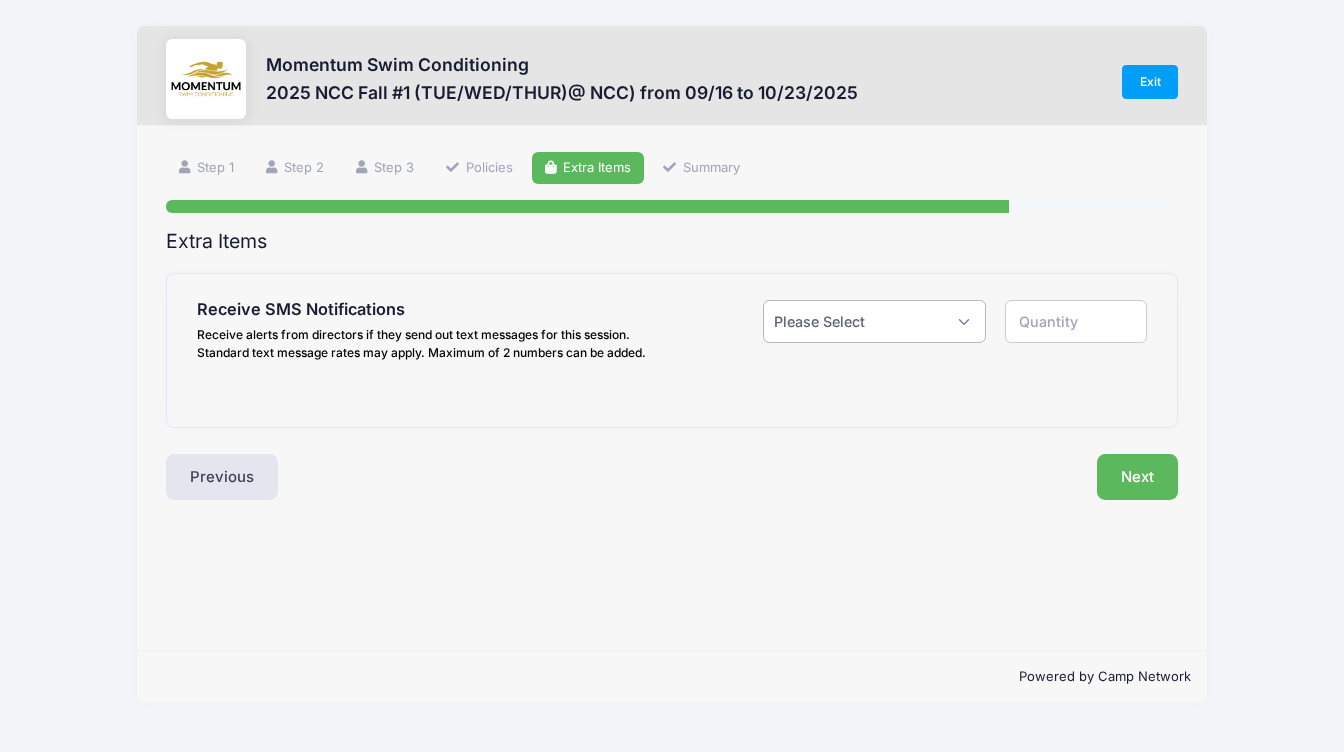 select on "1" 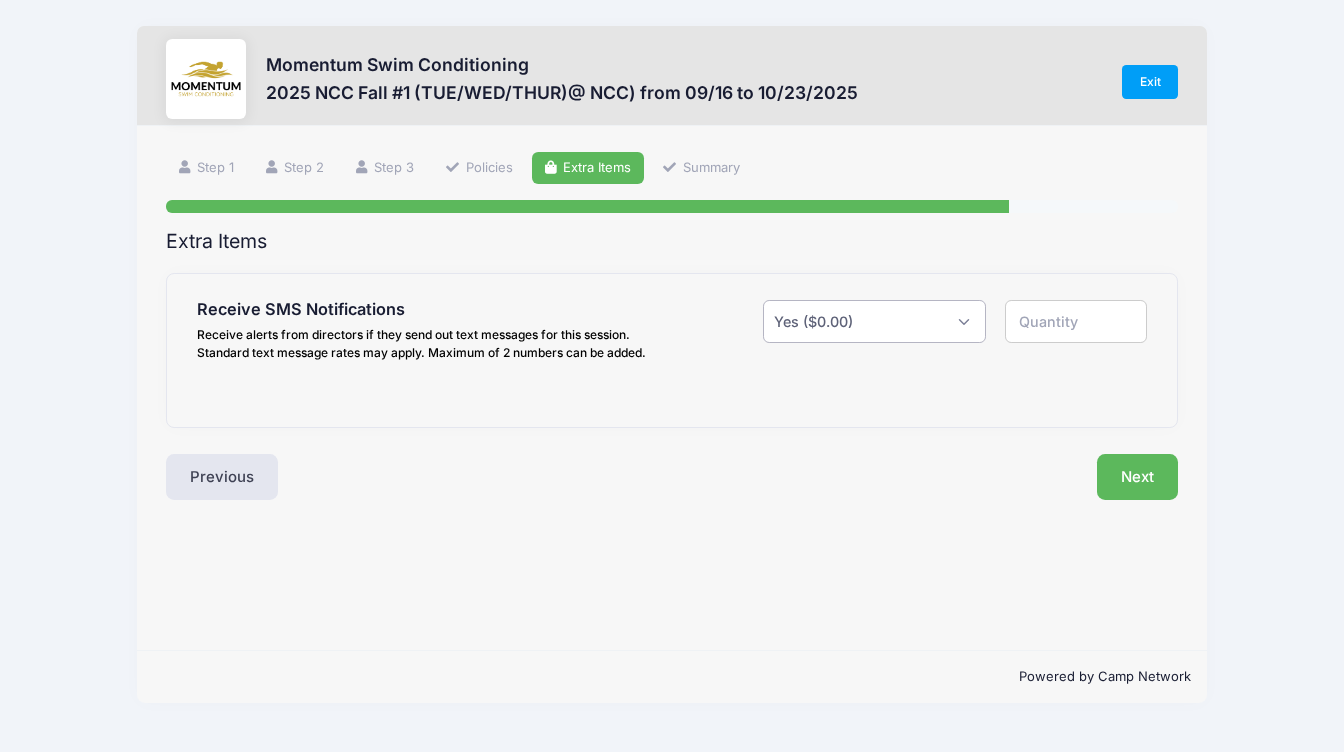 type on "1" 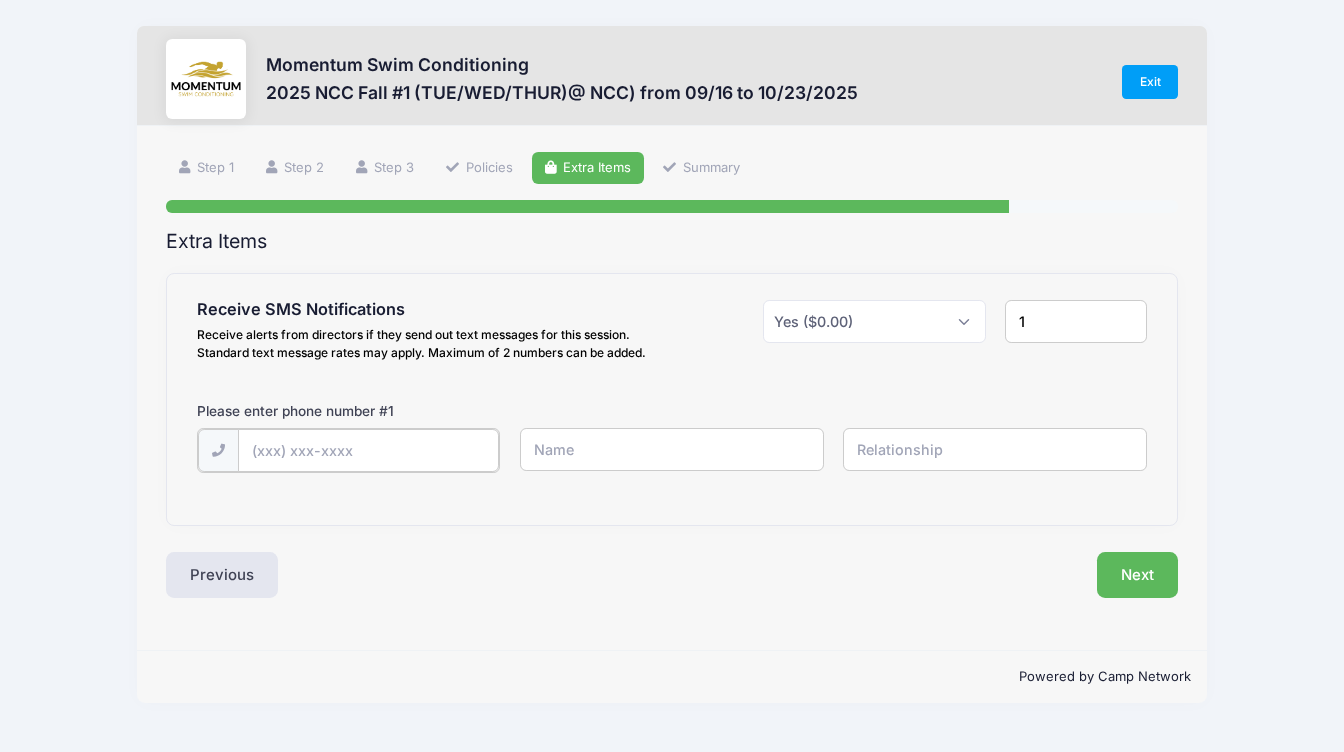 click at bounding box center (0, 0) 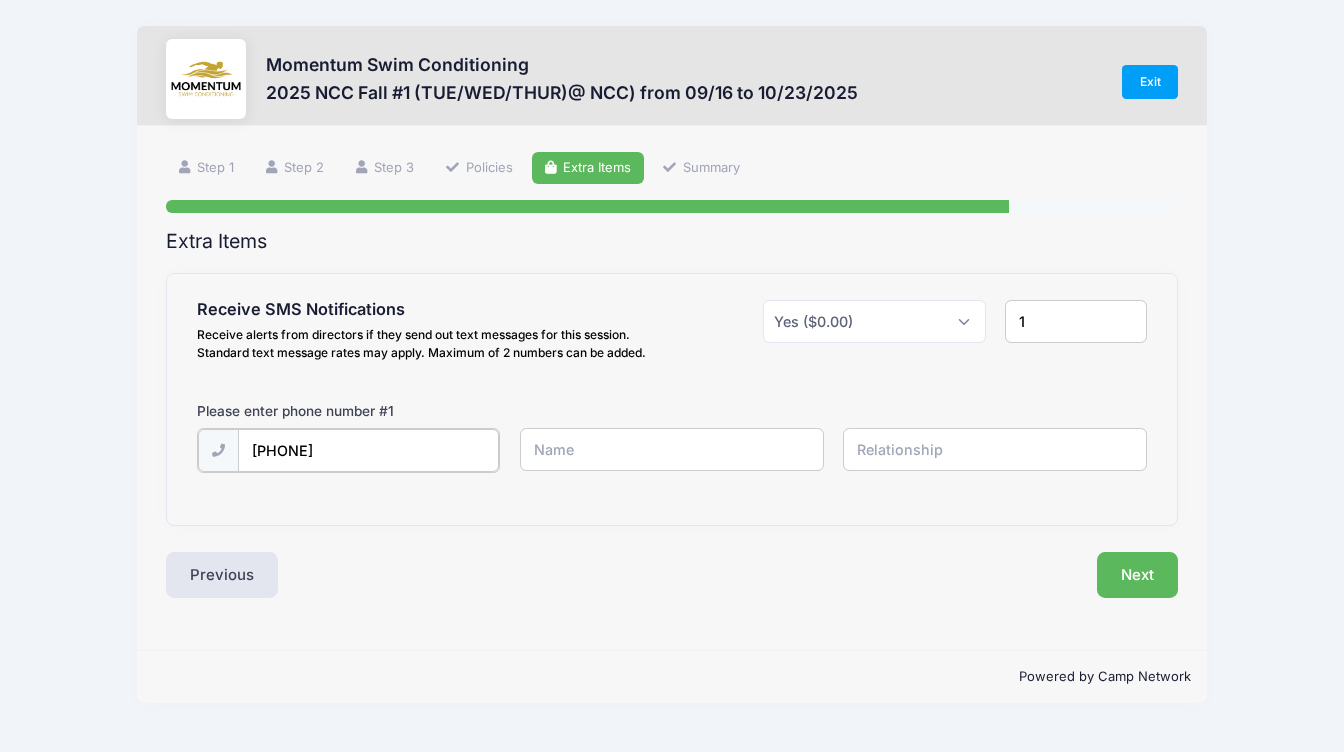 type on "(217) 493-3247" 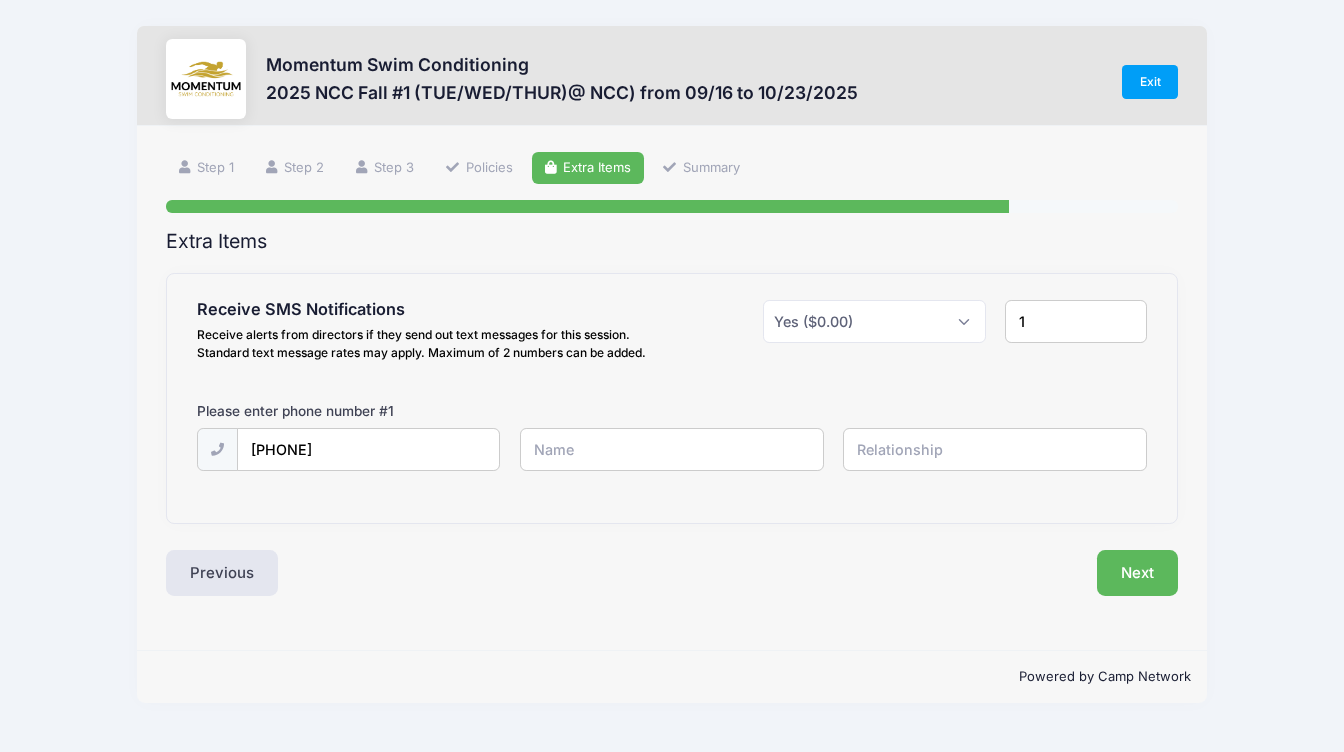 click at bounding box center (0, 0) 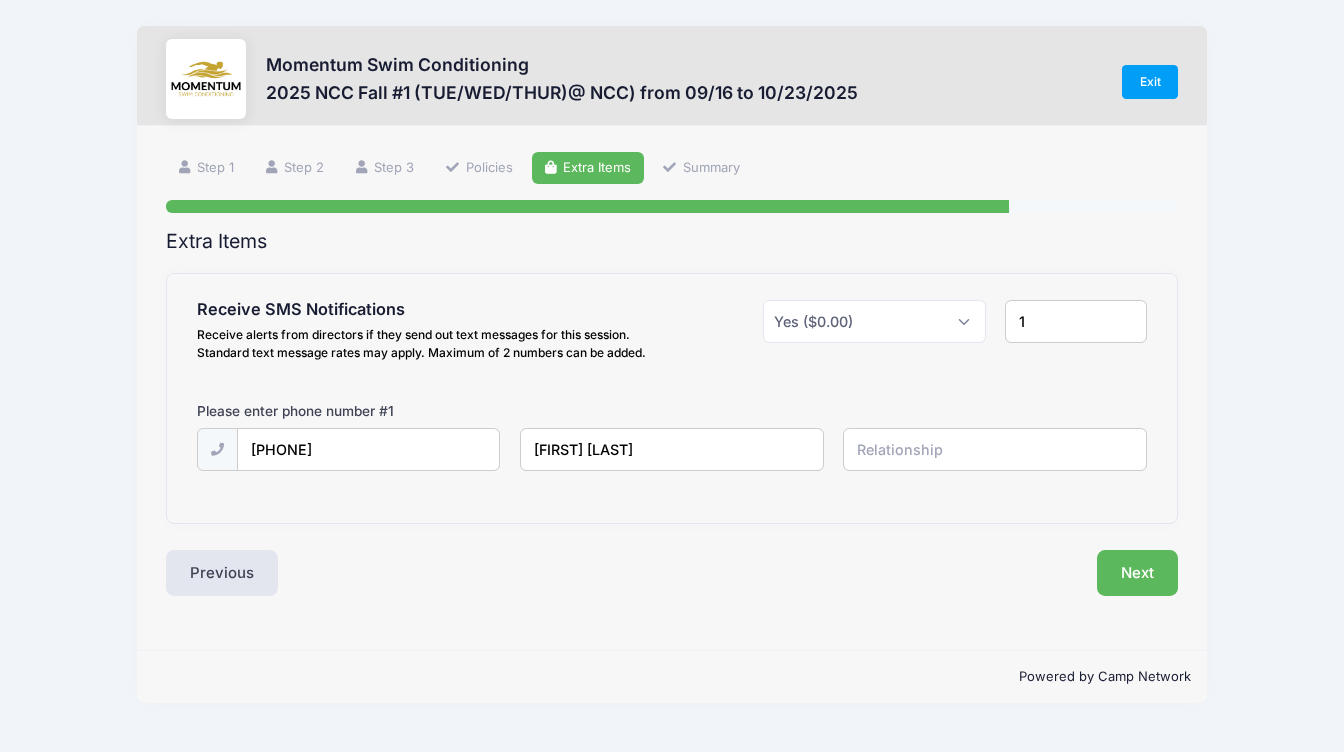 type on "Jiali Wang" 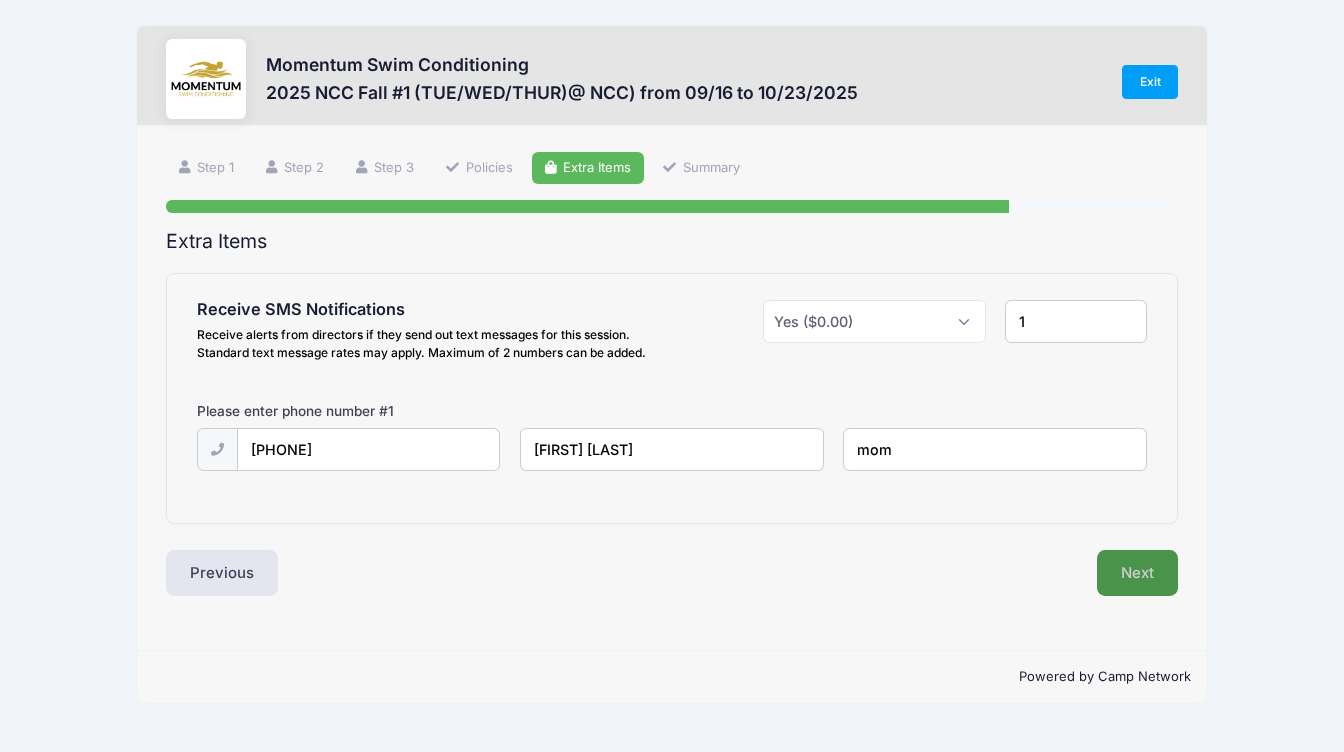 type on "mom" 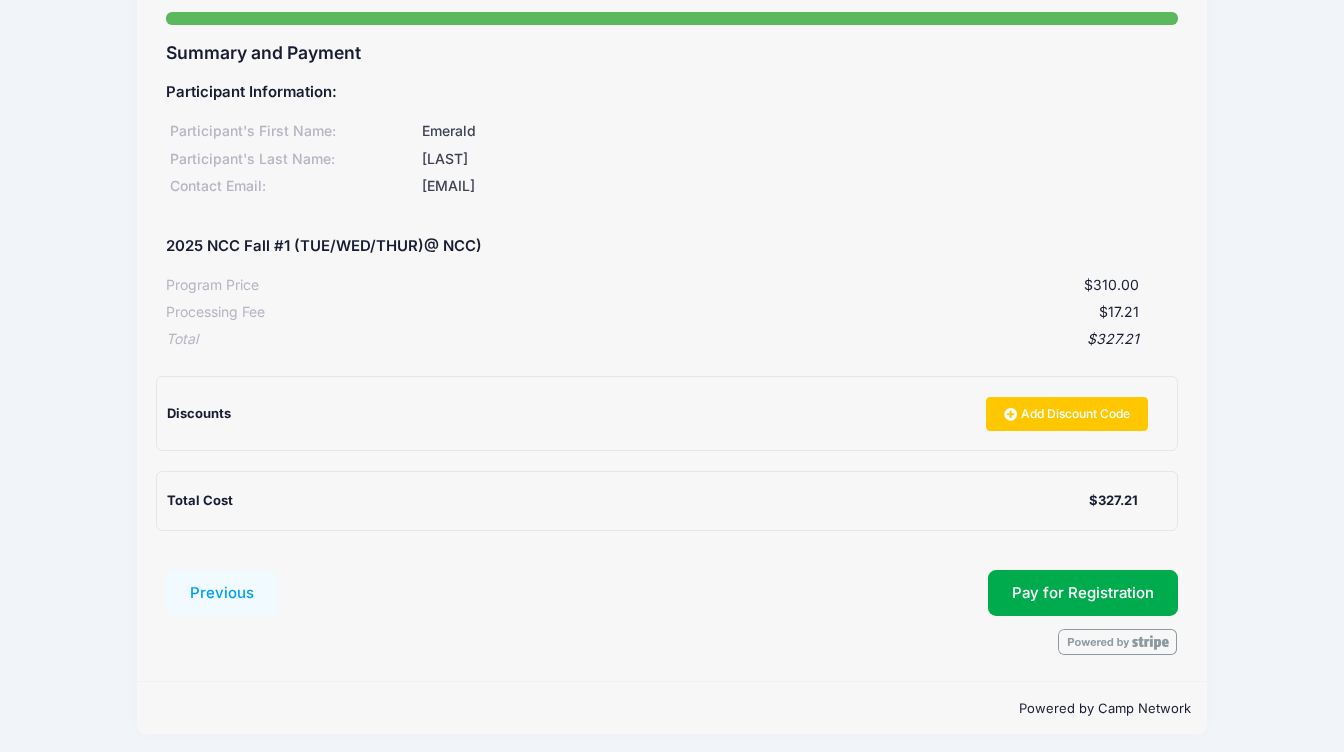 scroll, scrollTop: 192, scrollLeft: 0, axis: vertical 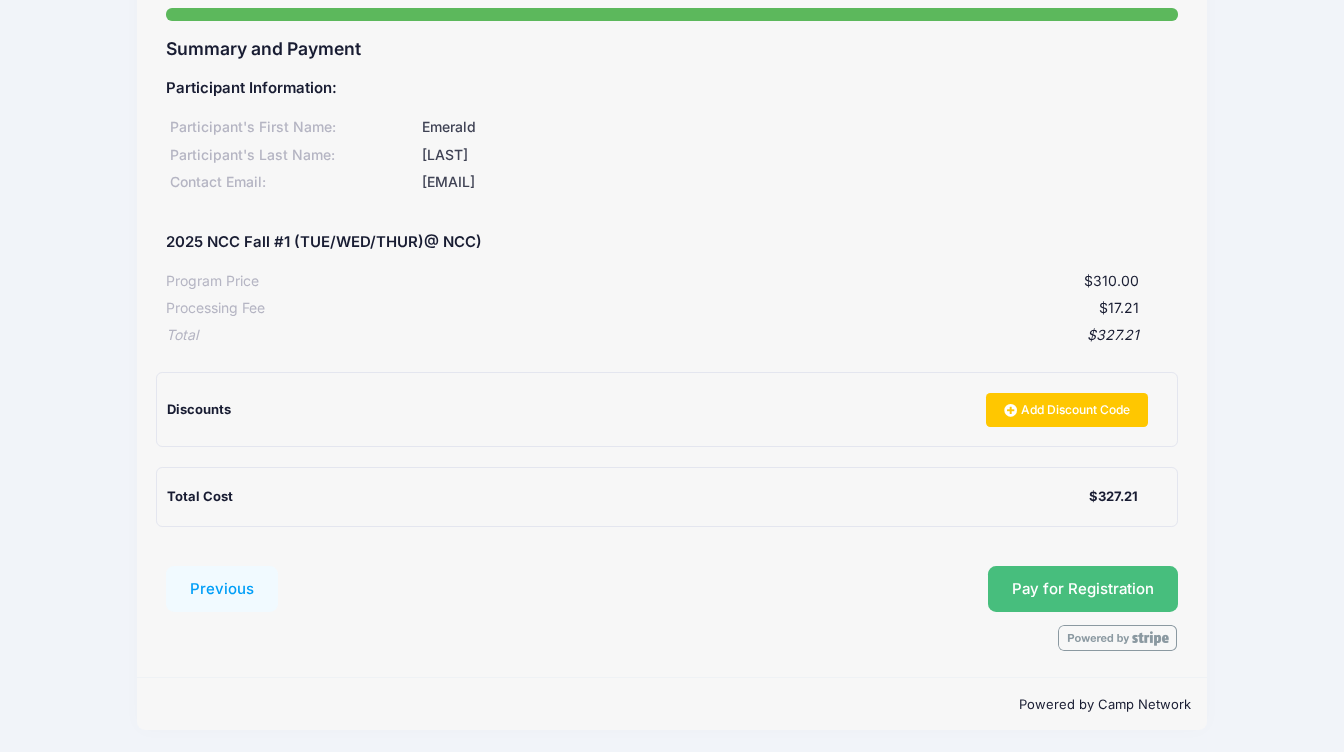 click on "Pay for Registration" at bounding box center (1083, 589) 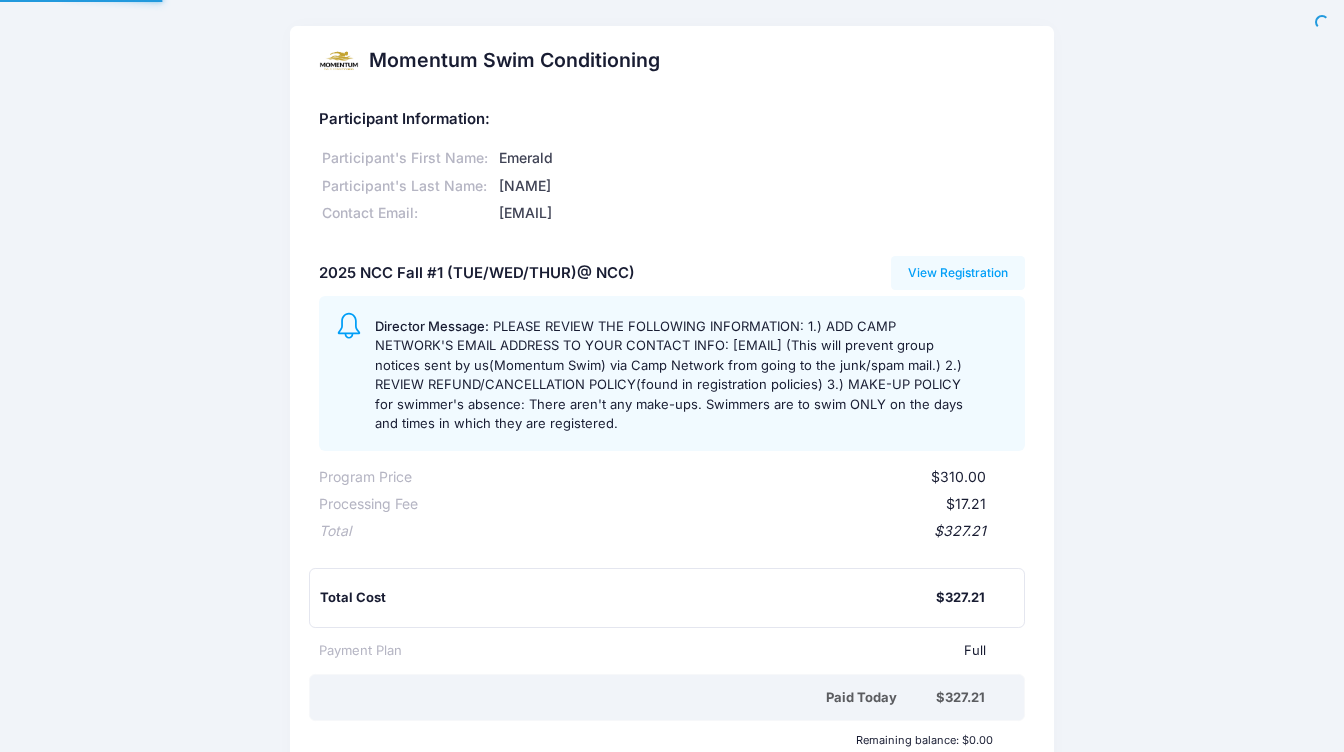 scroll, scrollTop: 0, scrollLeft: 0, axis: both 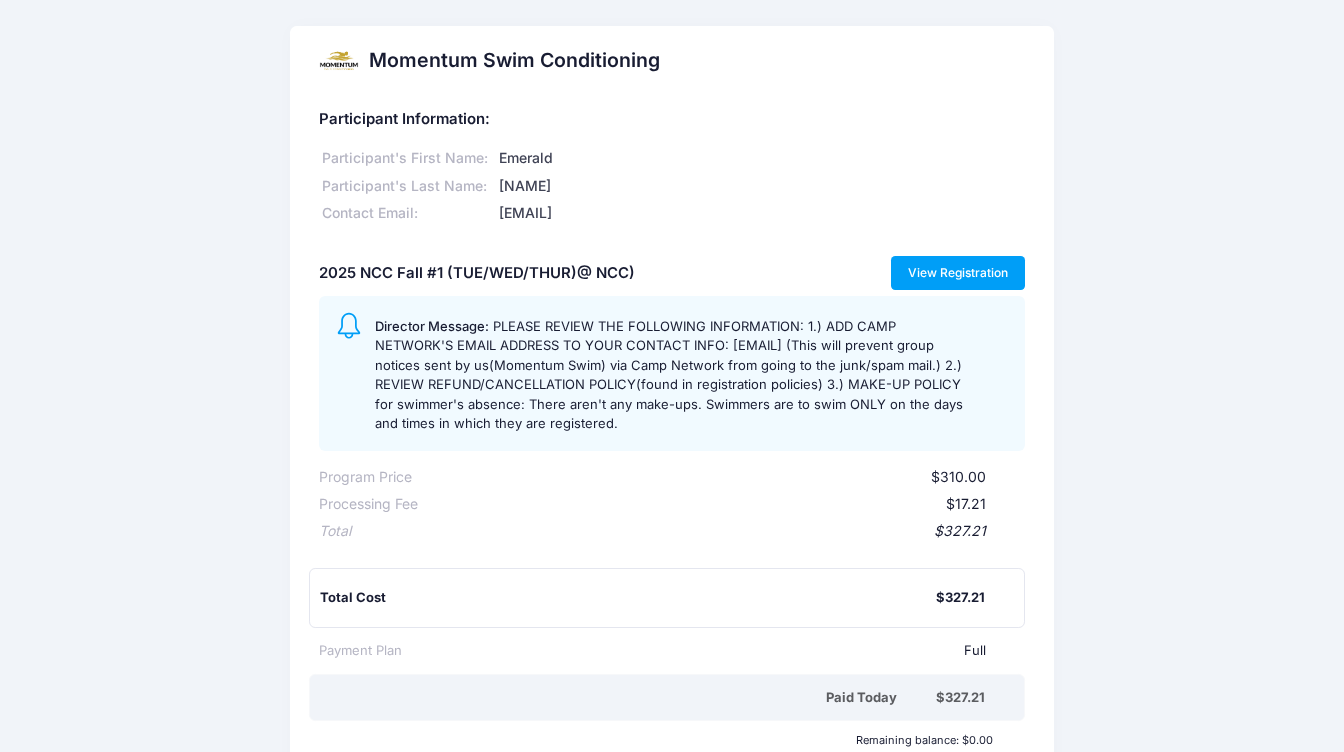 click on "View Registration" at bounding box center [958, 273] 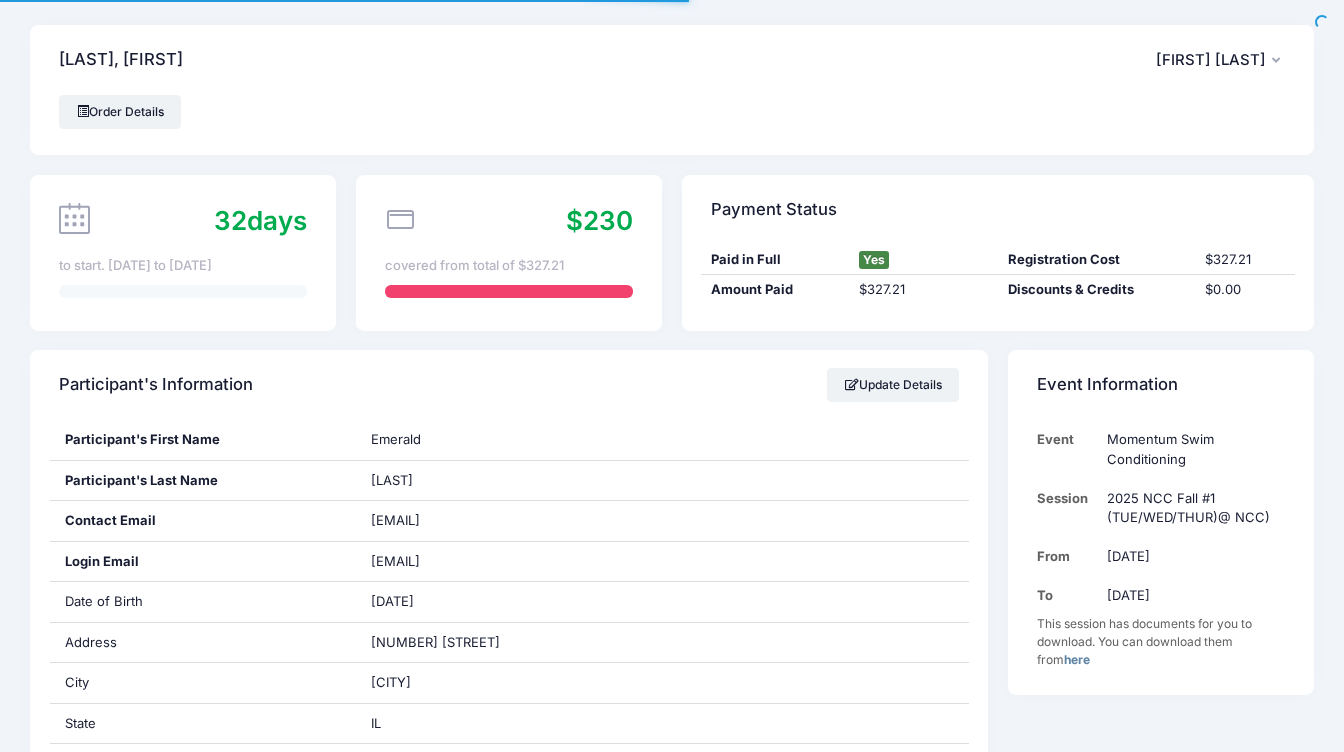scroll, scrollTop: 0, scrollLeft: 0, axis: both 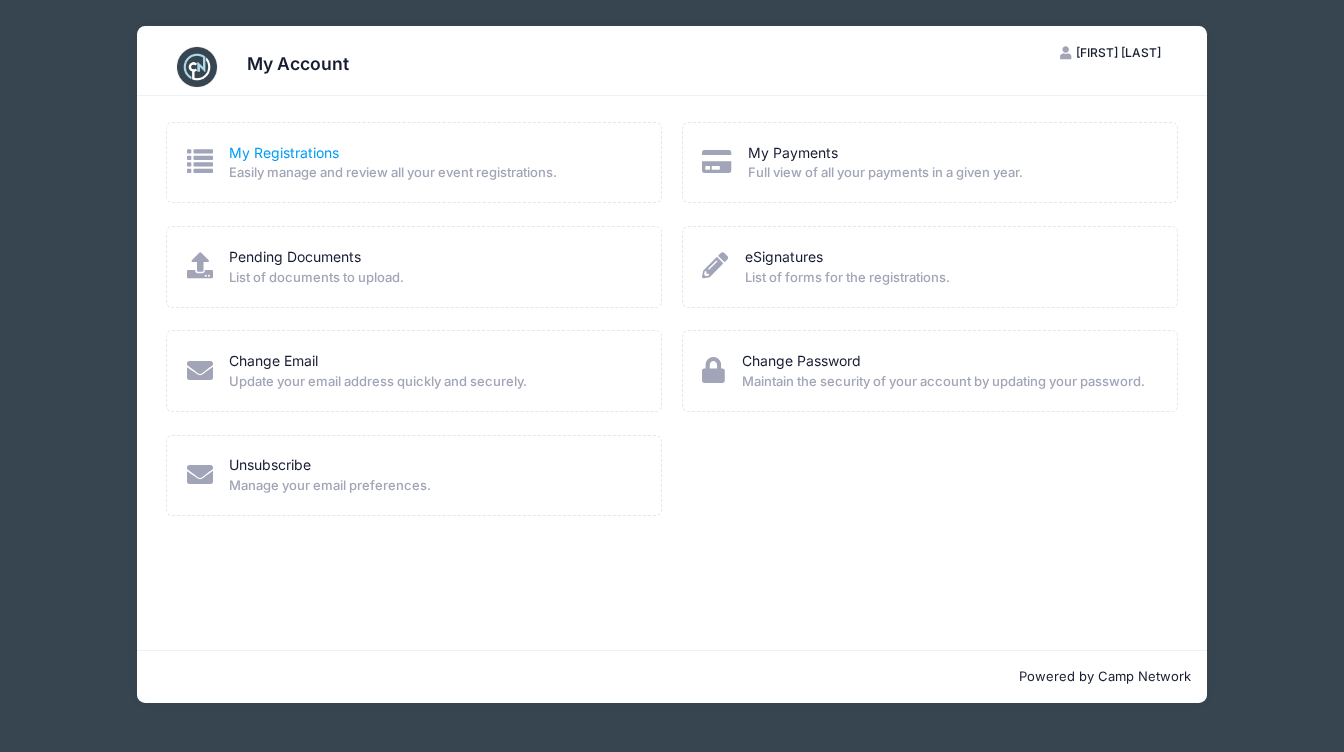 click on "My Registrations" at bounding box center [284, 152] 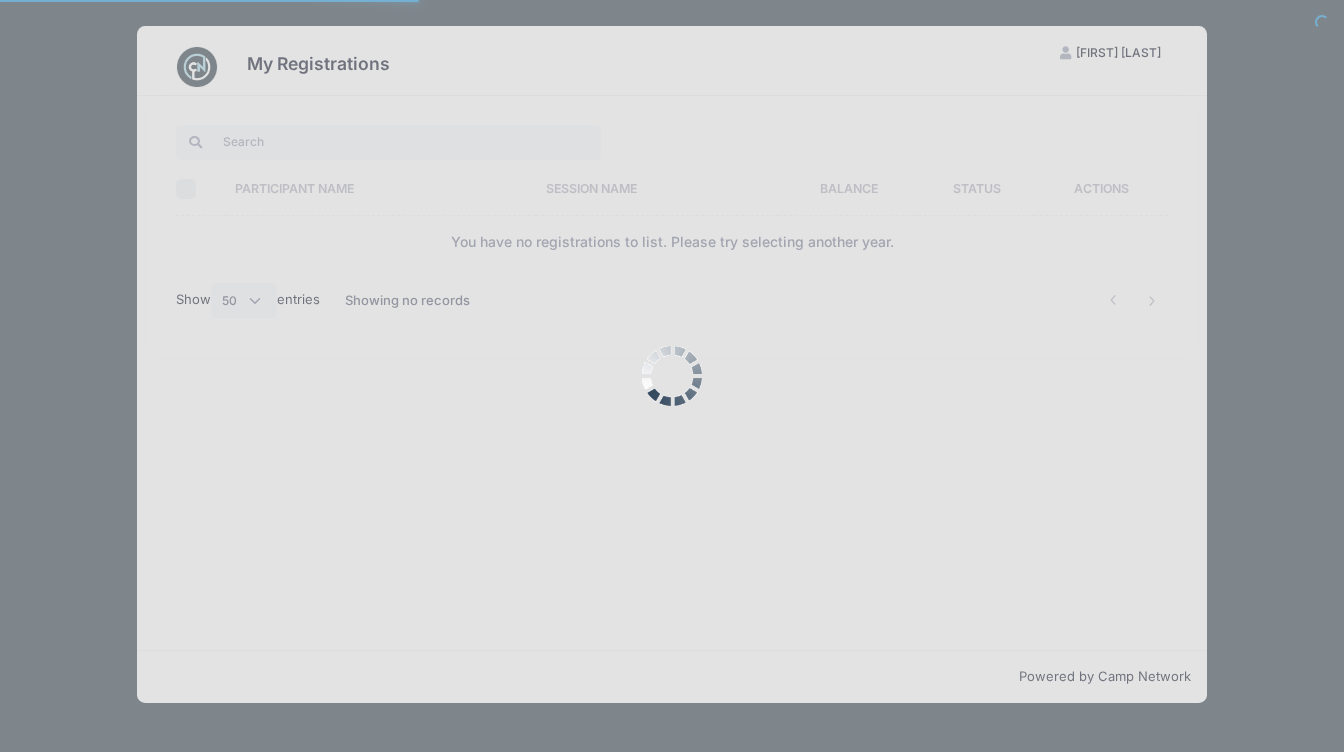 select on "50" 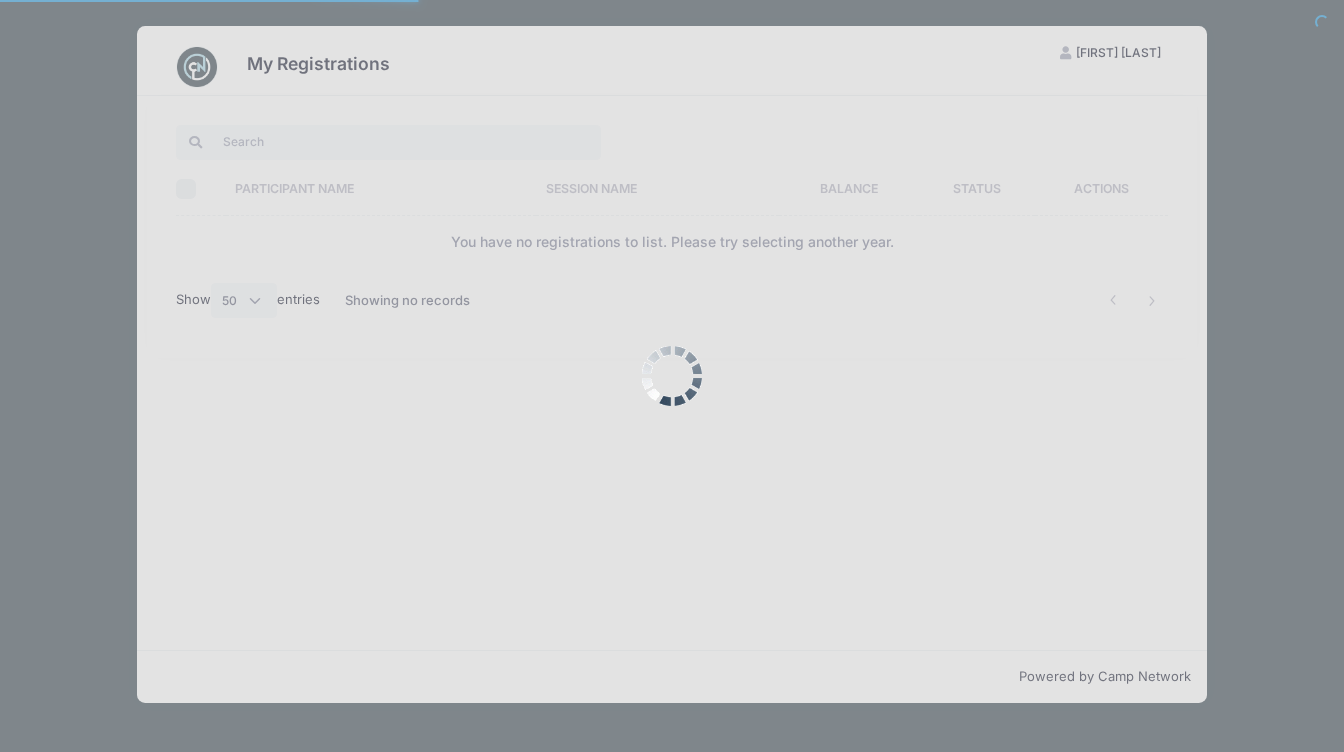 scroll, scrollTop: 0, scrollLeft: 0, axis: both 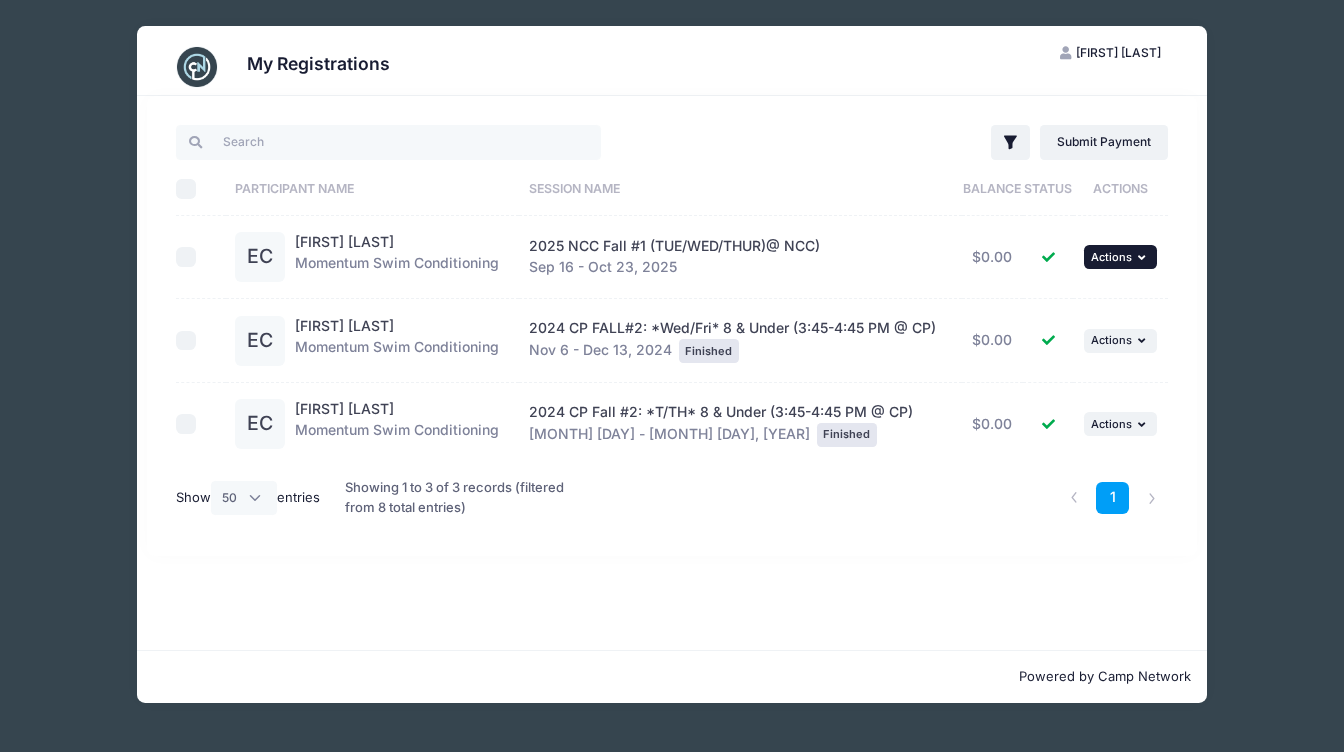 click at bounding box center [1144, 257] 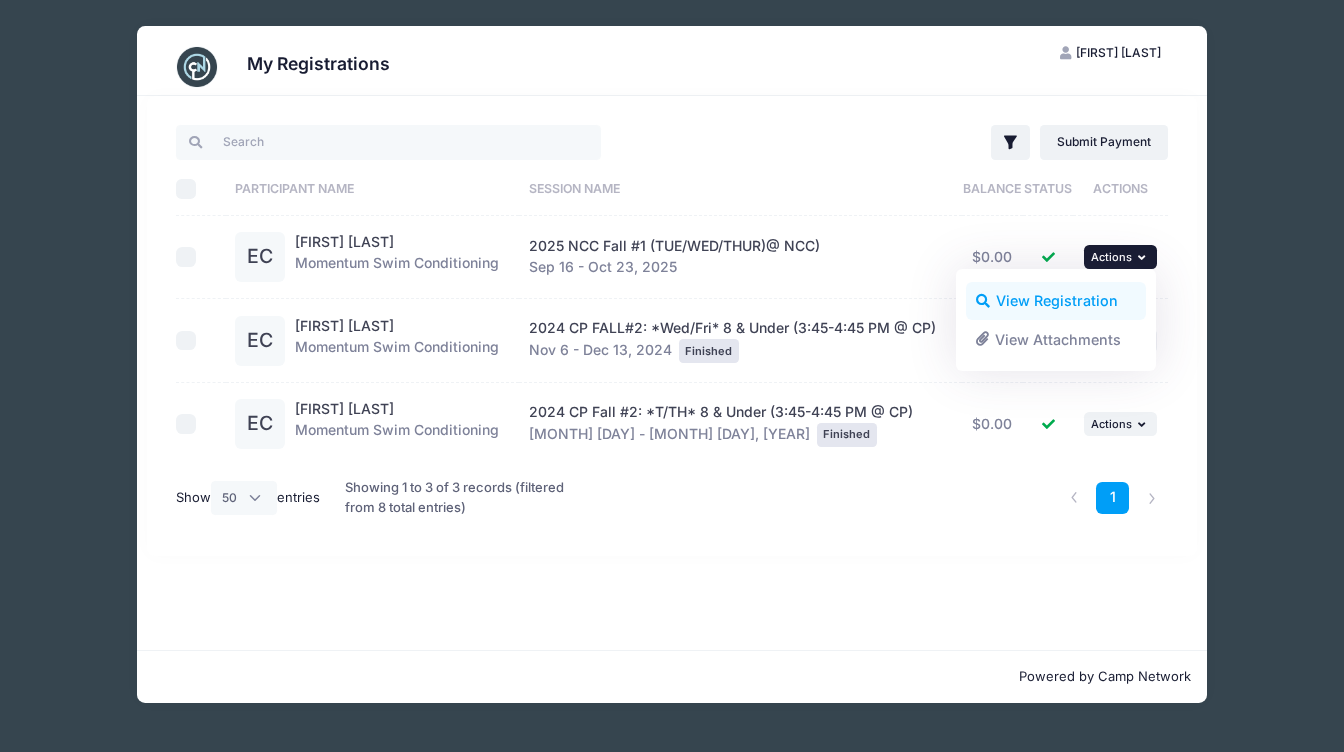 click on "View Registration" at bounding box center [1056, 301] 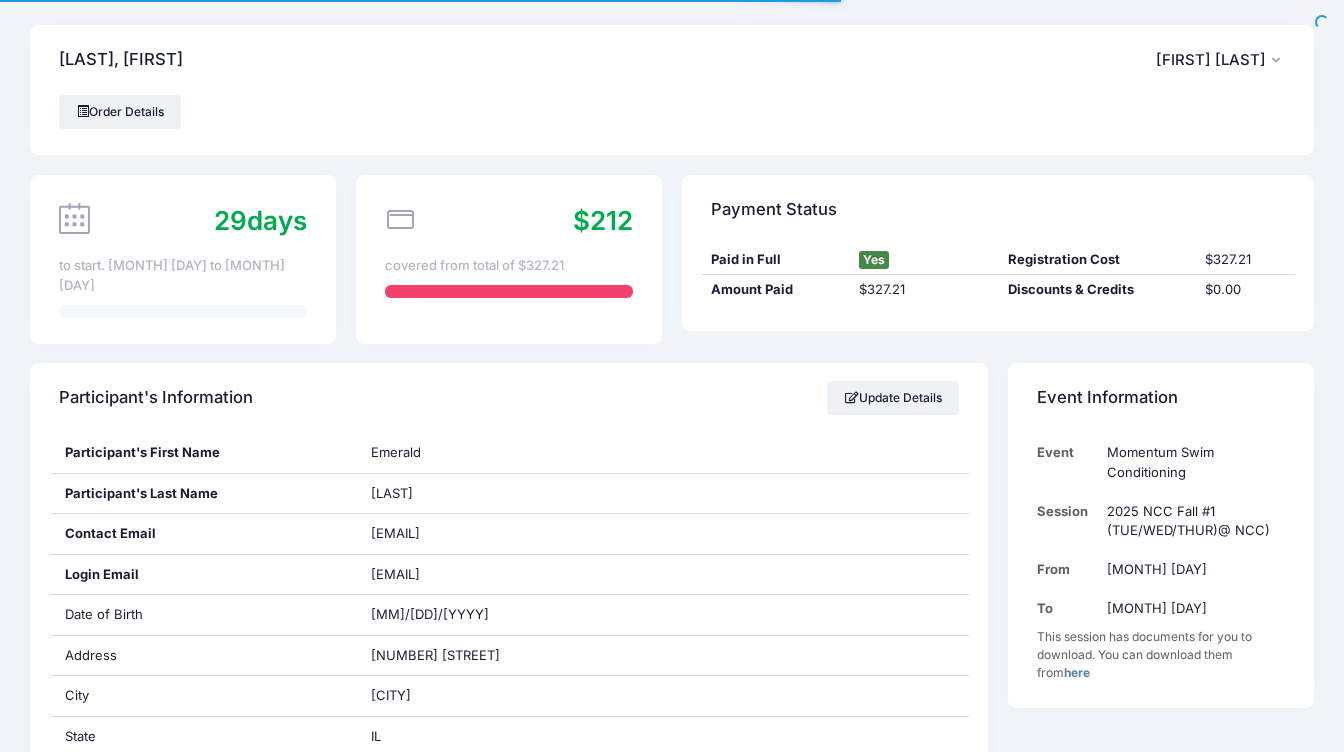 scroll, scrollTop: 0, scrollLeft: 0, axis: both 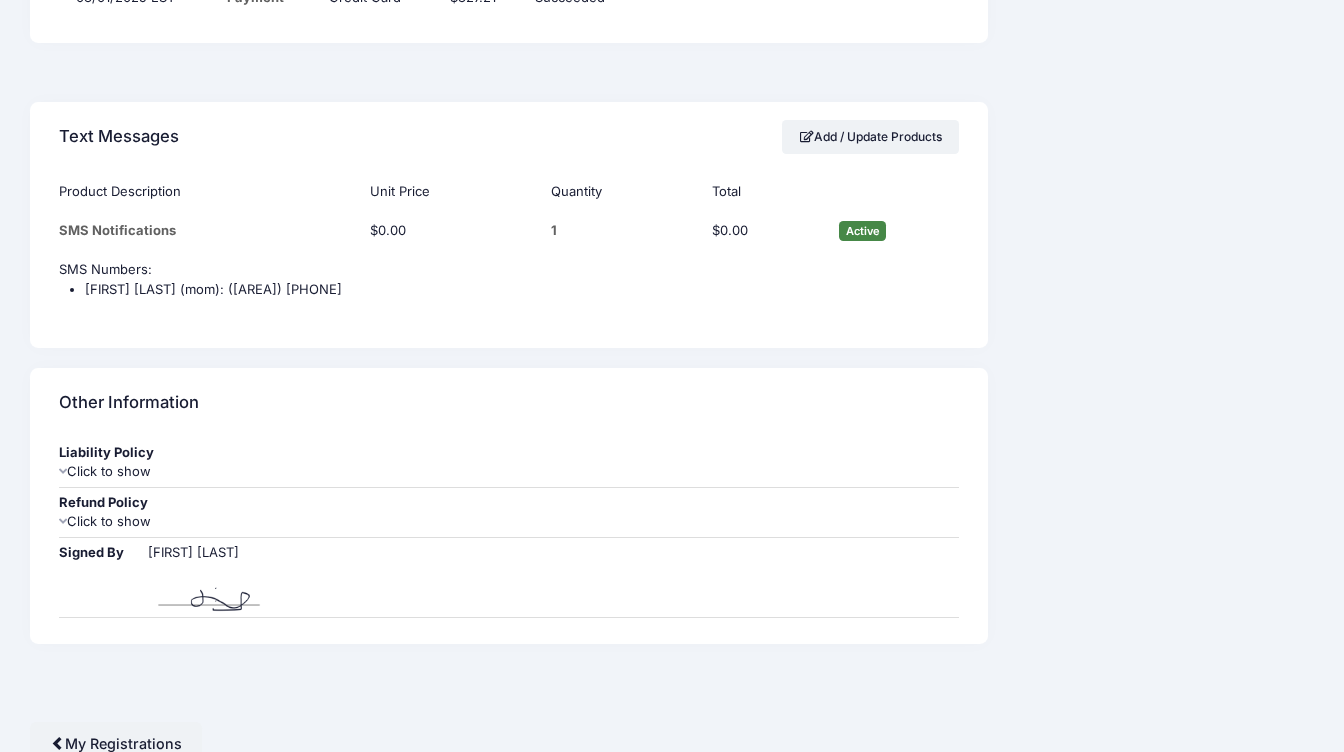 click at bounding box center [63, 521] 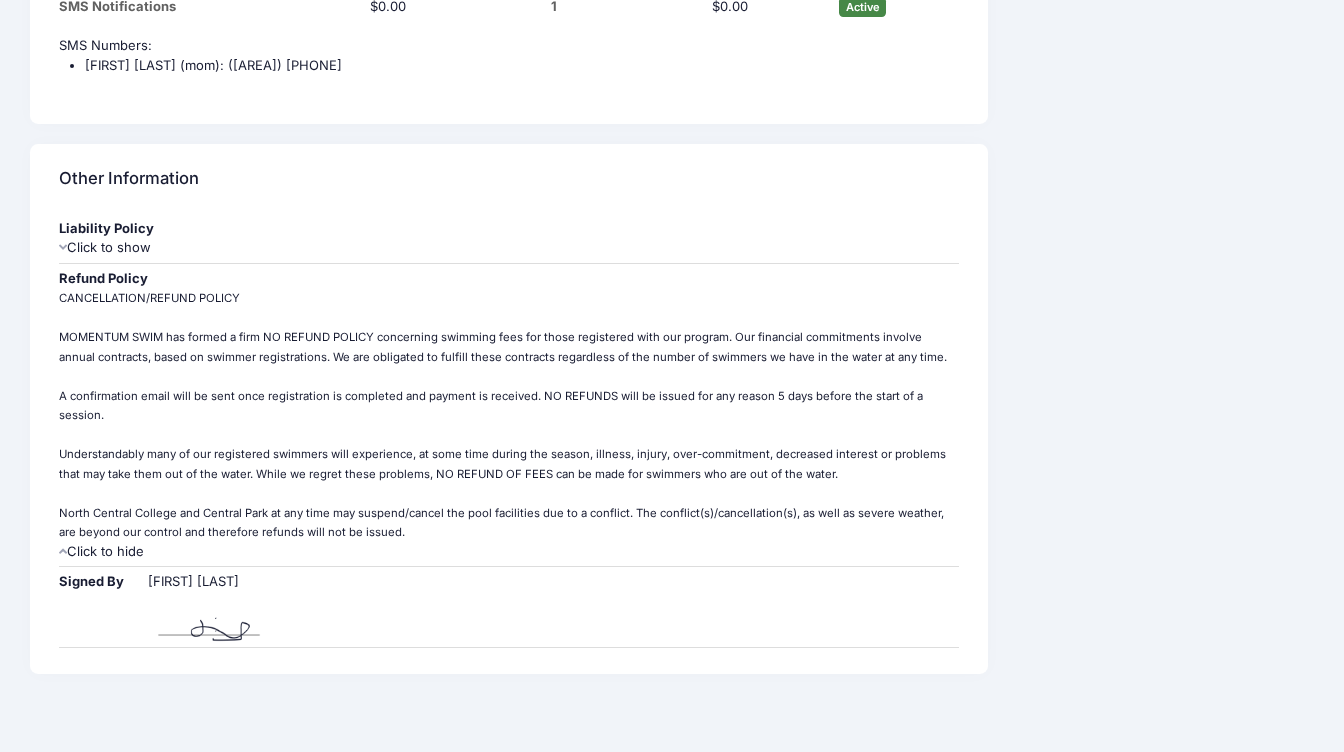 scroll, scrollTop: 1730, scrollLeft: 0, axis: vertical 